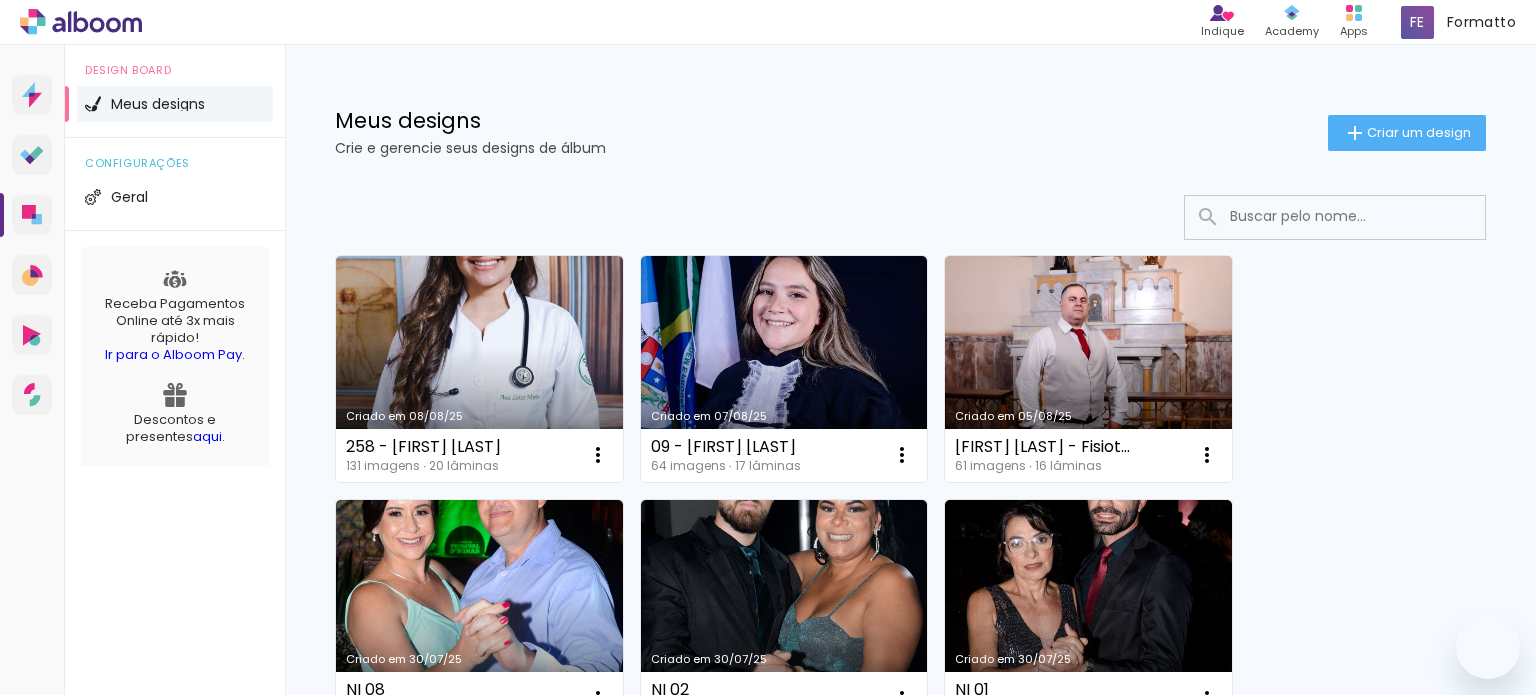 scroll, scrollTop: 0, scrollLeft: 0, axis: both 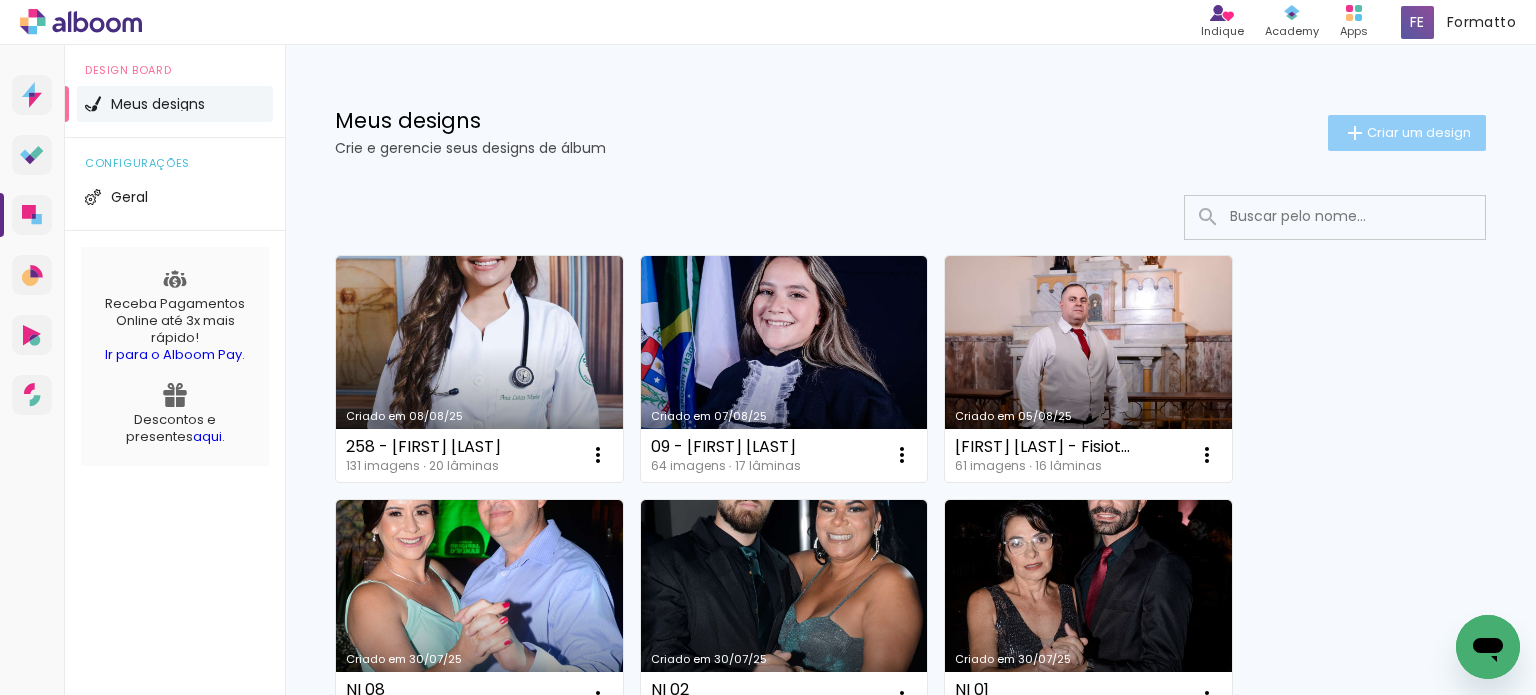 click on "Criar um design" 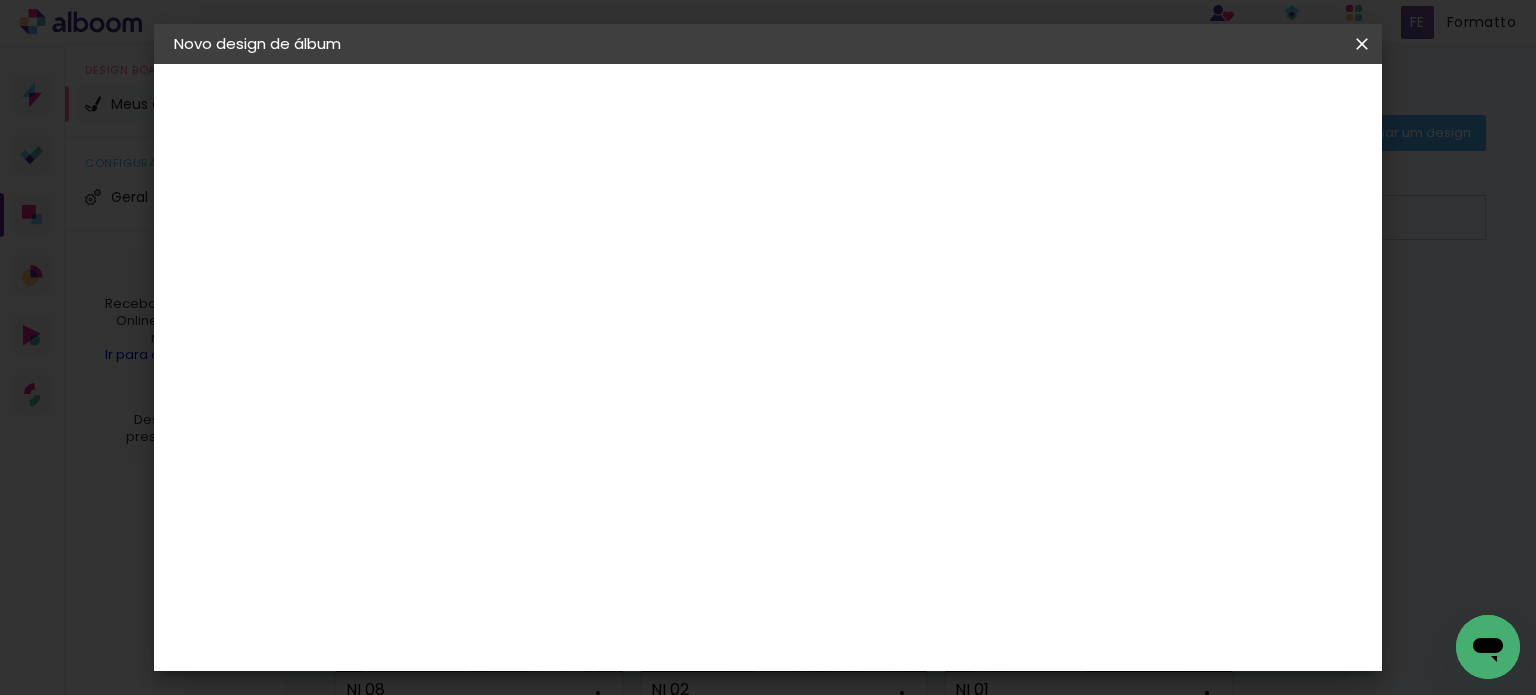 click at bounding box center (501, 268) 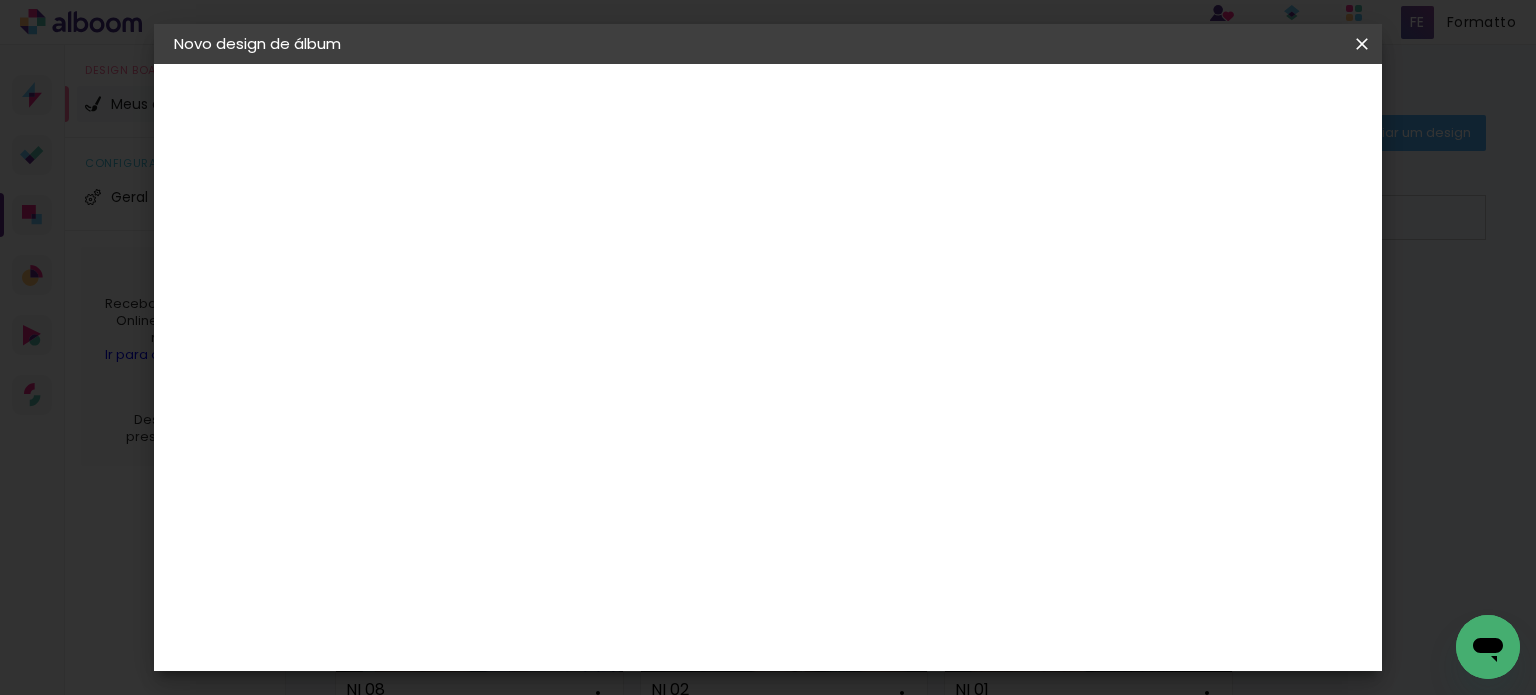 type on "[NUMBER] - [FIRST] [LAST]" 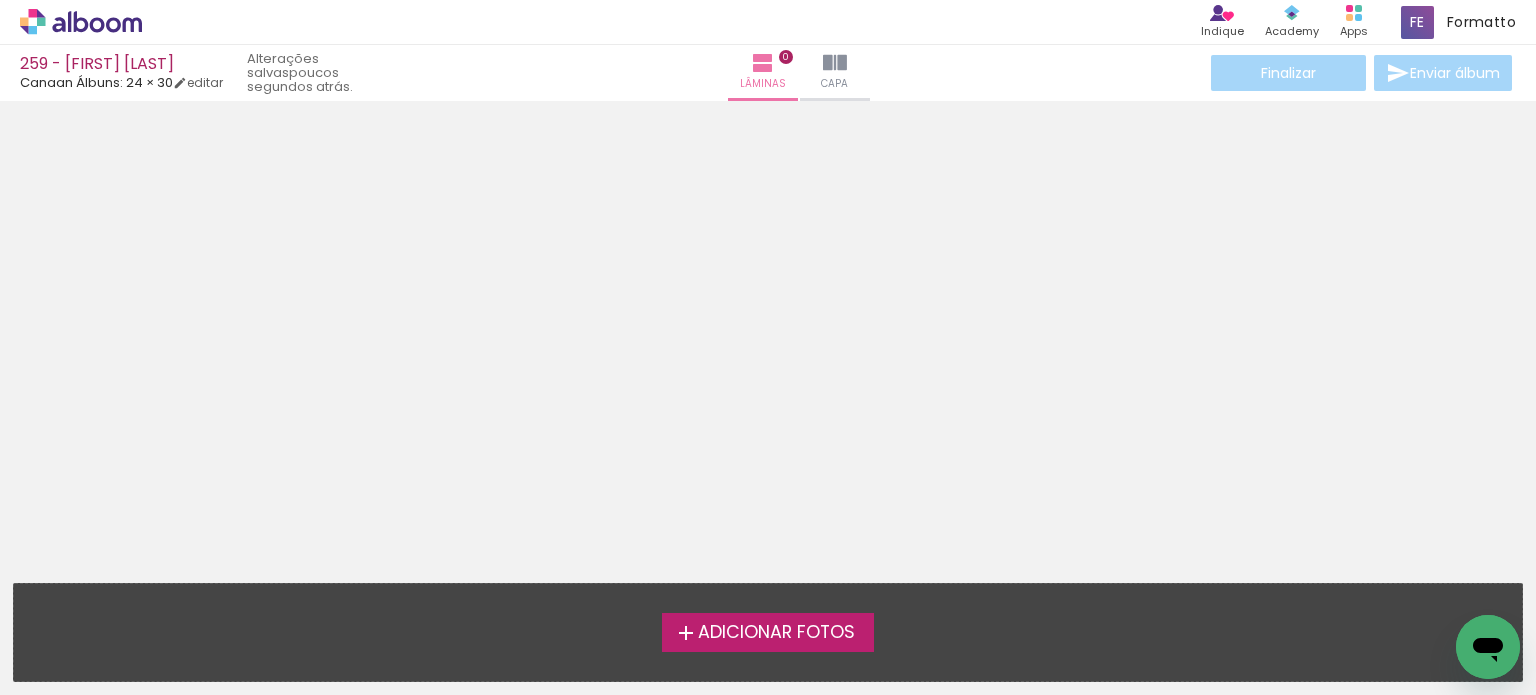click on "Adicionar Fotos" at bounding box center (776, 633) 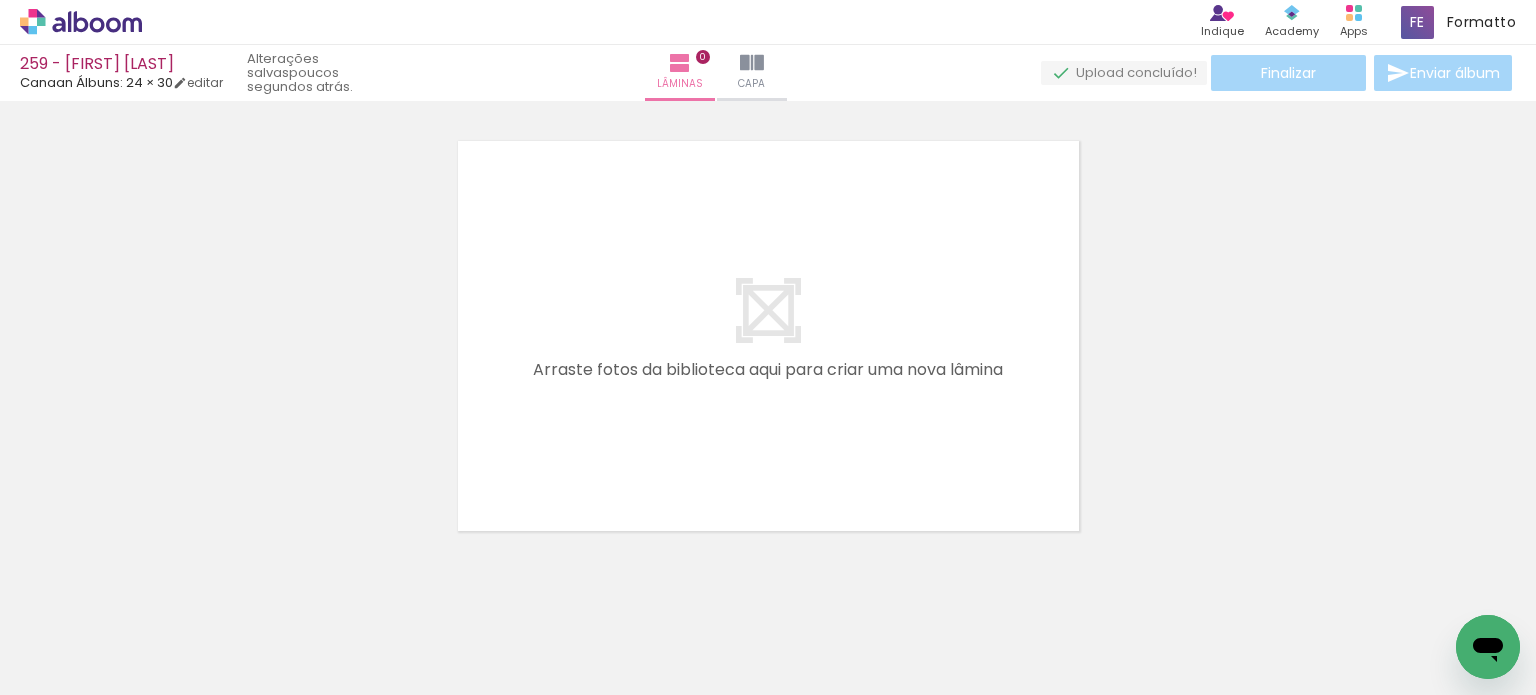 scroll, scrollTop: 25, scrollLeft: 0, axis: vertical 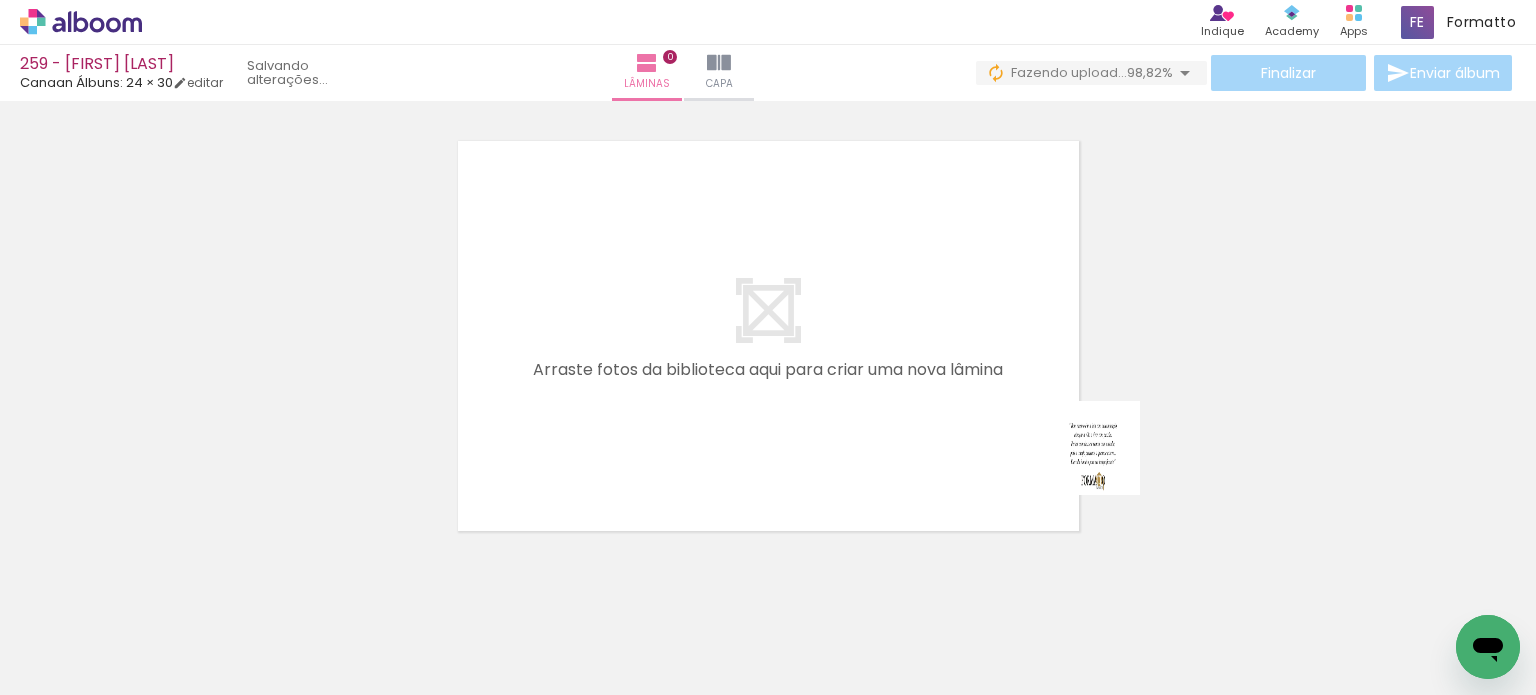 drag, startPoint x: 1436, startPoint y: 627, endPoint x: 878, endPoint y: 339, distance: 627.9395 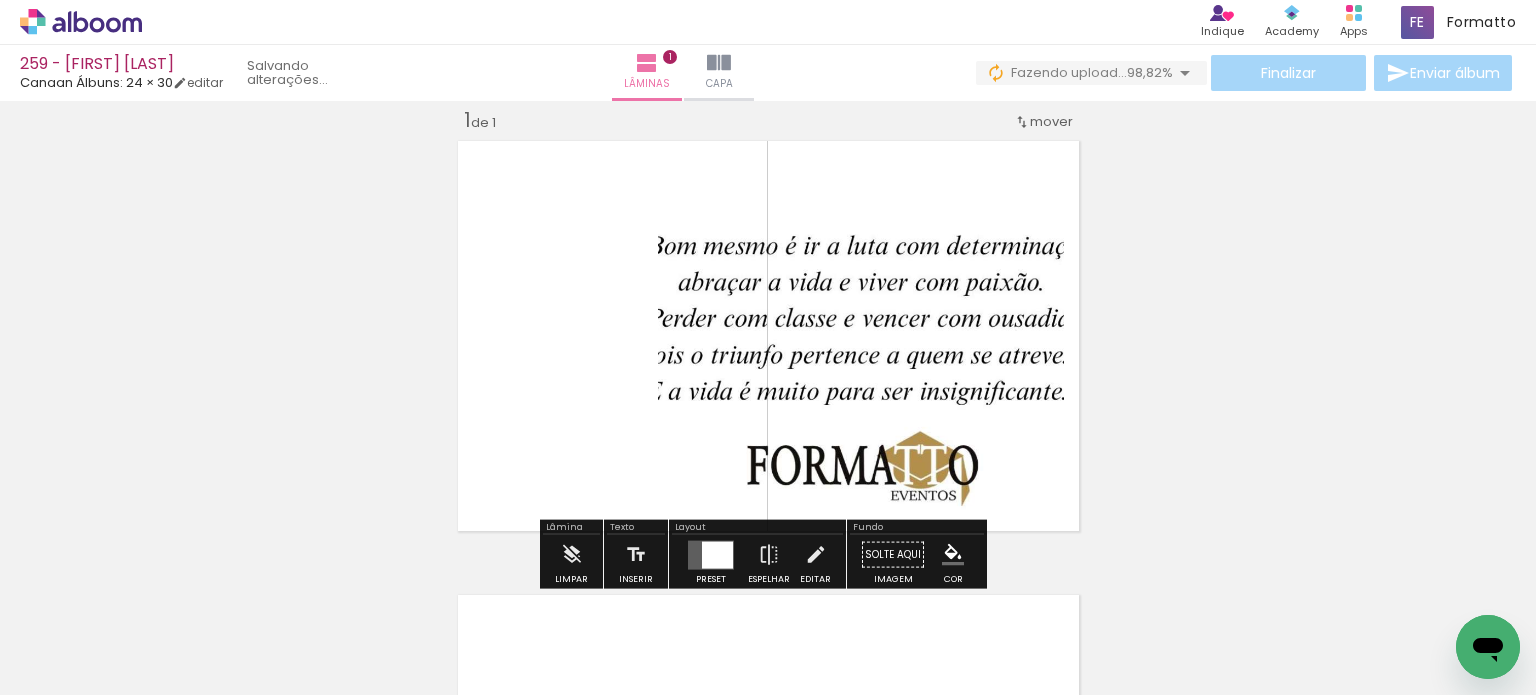 scroll, scrollTop: 25, scrollLeft: 0, axis: vertical 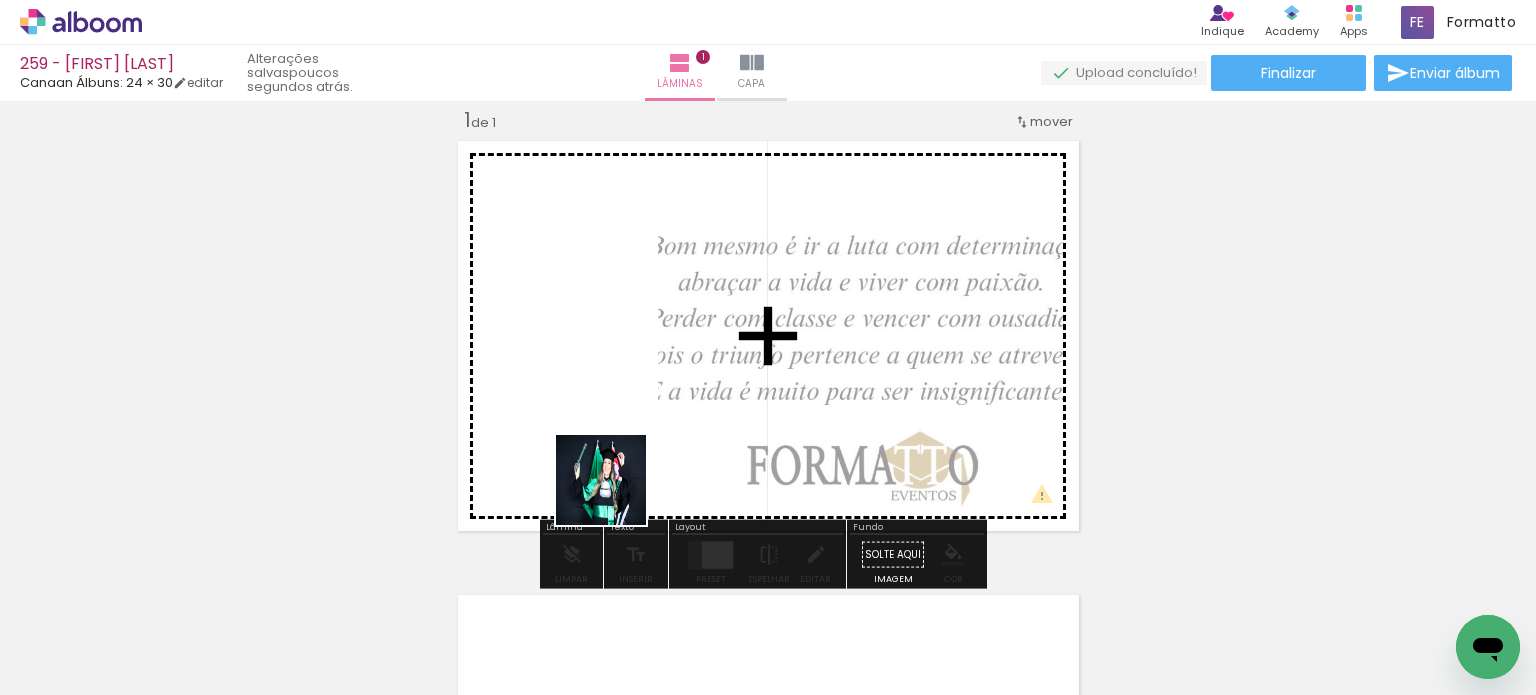 drag, startPoint x: 615, startPoint y: 635, endPoint x: 615, endPoint y: 461, distance: 174 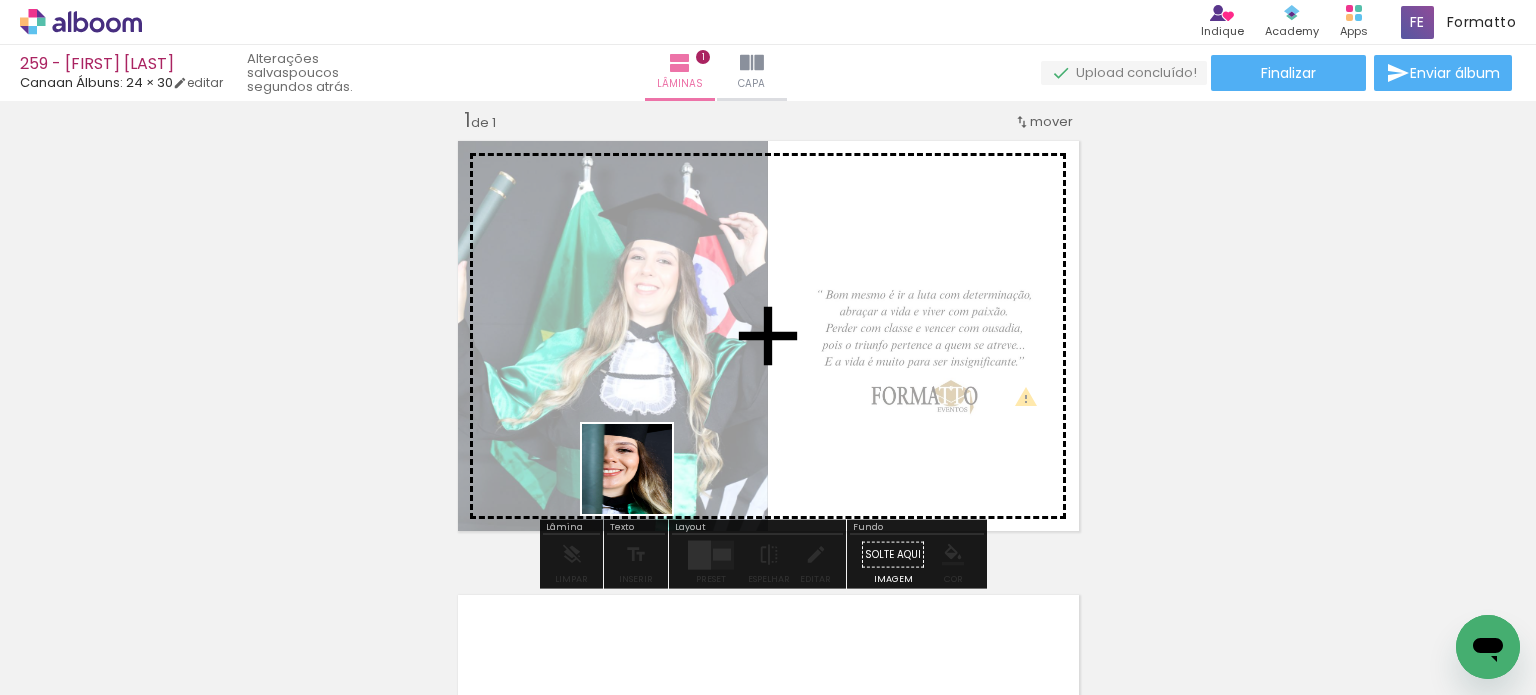 drag, startPoint x: 376, startPoint y: 630, endPoint x: 836, endPoint y: 407, distance: 511.2035 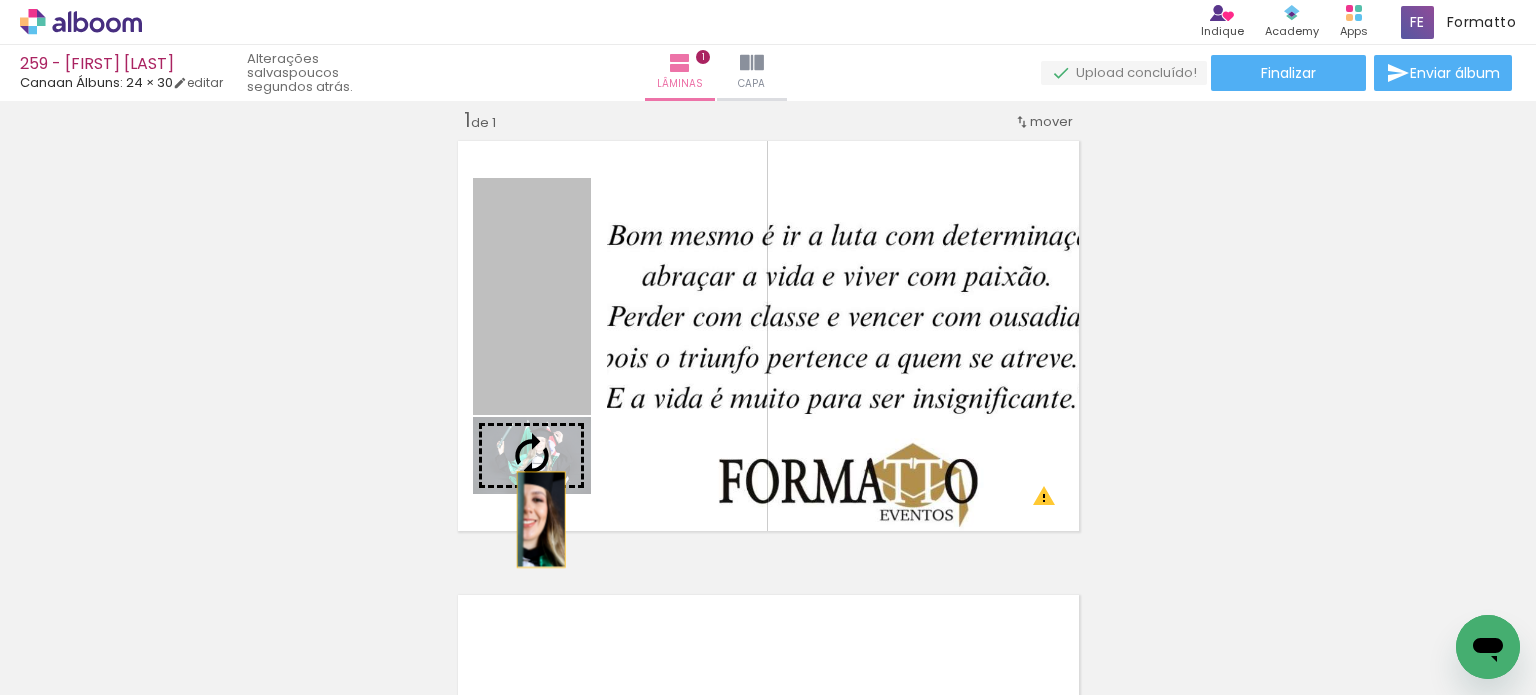 drag, startPoint x: 549, startPoint y: 323, endPoint x: 533, endPoint y: 655, distance: 332.3853 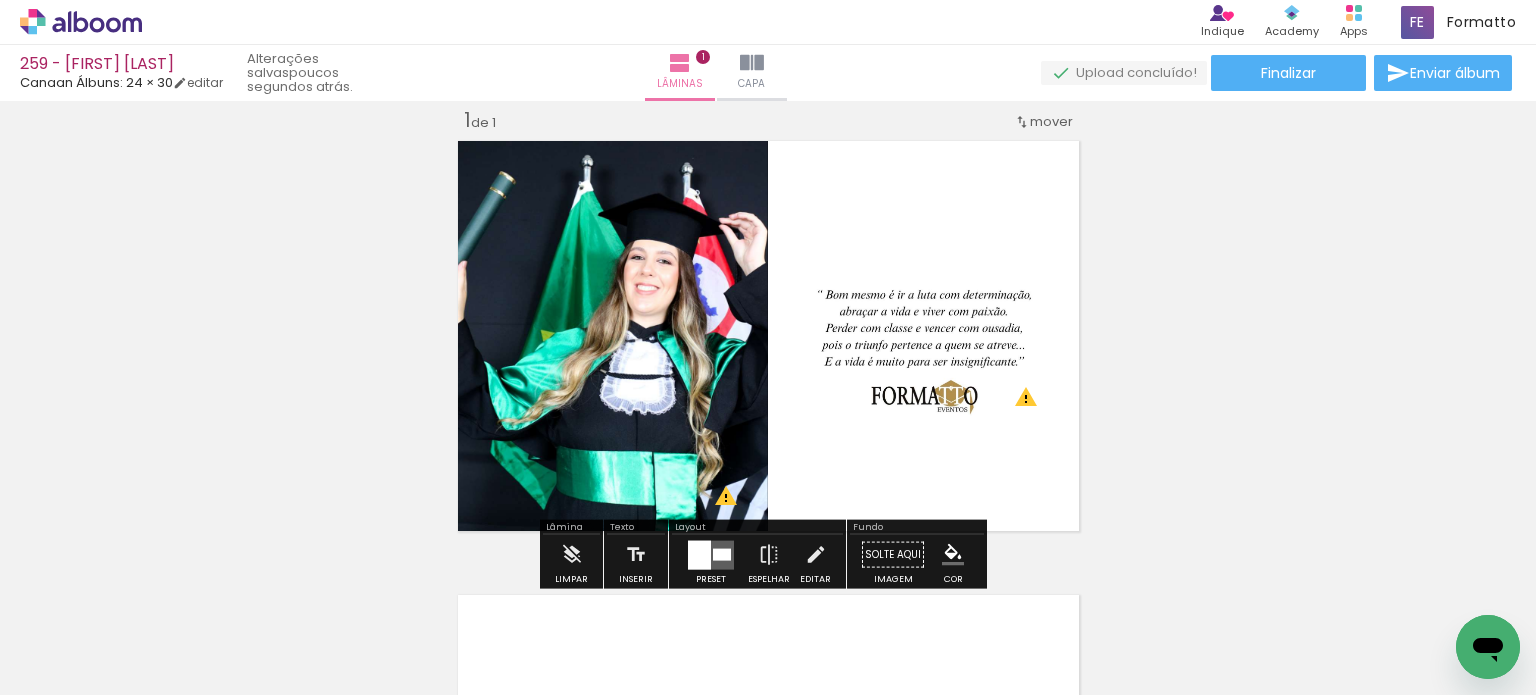scroll, scrollTop: 0, scrollLeft: 4593, axis: horizontal 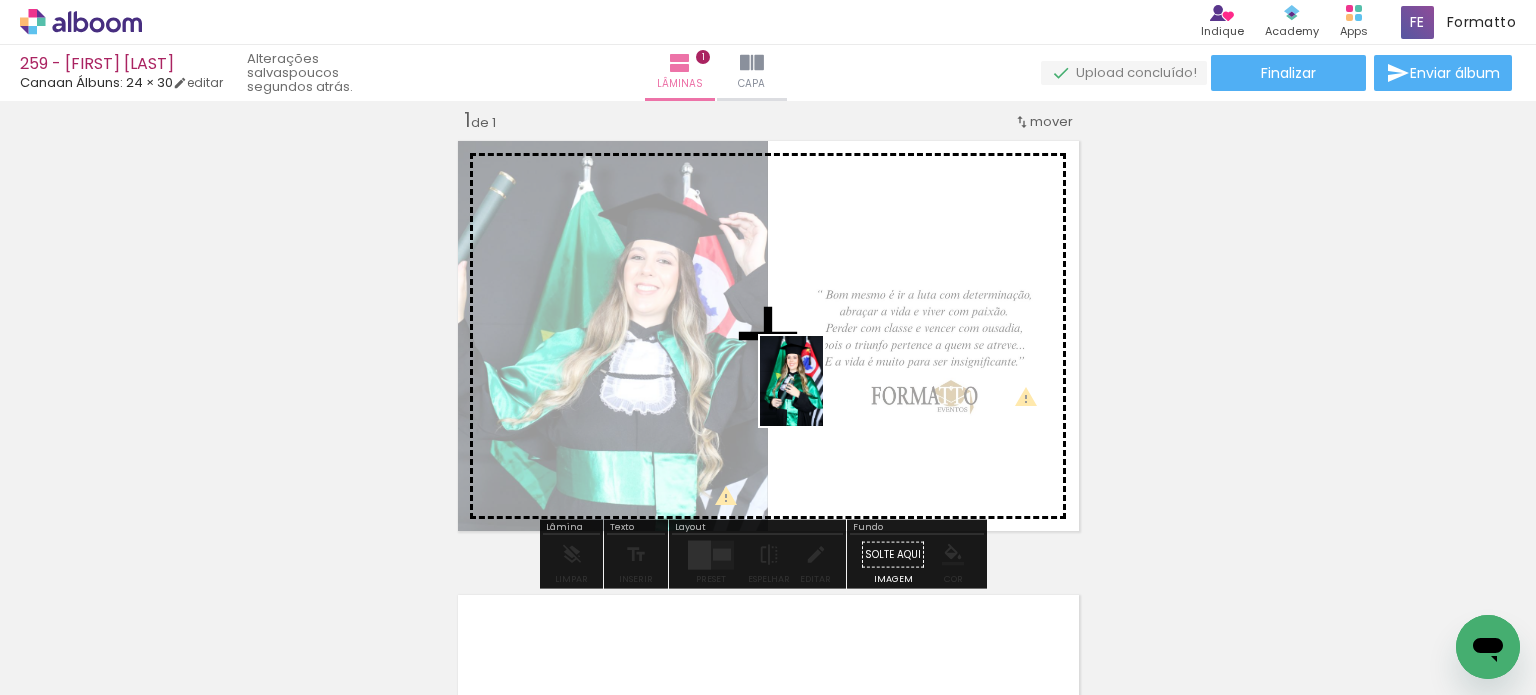 drag, startPoint x: 496, startPoint y: 628, endPoint x: 820, endPoint y: 396, distance: 398.49716 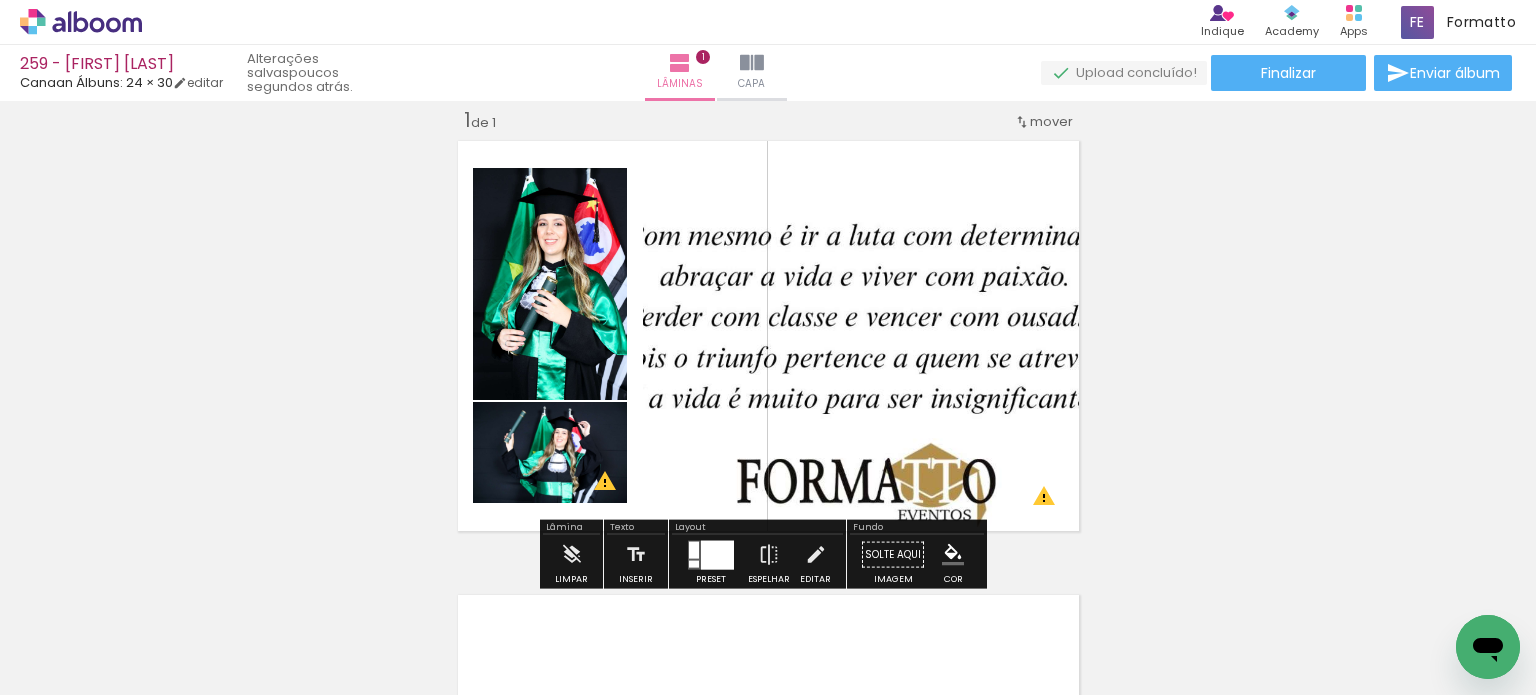click at bounding box center [717, 554] 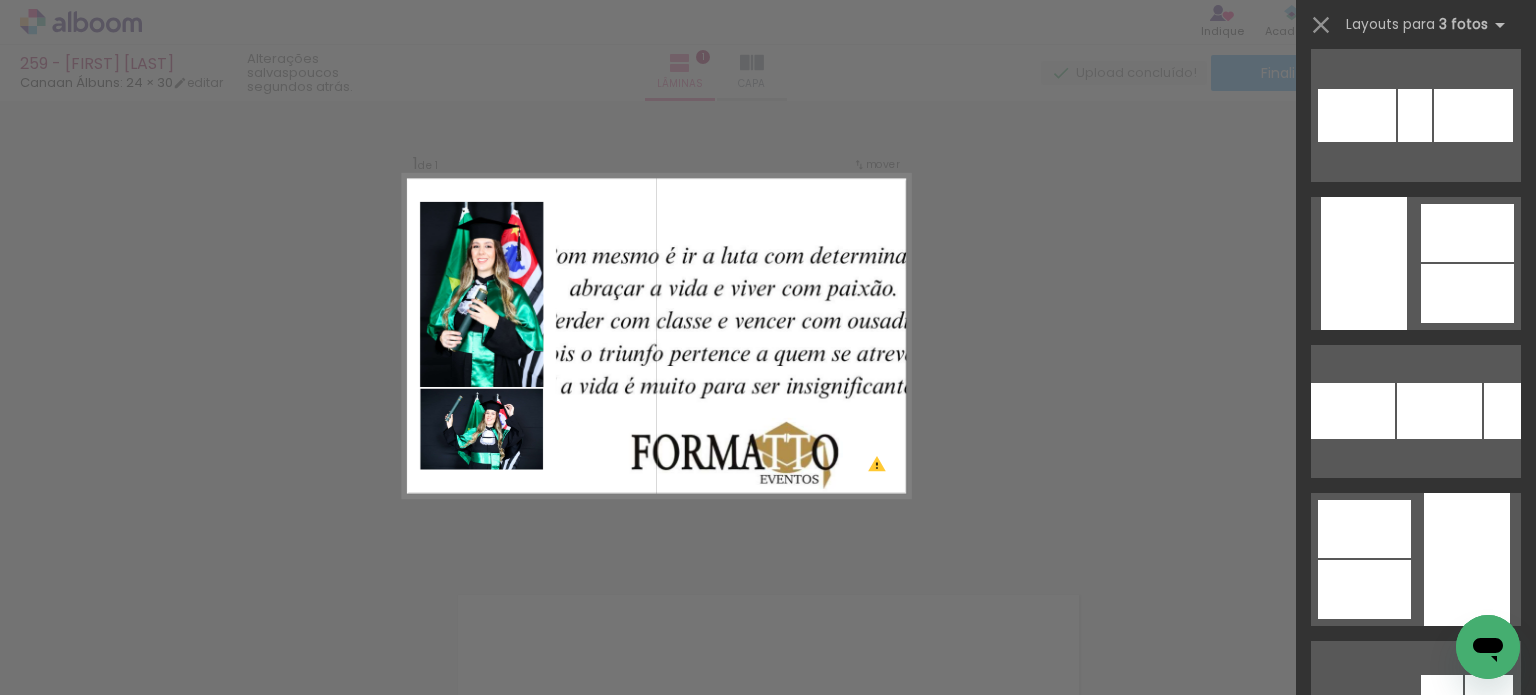 scroll, scrollTop: 4800, scrollLeft: 0, axis: vertical 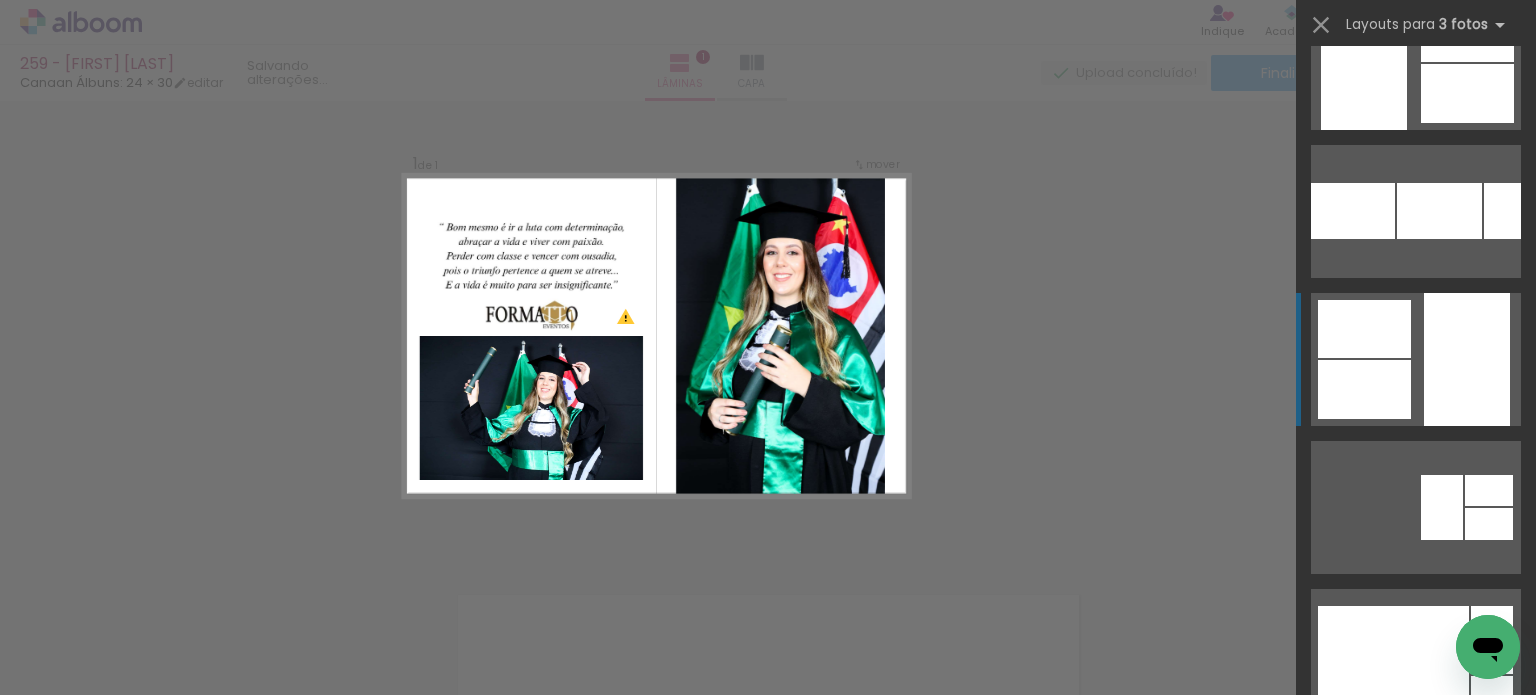 click at bounding box center (1447, -14673) 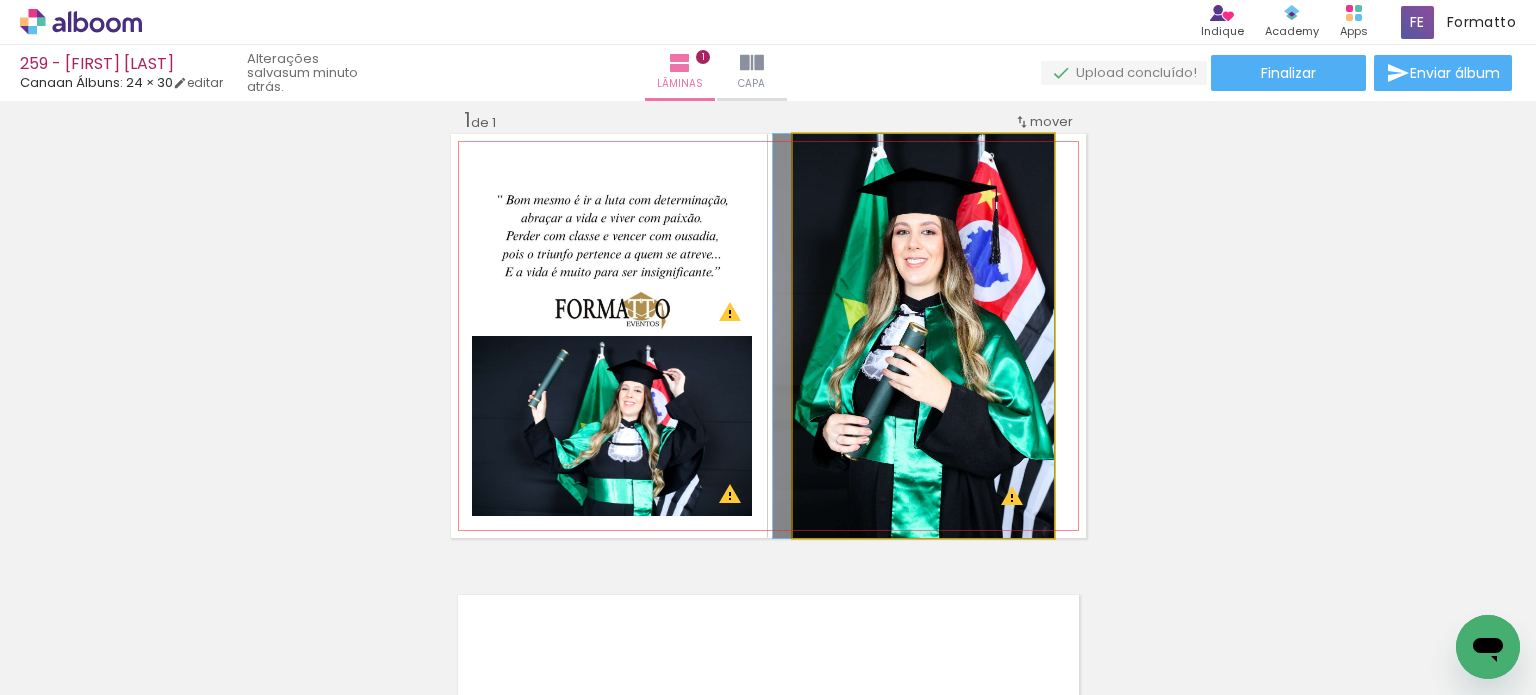 drag, startPoint x: 979, startPoint y: 334, endPoint x: 941, endPoint y: 324, distance: 39.293766 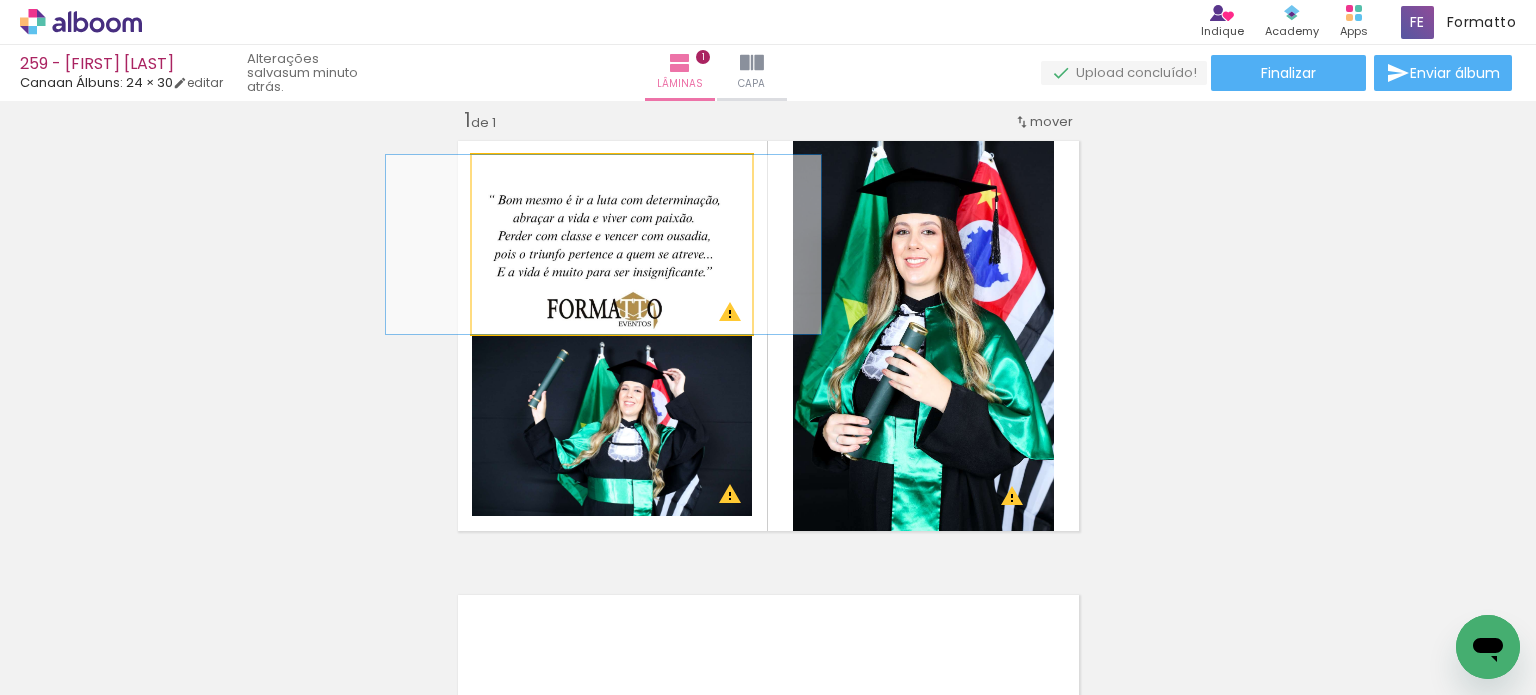 drag, startPoint x: 590, startPoint y: 235, endPoint x: 580, endPoint y: 327, distance: 92.541885 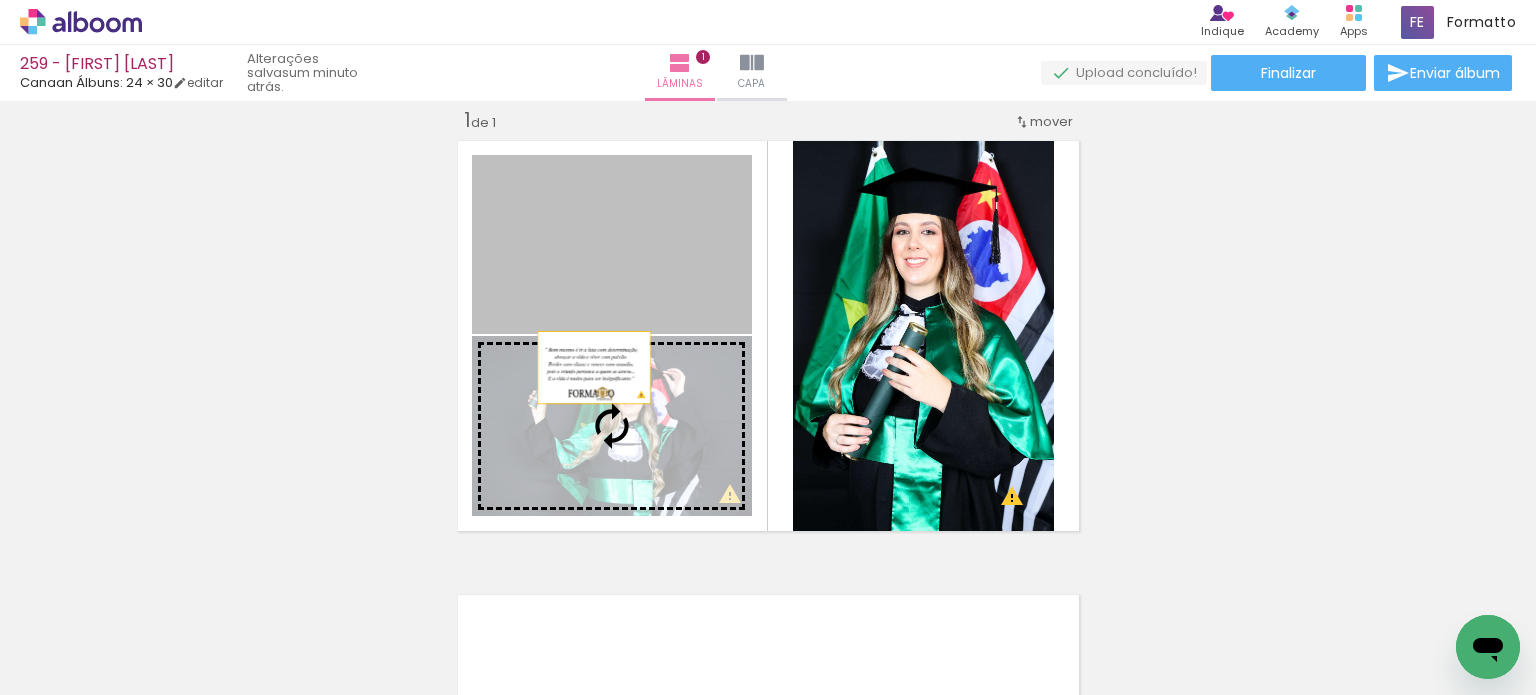 drag, startPoint x: 584, startPoint y: 234, endPoint x: 586, endPoint y: 371, distance: 137.0146 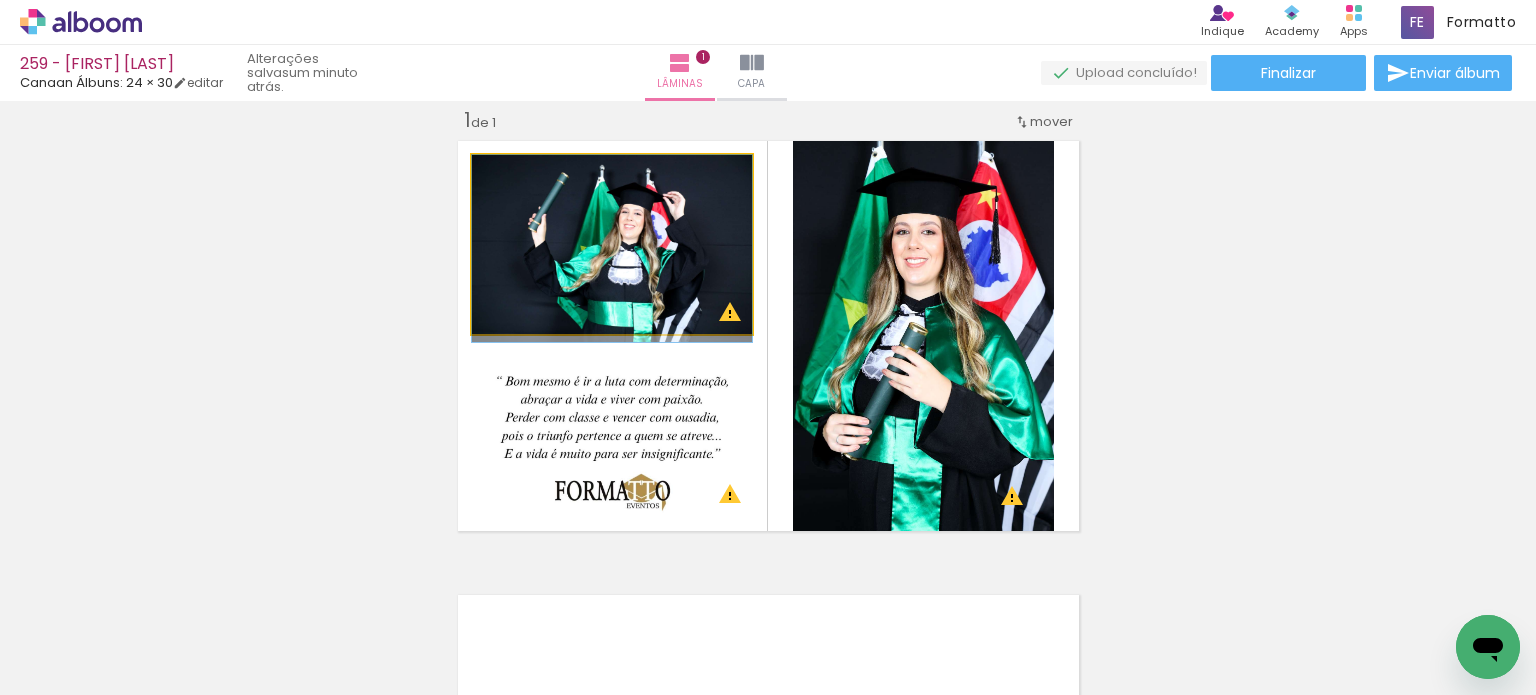 drag, startPoint x: 595, startPoint y: 283, endPoint x: 575, endPoint y: 287, distance: 20.396078 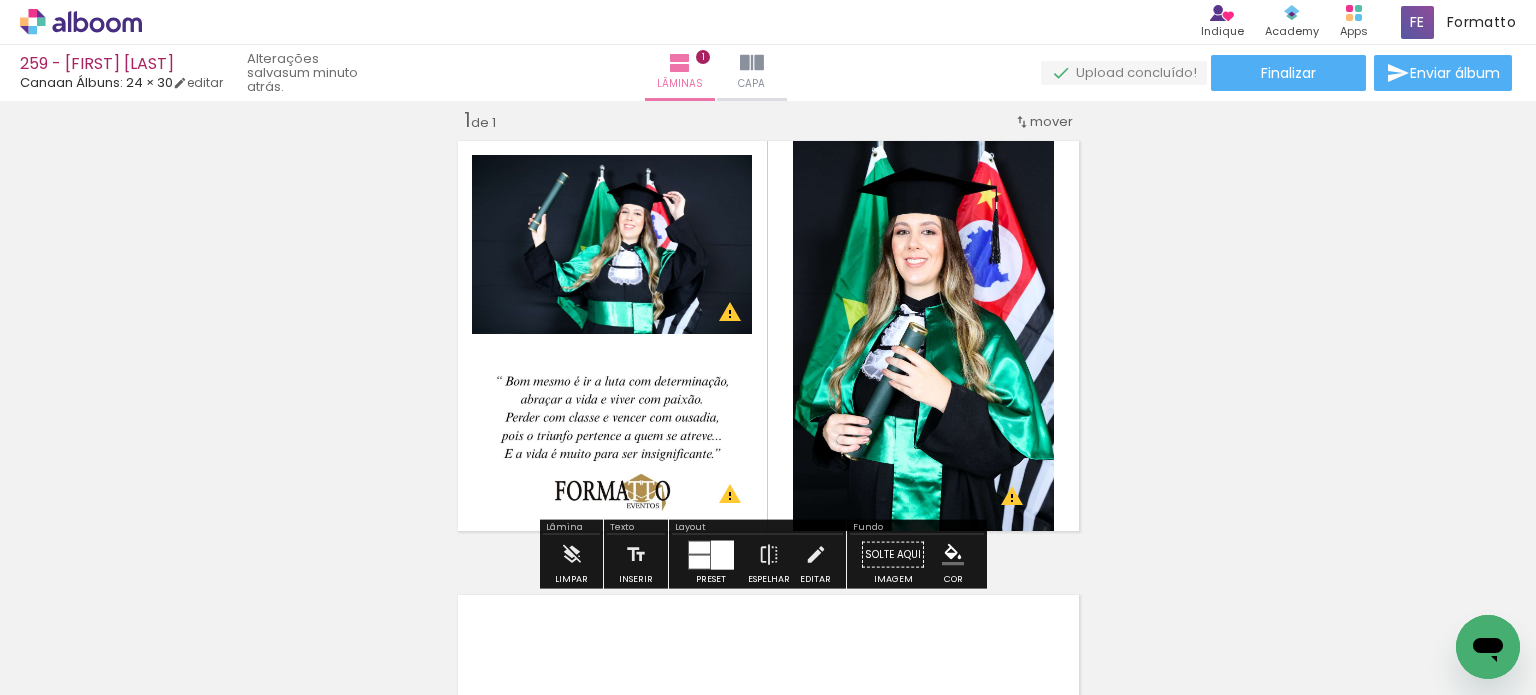 click on "Inserir lâmina 1  de 1 O Designbox precisará aumentar a sua imagem em 248% para exportar para impressão. O Designbox precisará aumentar a sua imagem em 167% para exportar para impressão. O Designbox precisará aumentar a sua imagem em 176% para exportar para impressão." at bounding box center [768, 537] 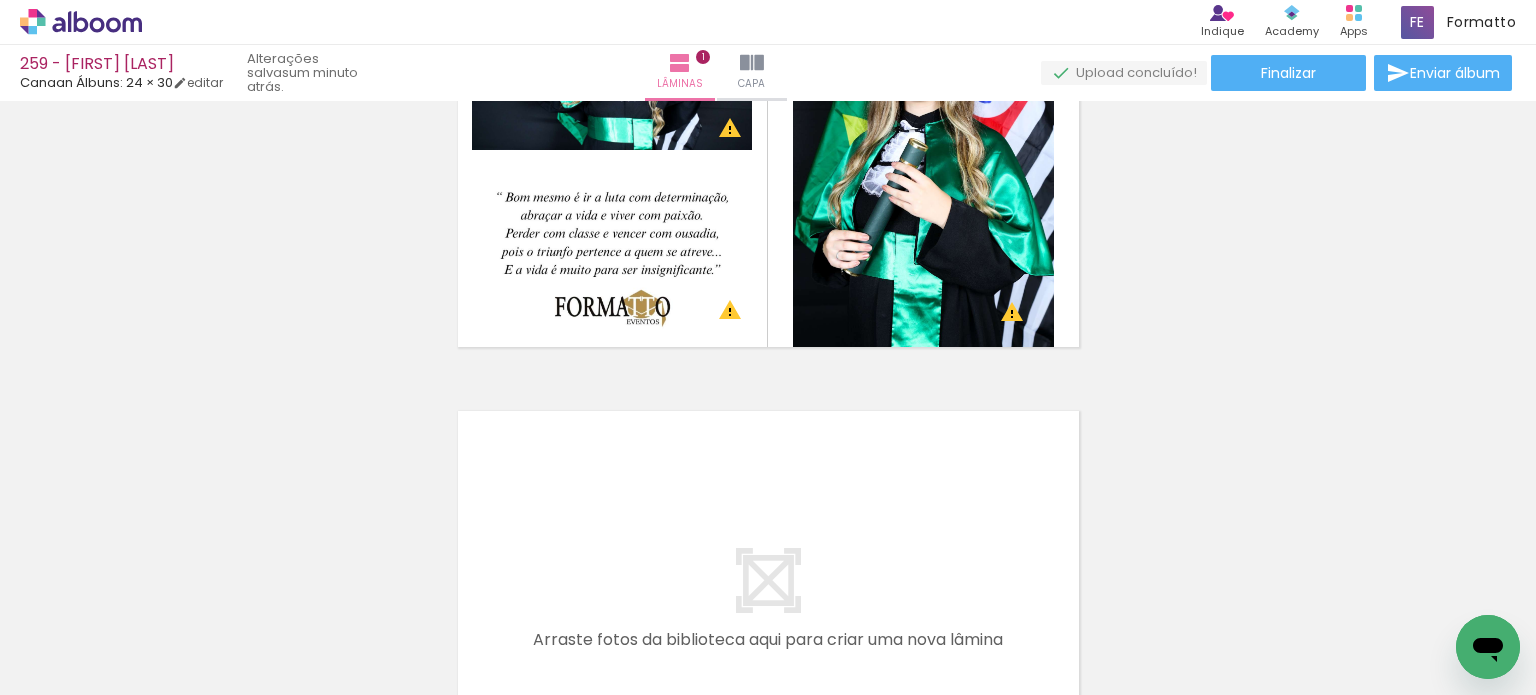 scroll, scrollTop: 225, scrollLeft: 0, axis: vertical 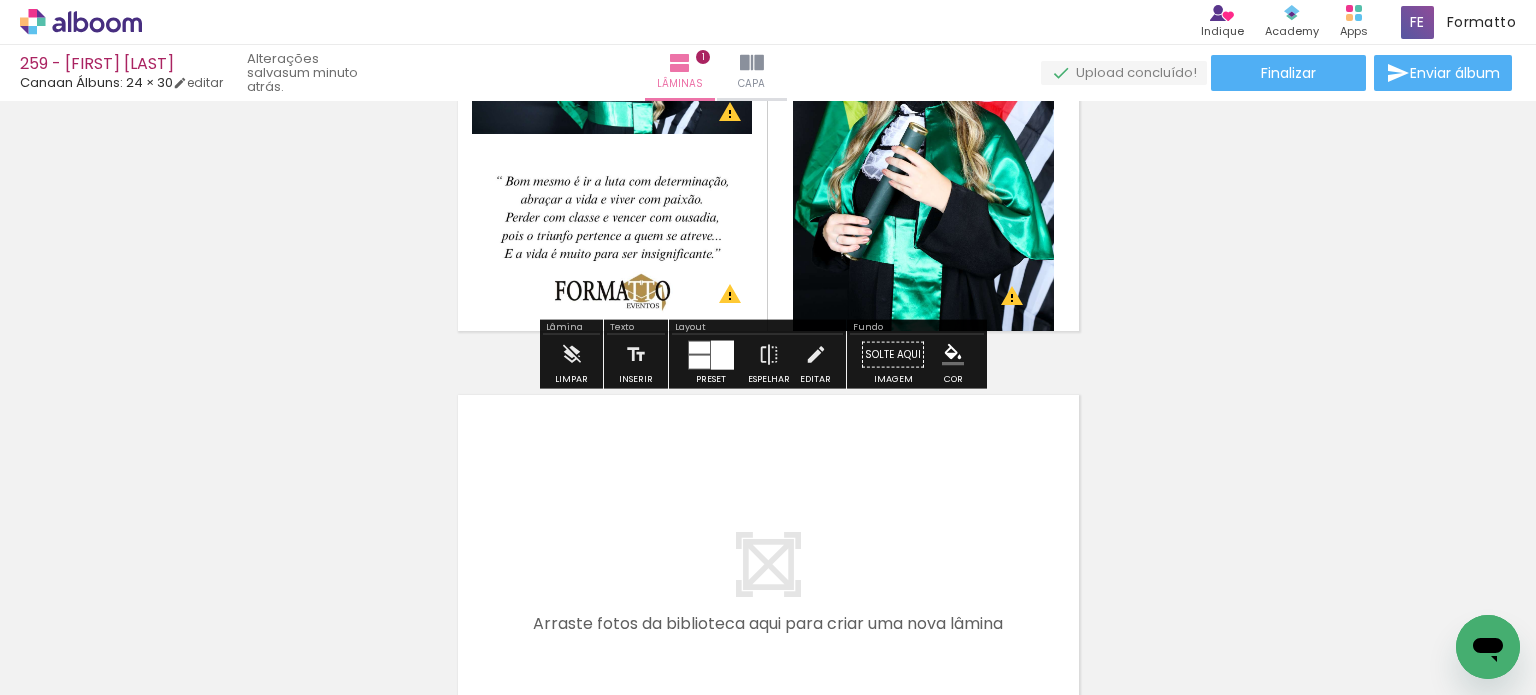 click 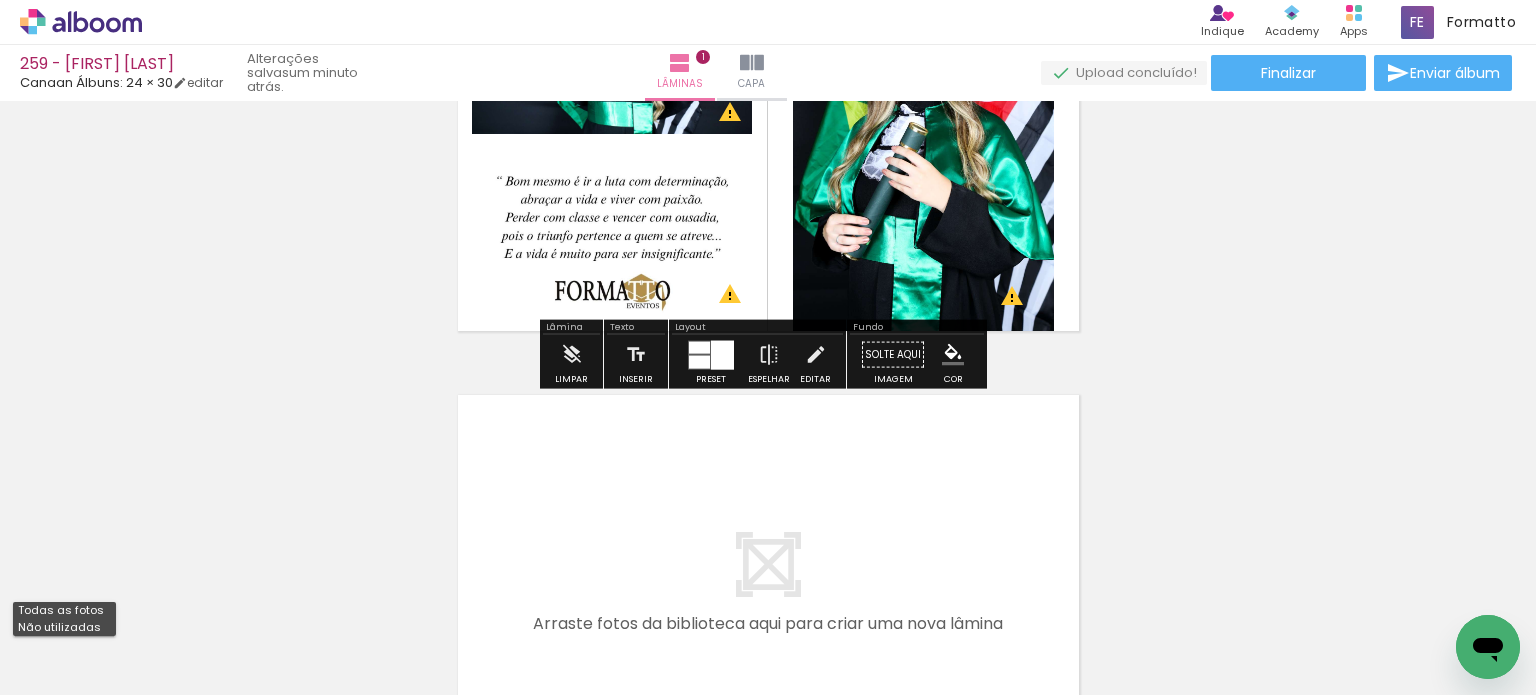 click on "Não utilizadas" at bounding box center [64, 627] 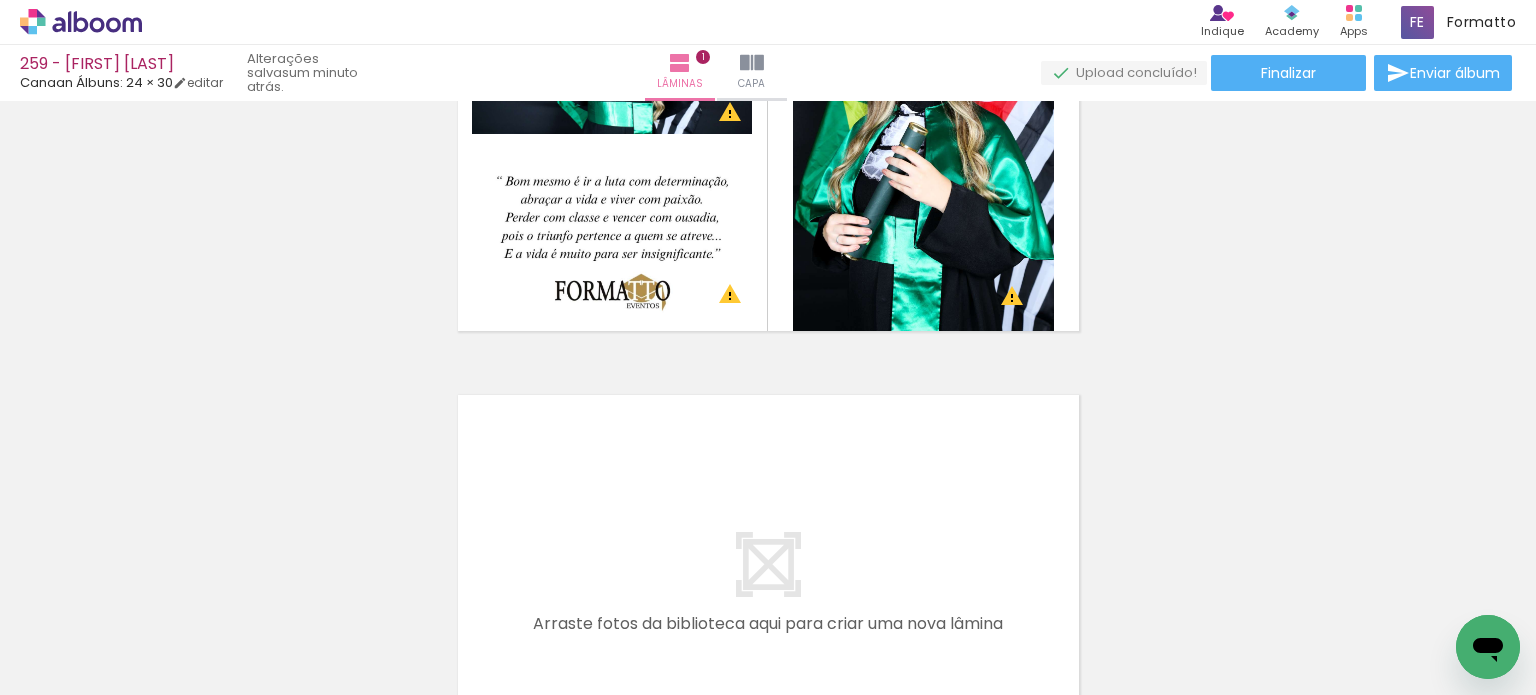 click on "Inserir lâmina 1  de 1 O Designbox precisará aumentar a sua imagem em 248% para exportar para impressão. O Designbox precisará aumentar a sua imagem em 167% para exportar para impressão. O Designbox precisará aumentar a sua imagem em 176% para exportar para impressão." at bounding box center (768, 337) 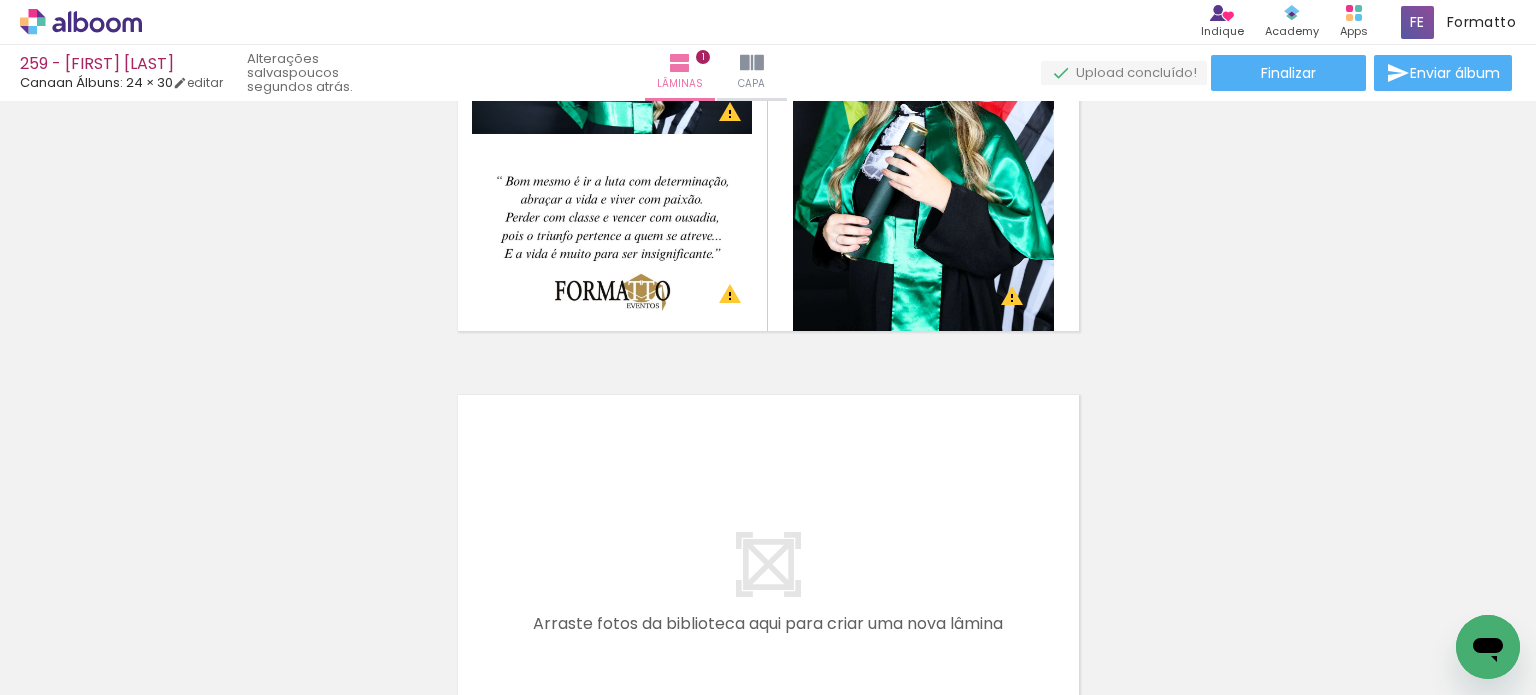 scroll, scrollTop: 0, scrollLeft: 0, axis: both 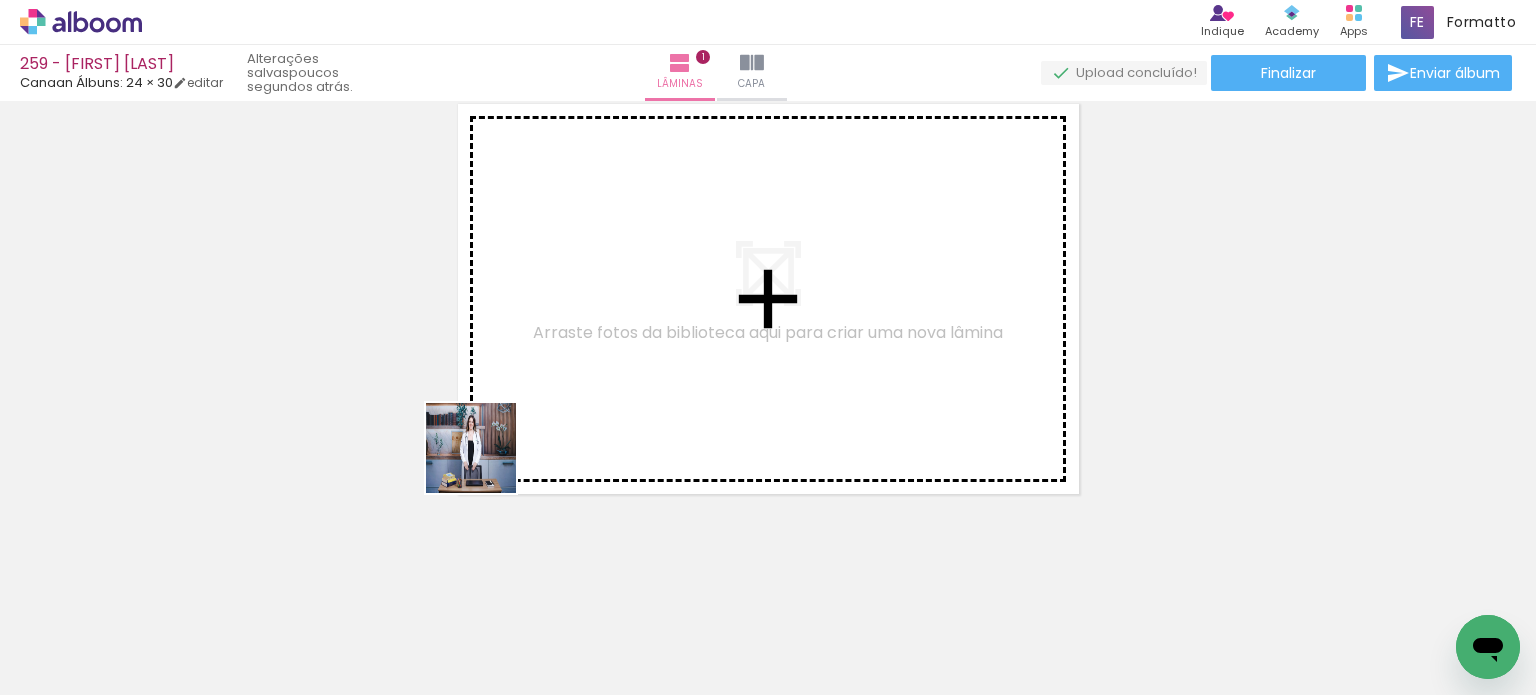 drag, startPoint x: 436, startPoint y: 515, endPoint x: 480, endPoint y: 534, distance: 47.92703 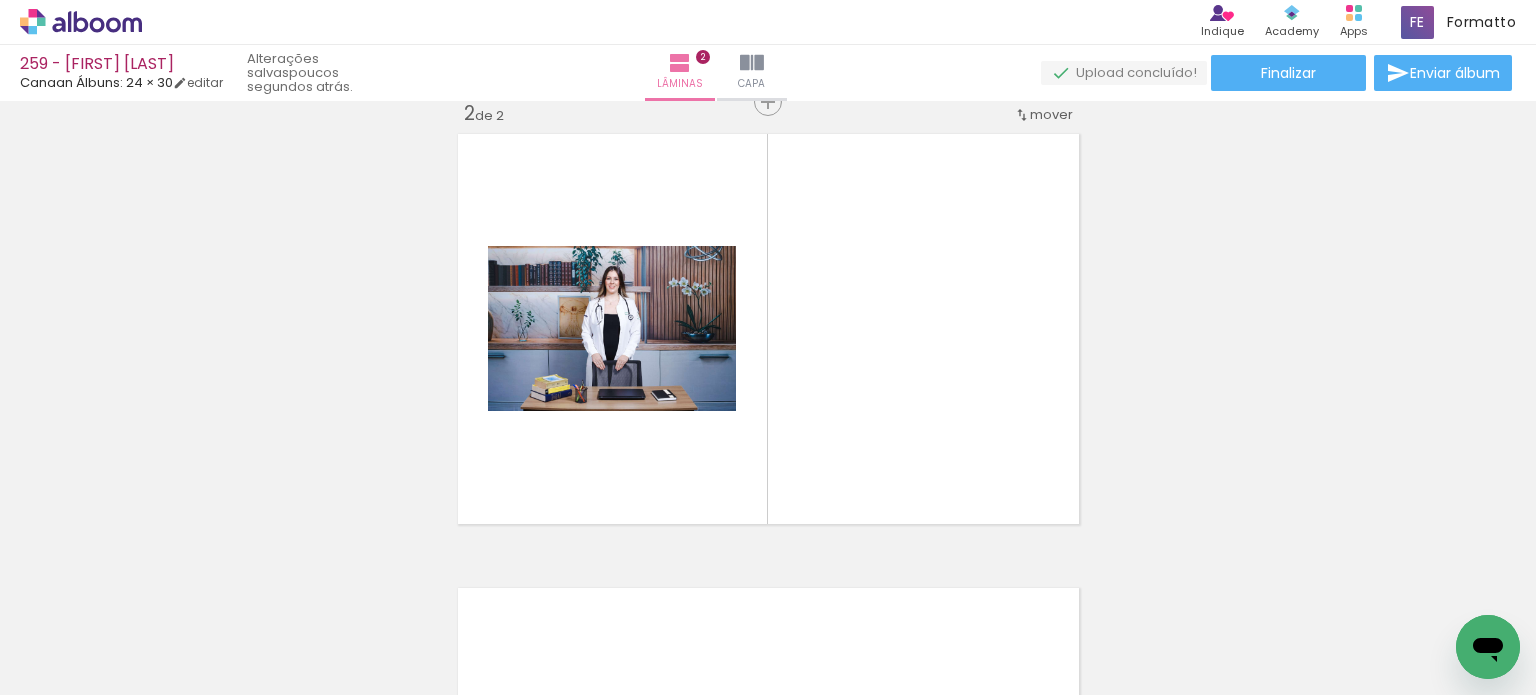 scroll, scrollTop: 479, scrollLeft: 0, axis: vertical 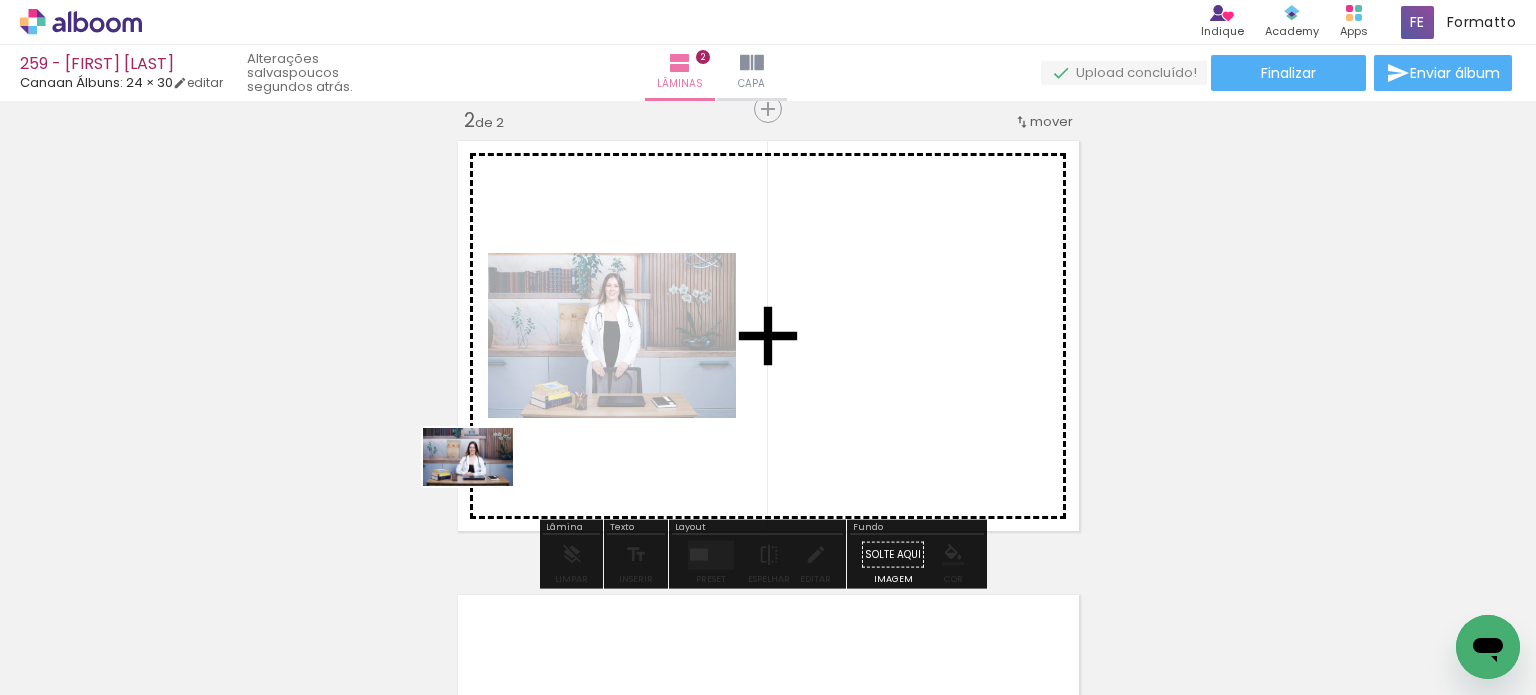 drag, startPoint x: 332, startPoint y: 627, endPoint x: 382, endPoint y: 563, distance: 81.21576 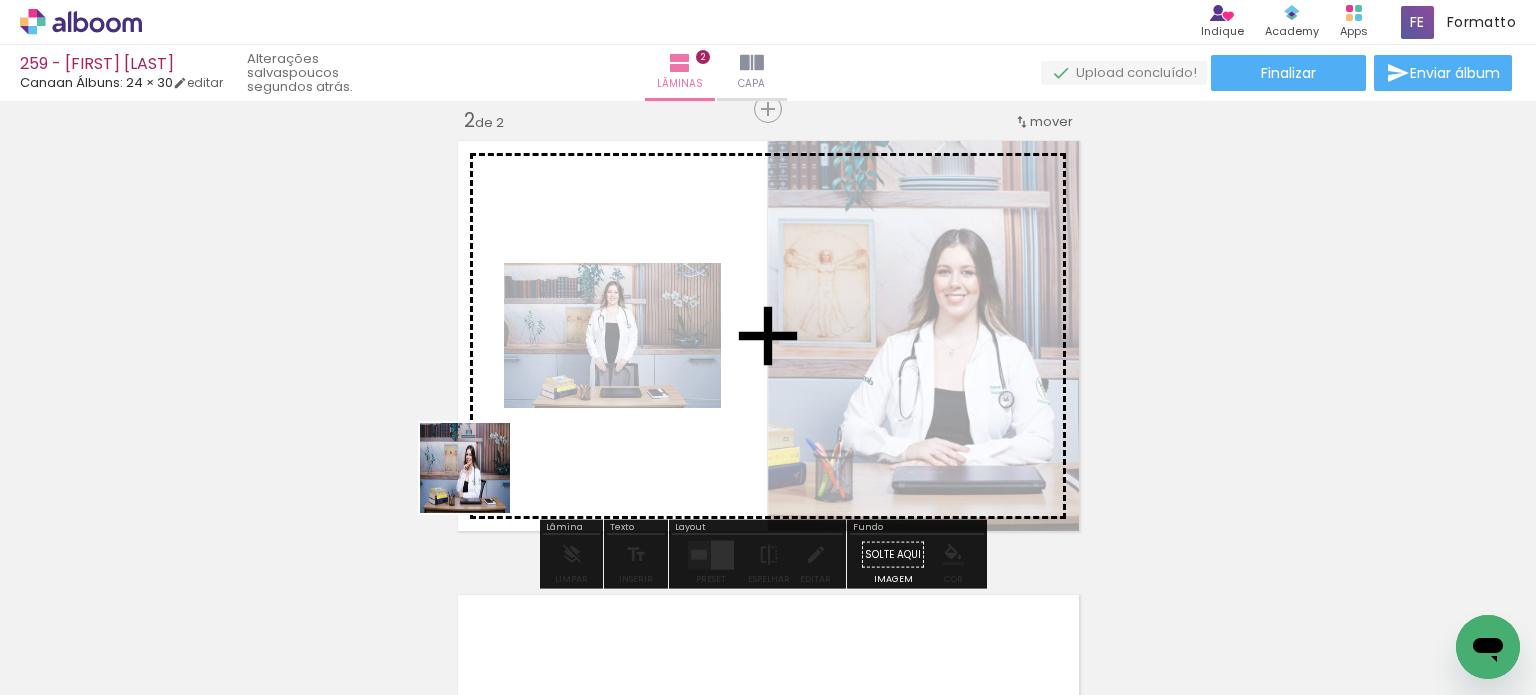 drag, startPoint x: 328, startPoint y: 639, endPoint x: 440, endPoint y: 578, distance: 127.53431 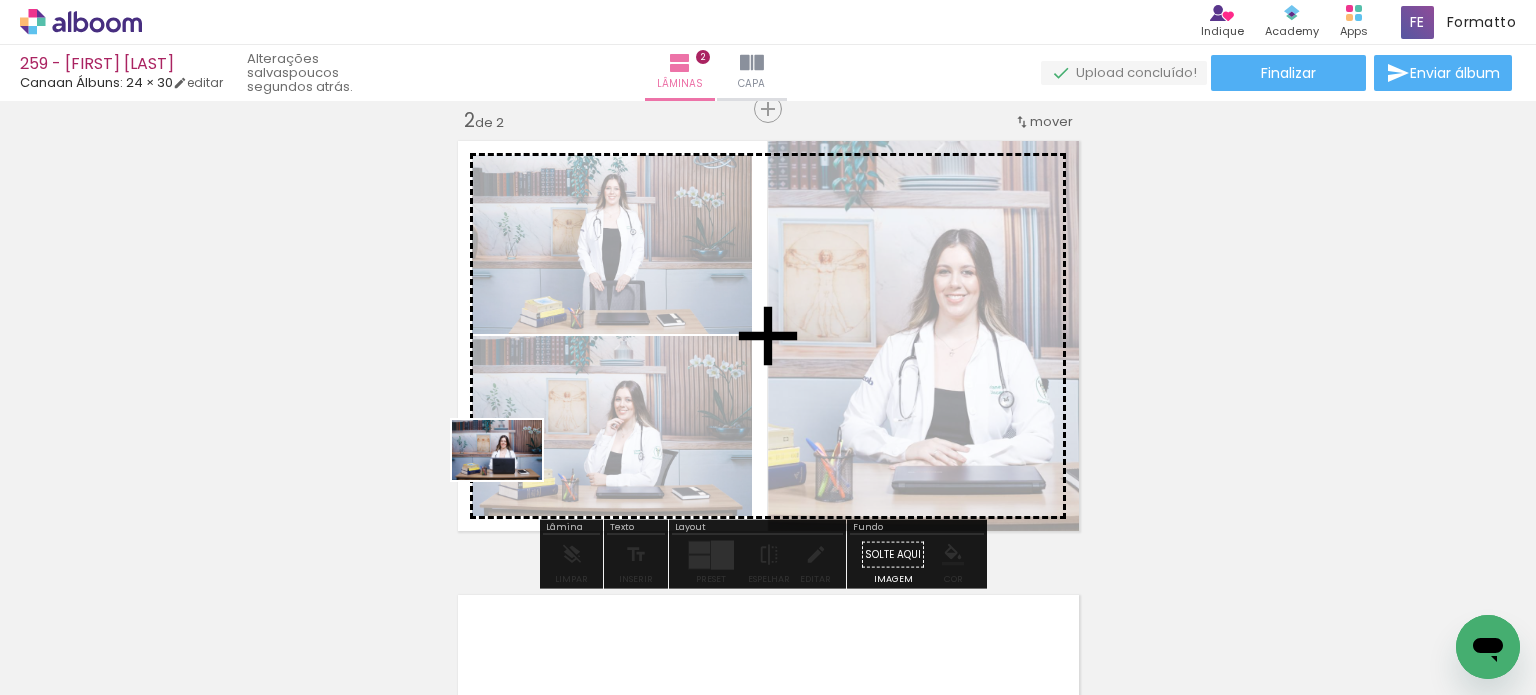 drag, startPoint x: 346, startPoint y: 630, endPoint x: 407, endPoint y: 599, distance: 68.42514 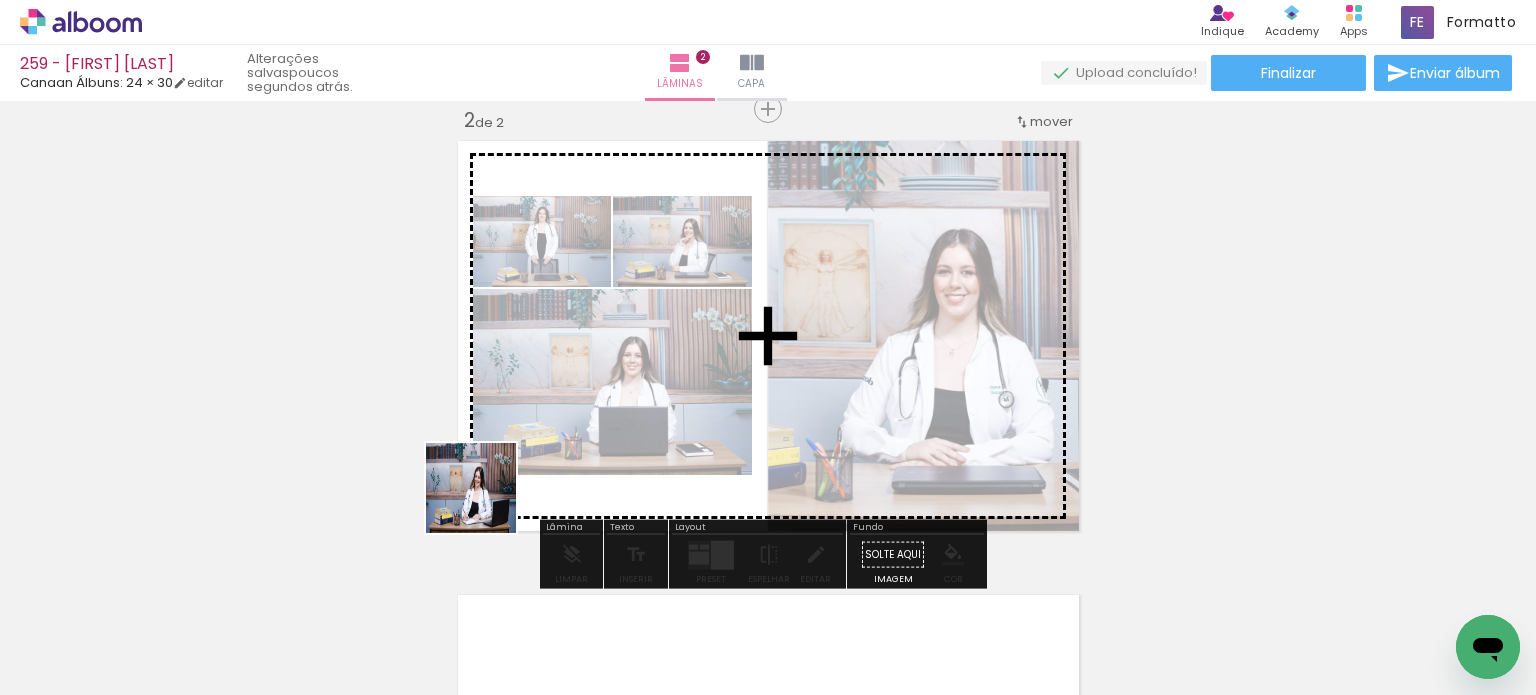 drag, startPoint x: 423, startPoint y: 563, endPoint x: 416, endPoint y: 591, distance: 28.86174 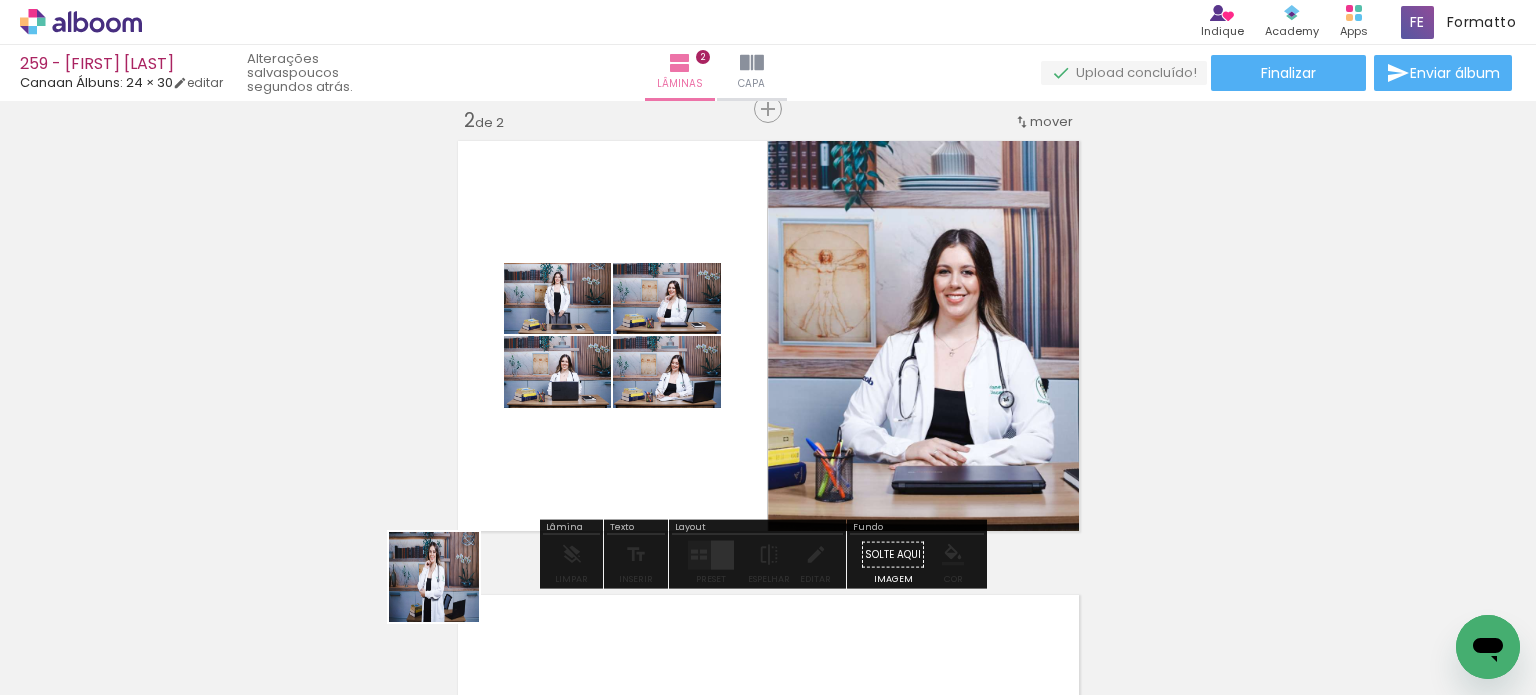 drag, startPoint x: 419, startPoint y: 626, endPoint x: 536, endPoint y: 475, distance: 191.02356 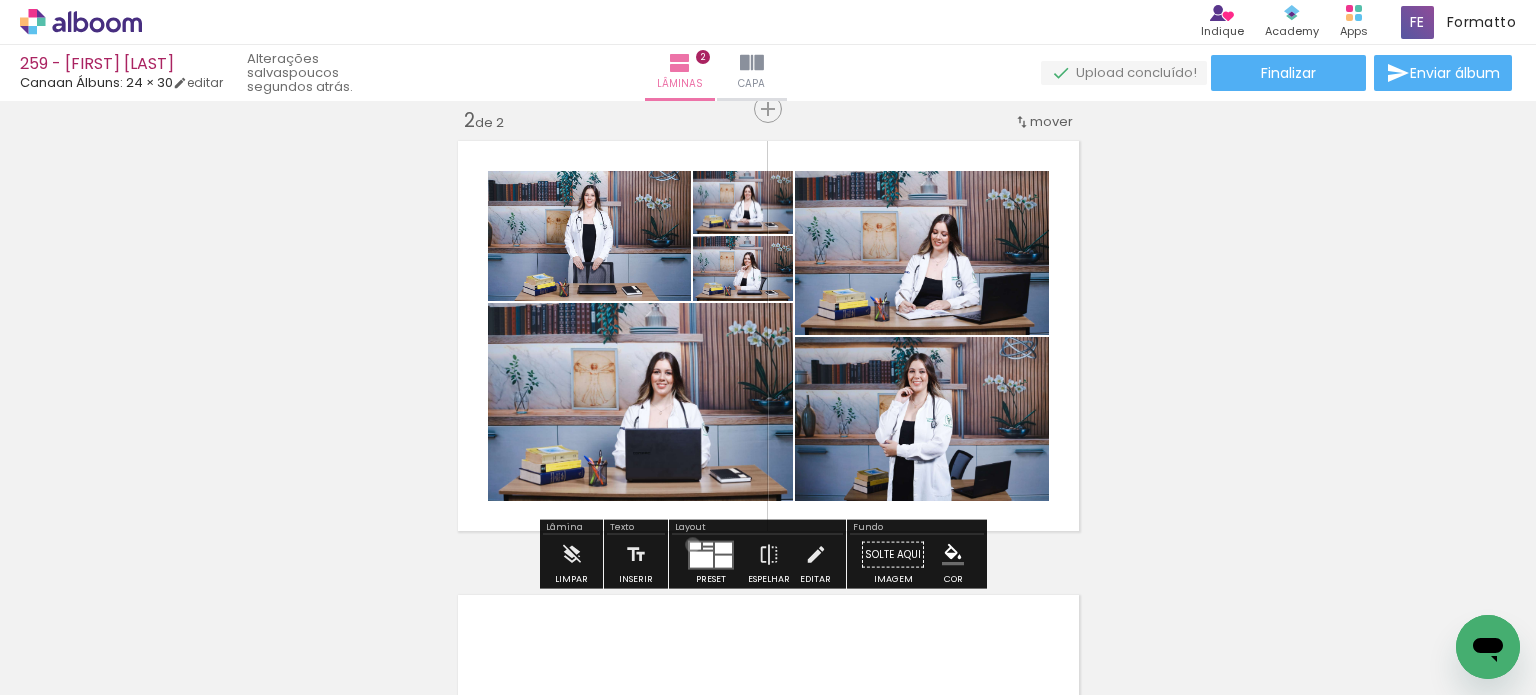 click at bounding box center (695, 545) 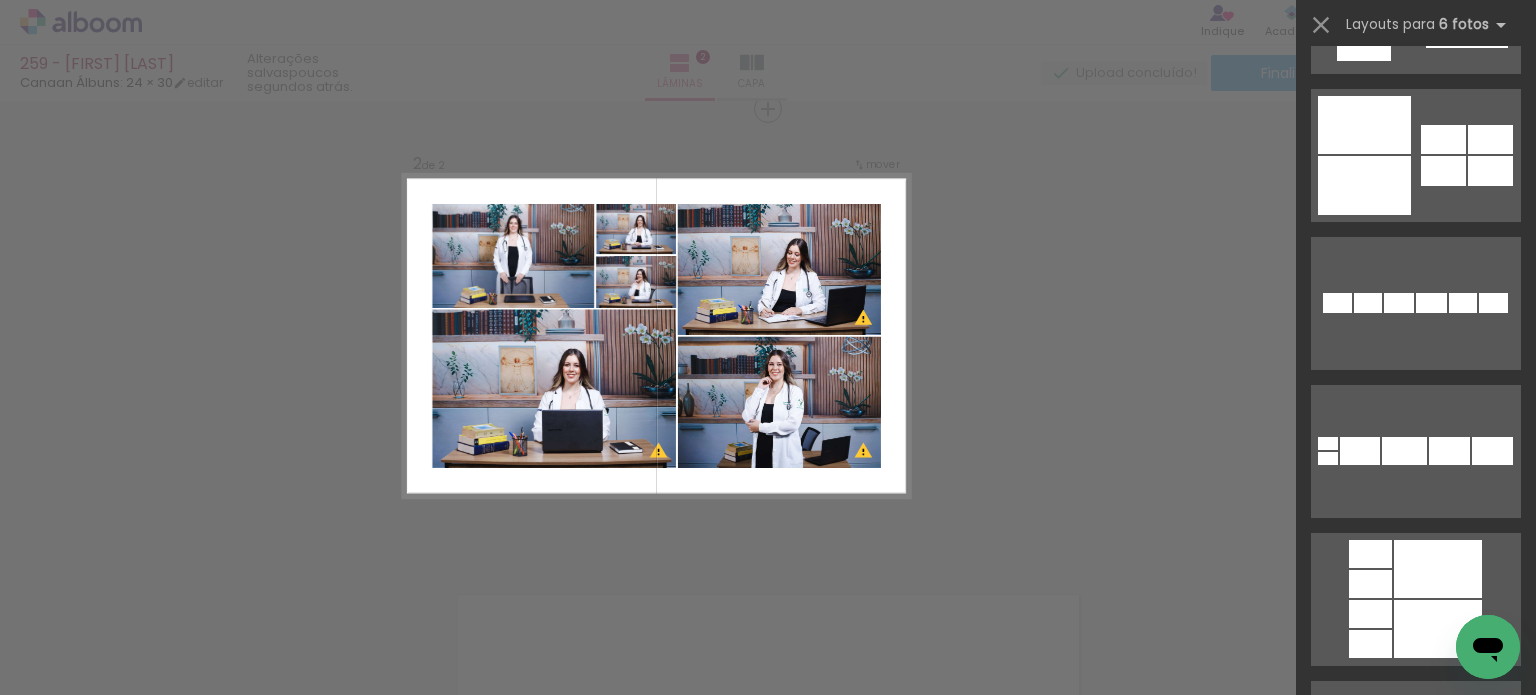 scroll, scrollTop: 4000, scrollLeft: 0, axis: vertical 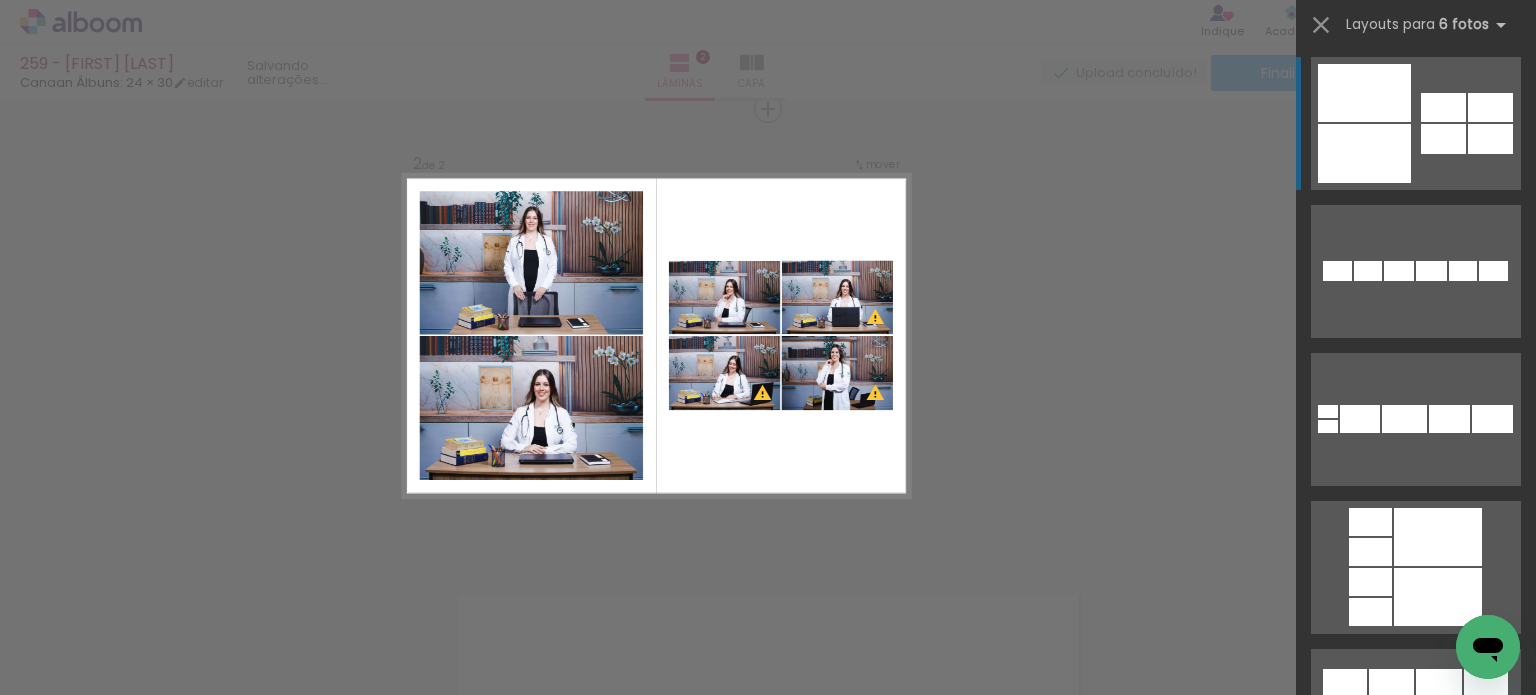 click at bounding box center [1434, -161] 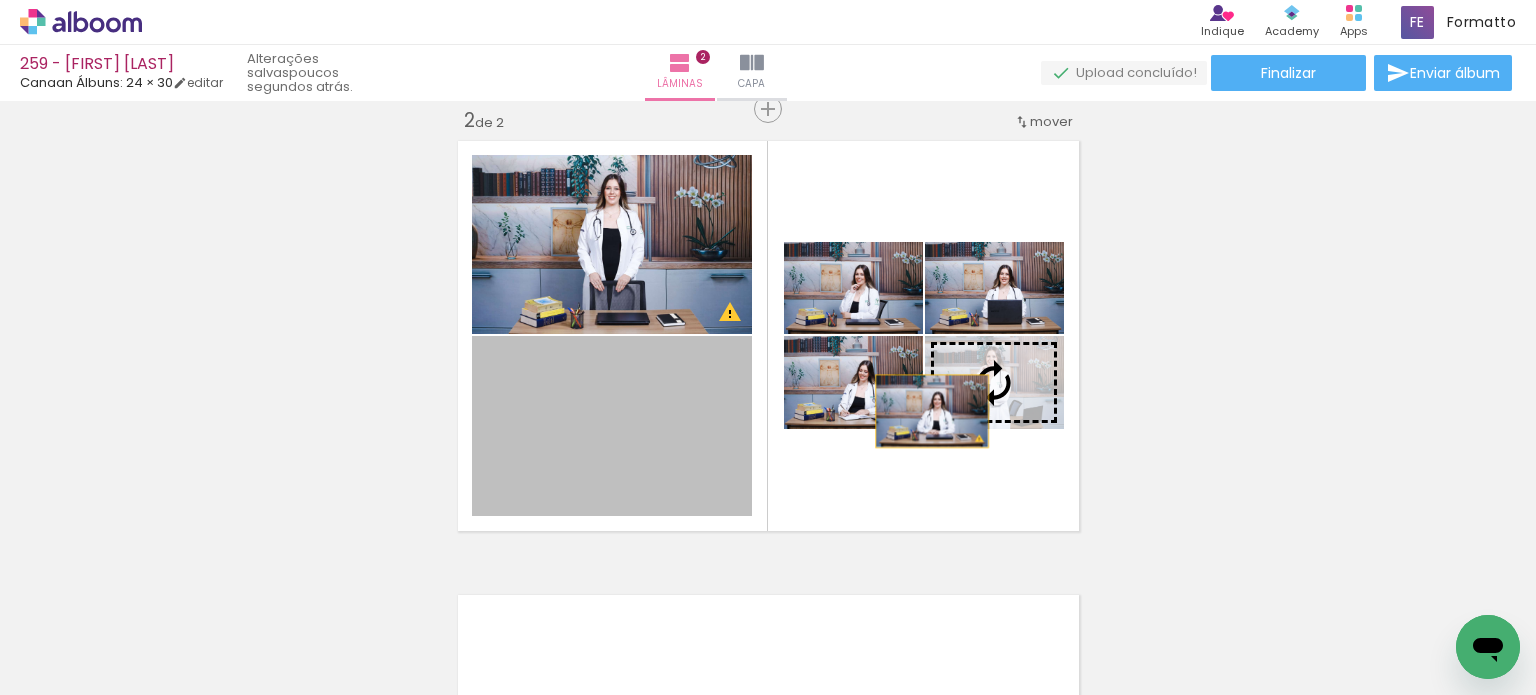 drag, startPoint x: 643, startPoint y: 431, endPoint x: 963, endPoint y: 394, distance: 322.13196 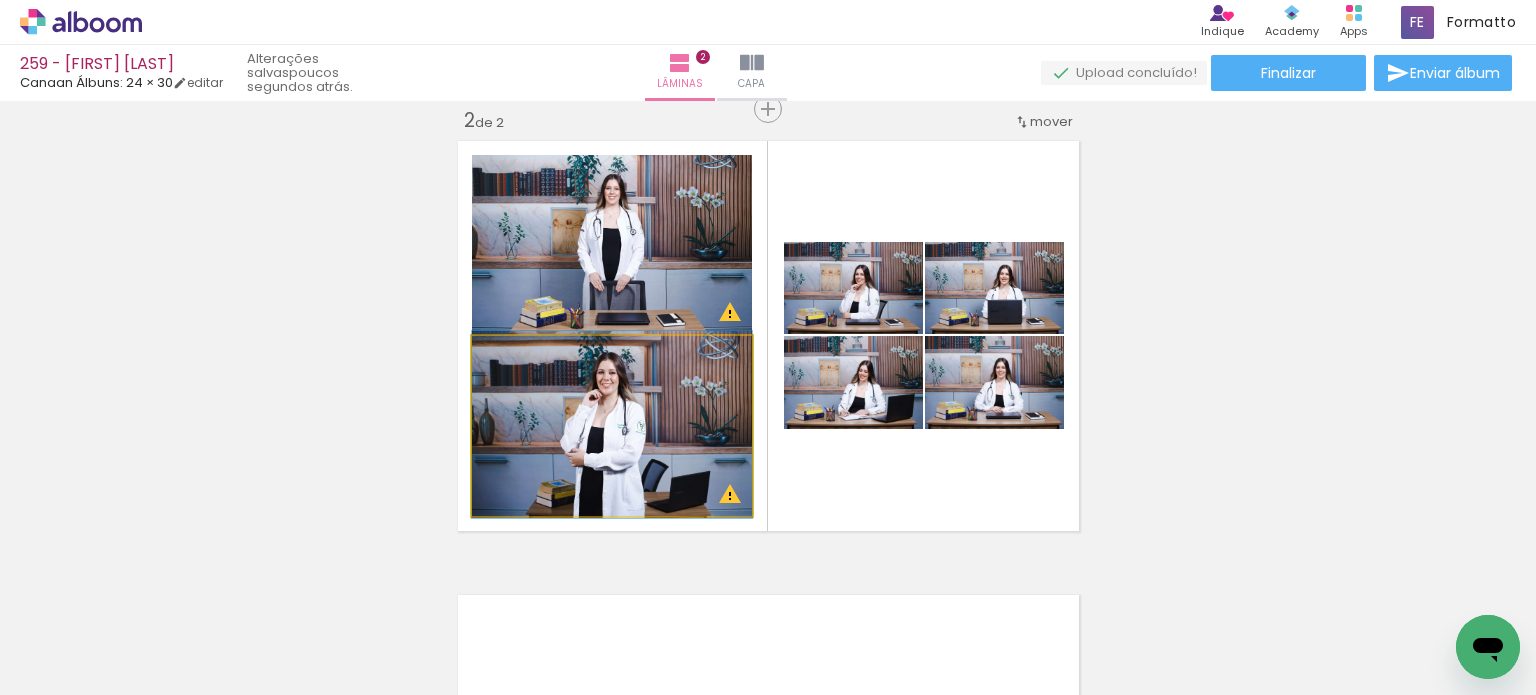 drag, startPoint x: 691, startPoint y: 444, endPoint x: 712, endPoint y: 443, distance: 21.023796 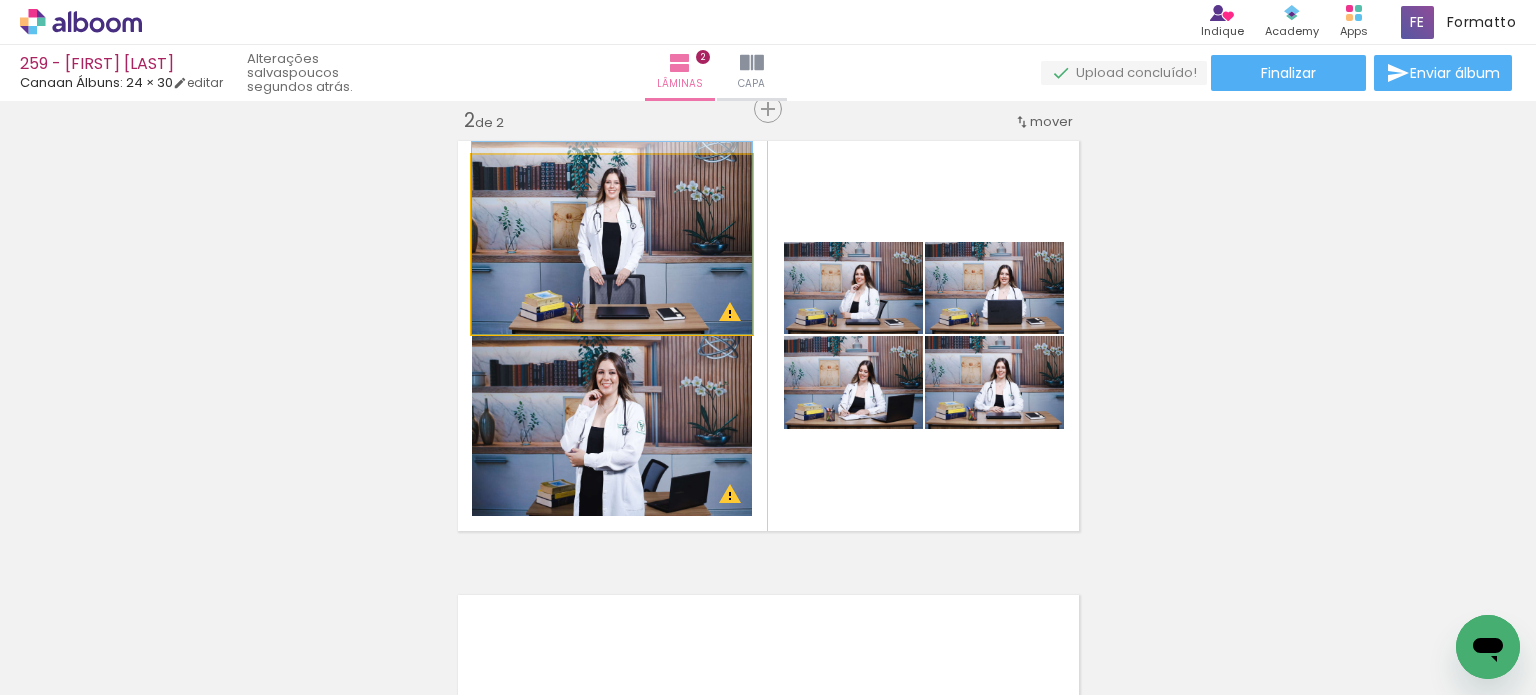 drag, startPoint x: 689, startPoint y: 279, endPoint x: 689, endPoint y: 264, distance: 15 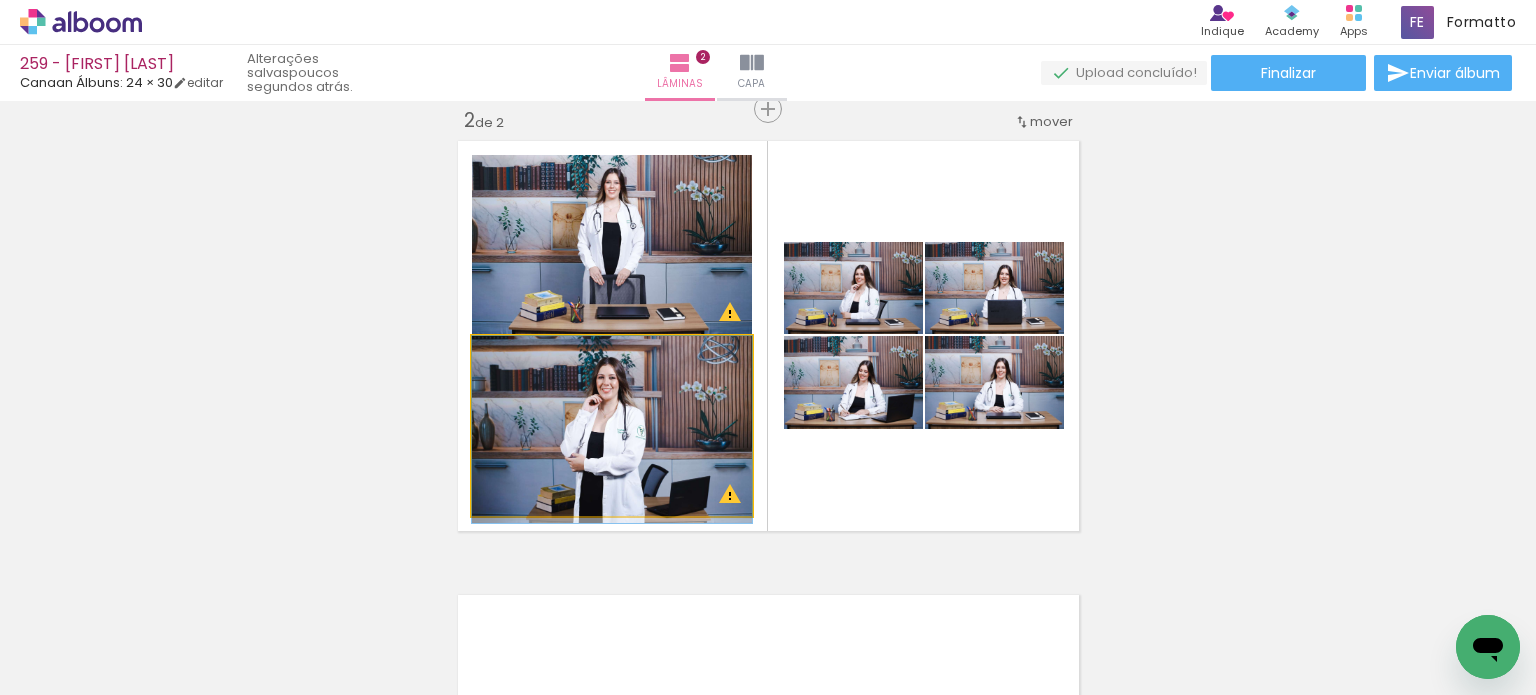 drag, startPoint x: 720, startPoint y: 420, endPoint x: 723, endPoint y: 437, distance: 17.262676 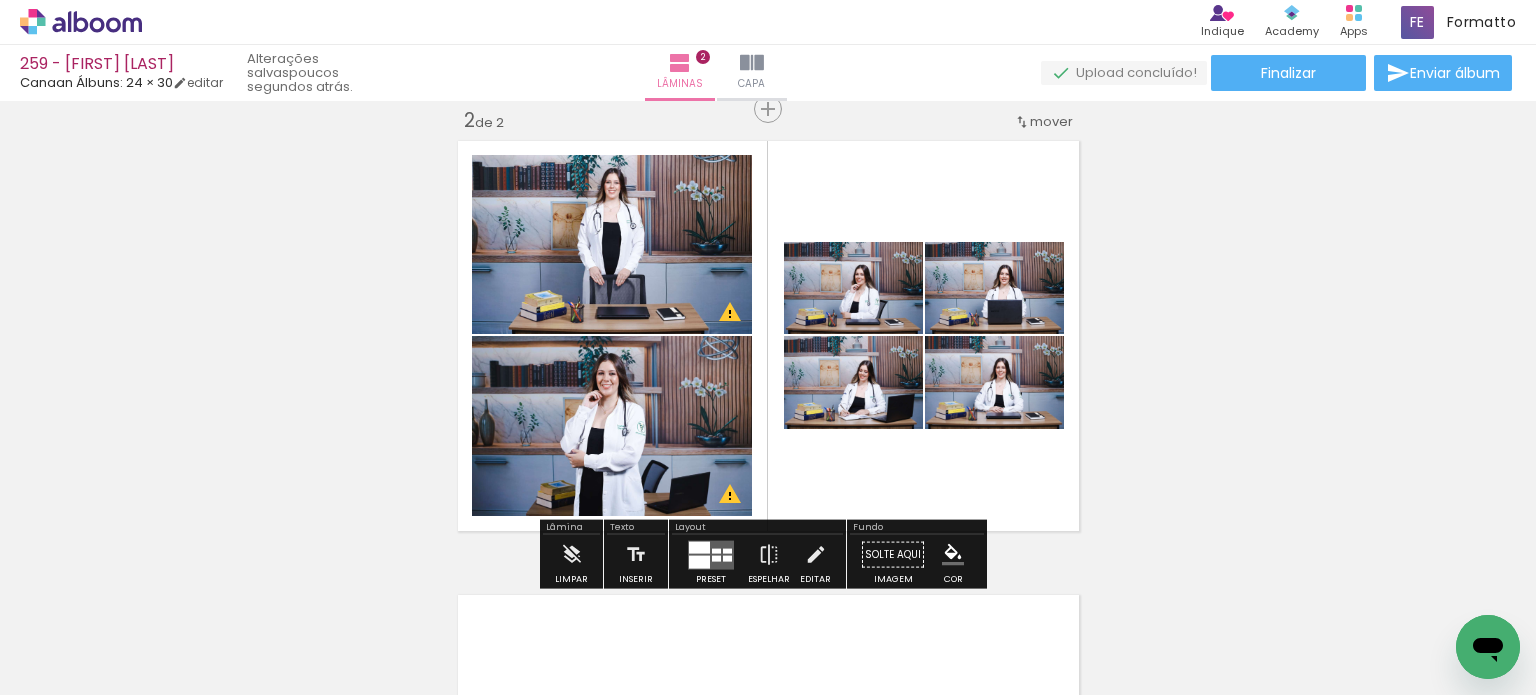 click on "Inserir lâmina 1  de 2  Inserir lâmina 2  de 2 O Designbox precisará aumentar a sua imagem em 248% para exportar para impressão. O Designbox precisará aumentar a sua imagem em 167% para exportar para impressão. O Designbox precisará aumentar a sua imagem em 176% para exportar para impressão. O Designbox precisará aumentar a sua imagem em 167% para exportar para impressão. O Designbox precisará aumentar a sua imagem em 167% para exportar para impressão." at bounding box center (768, 310) 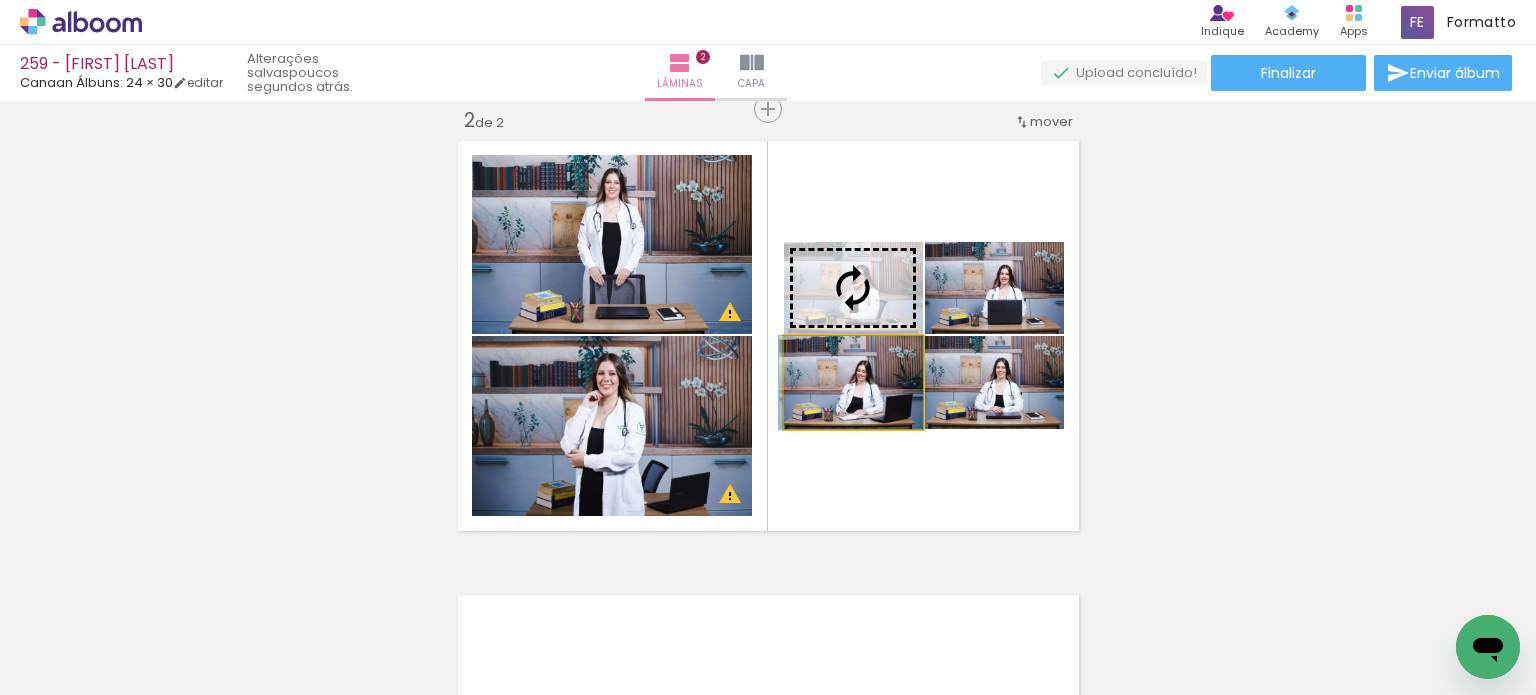 drag, startPoint x: 899, startPoint y: 399, endPoint x: 888, endPoint y: 297, distance: 102.59142 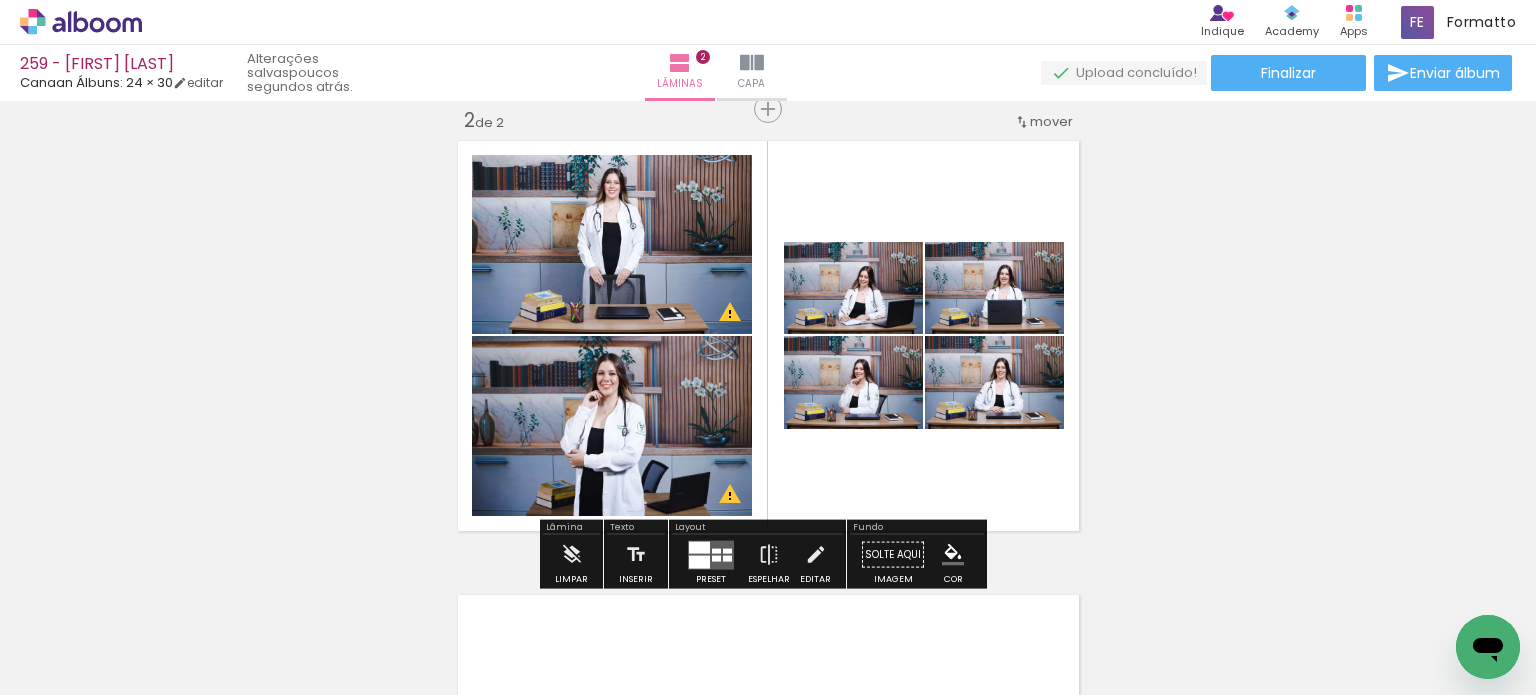 click on "Inserir lâmina 1  de 2  Inserir lâmina 2  de 2 O Designbox precisará aumentar a sua imagem em 248% para exportar para impressão. O Designbox precisará aumentar a sua imagem em 167% para exportar para impressão. O Designbox precisará aumentar a sua imagem em 176% para exportar para impressão. O Designbox precisará aumentar a sua imagem em 167% para exportar para impressão. O Designbox precisará aumentar a sua imagem em 167% para exportar para impressão." at bounding box center (768, 310) 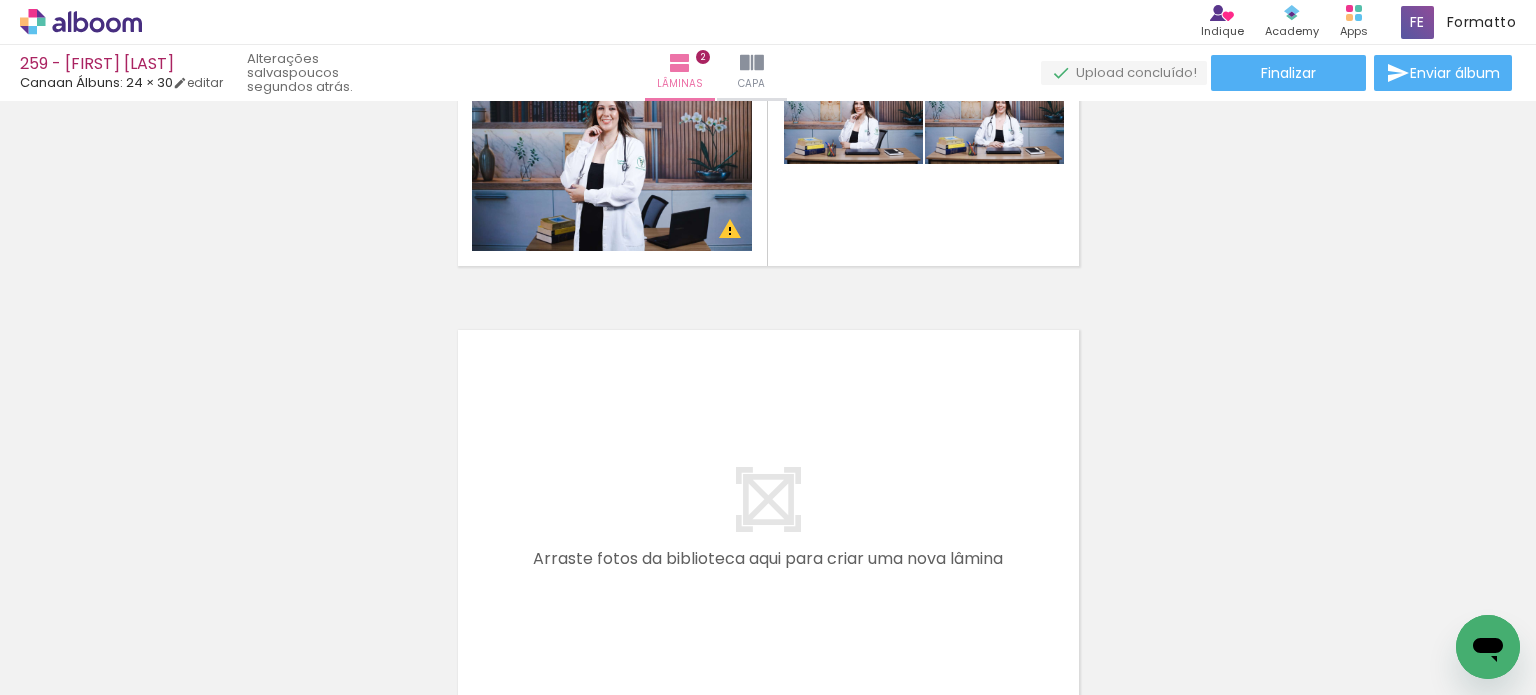 scroll, scrollTop: 879, scrollLeft: 0, axis: vertical 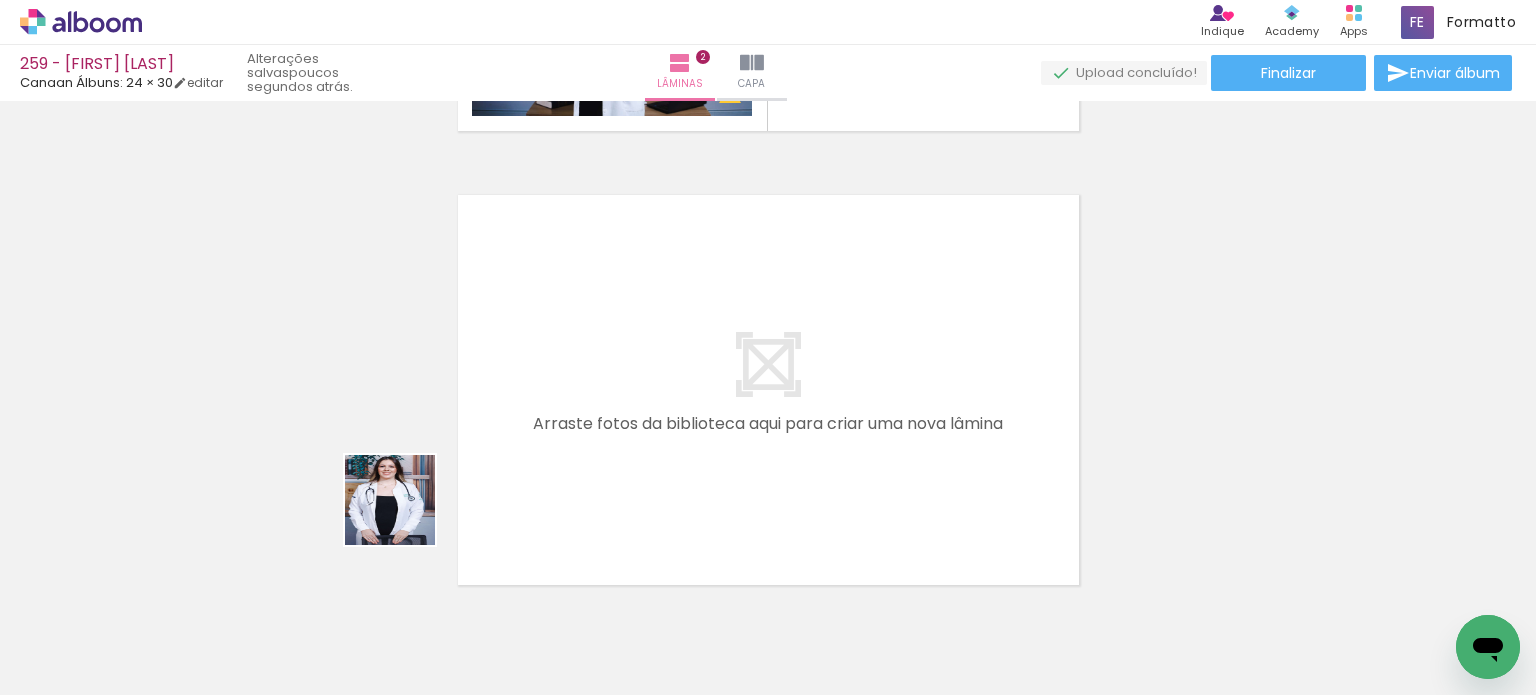 drag, startPoint x: 268, startPoint y: 601, endPoint x: 441, endPoint y: 579, distance: 174.39323 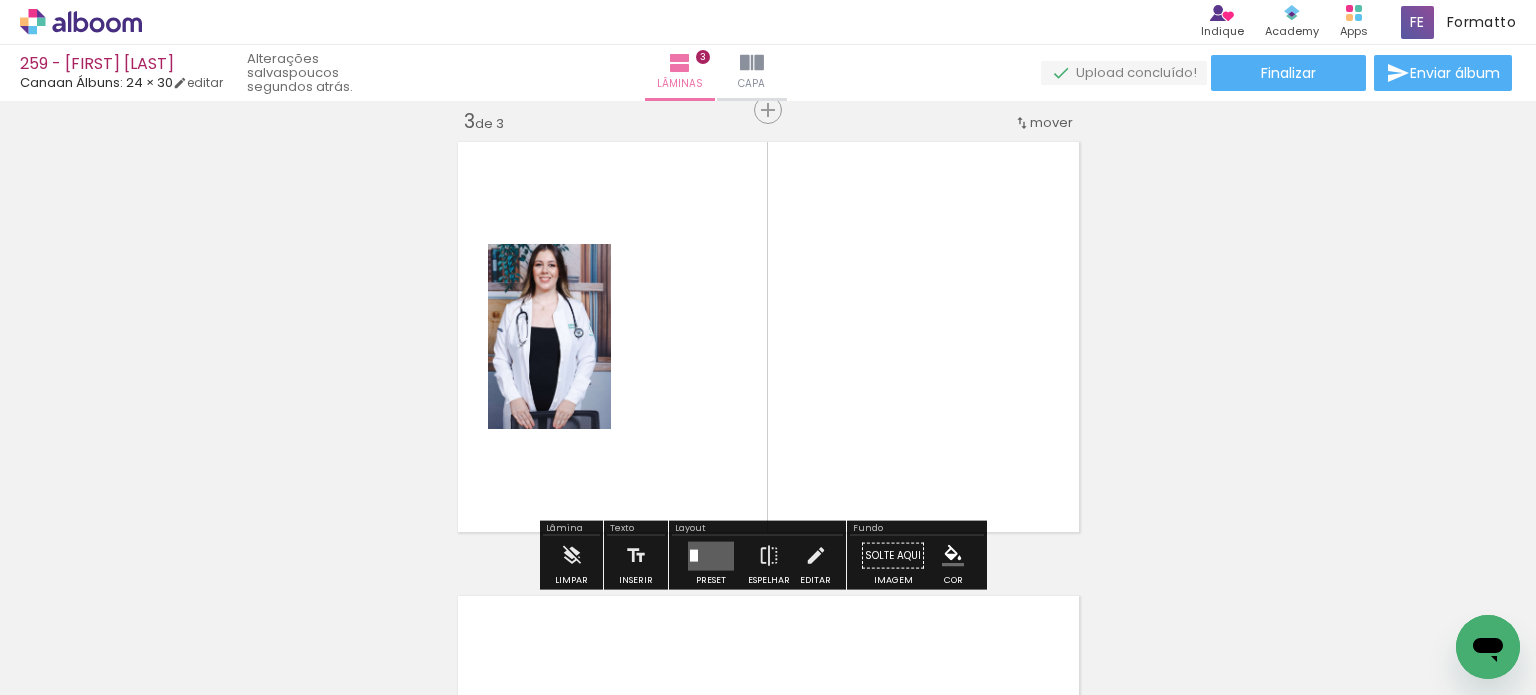 scroll, scrollTop: 933, scrollLeft: 0, axis: vertical 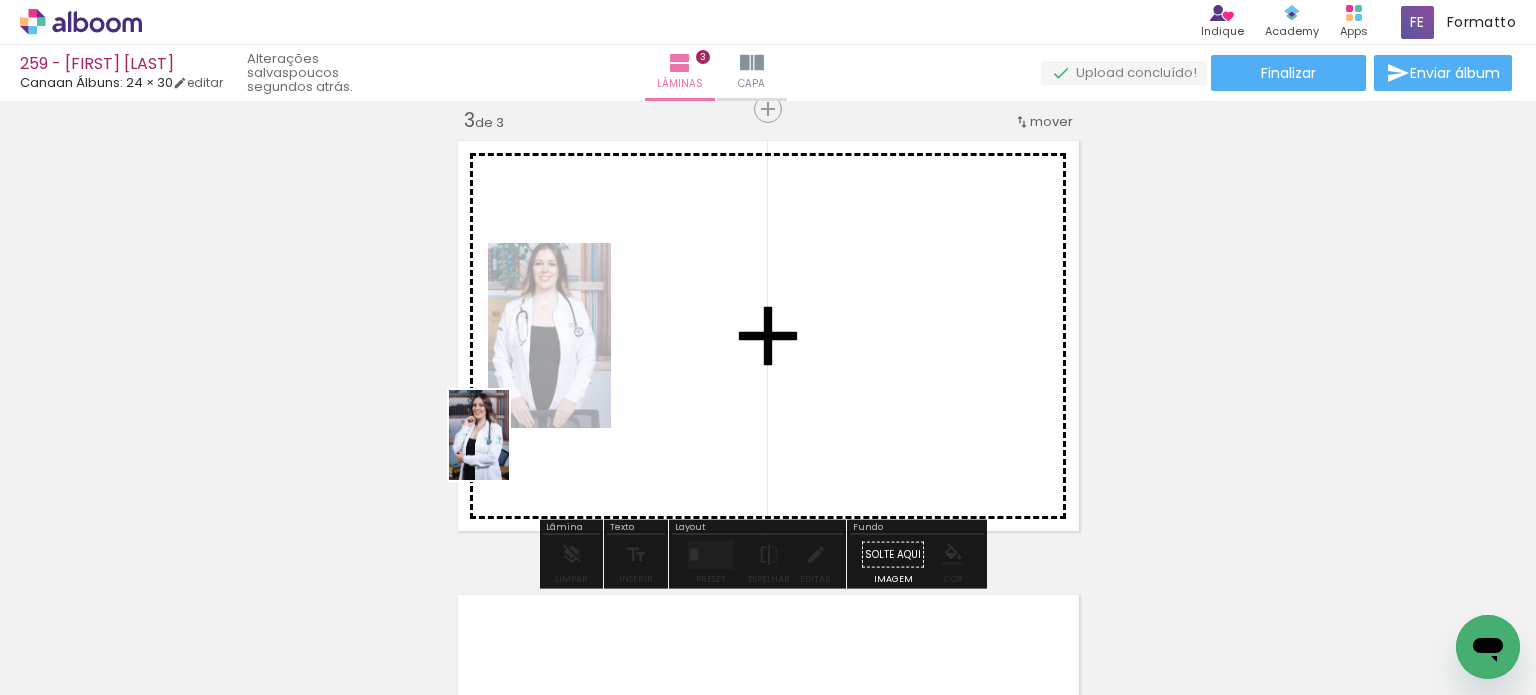 drag, startPoint x: 216, startPoint y: 637, endPoint x: 436, endPoint y: 556, distance: 234.43762 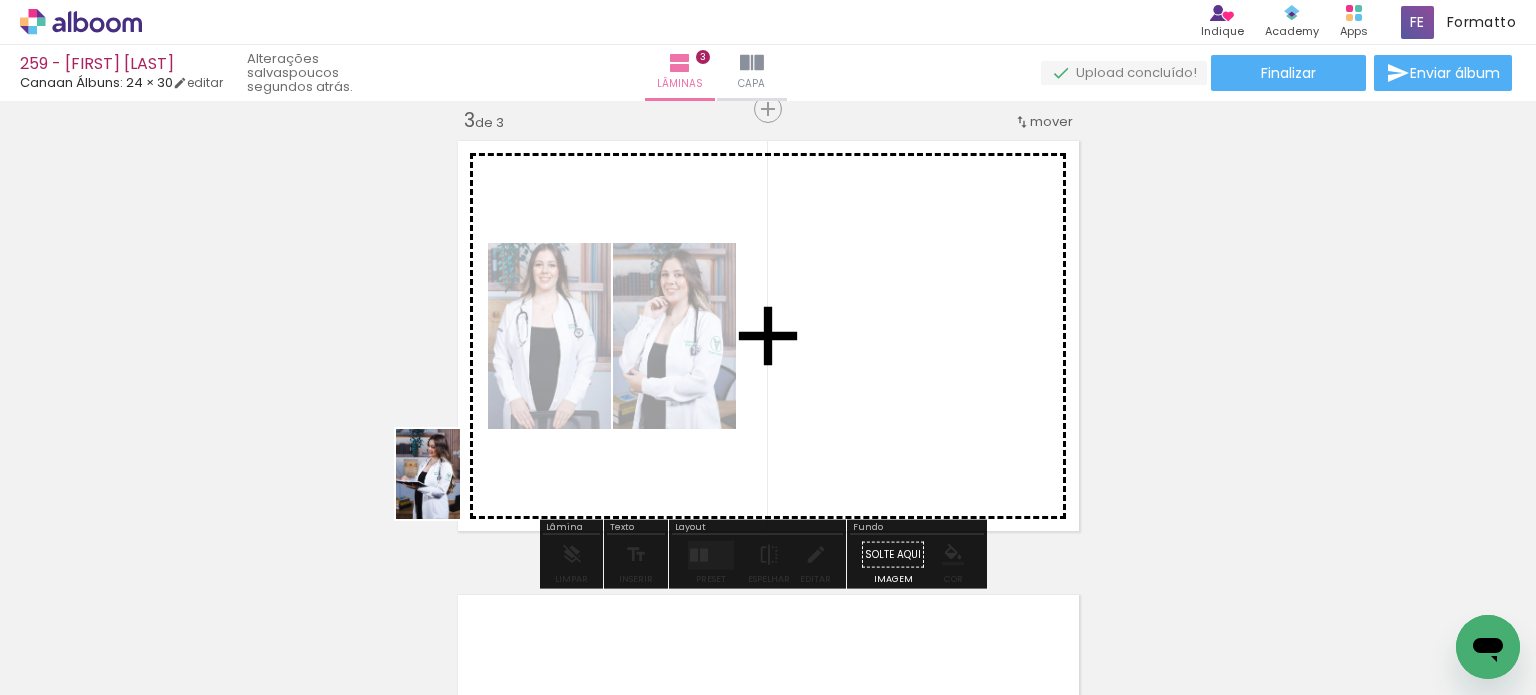drag, startPoint x: 297, startPoint y: 588, endPoint x: 432, endPoint y: 528, distance: 147.73286 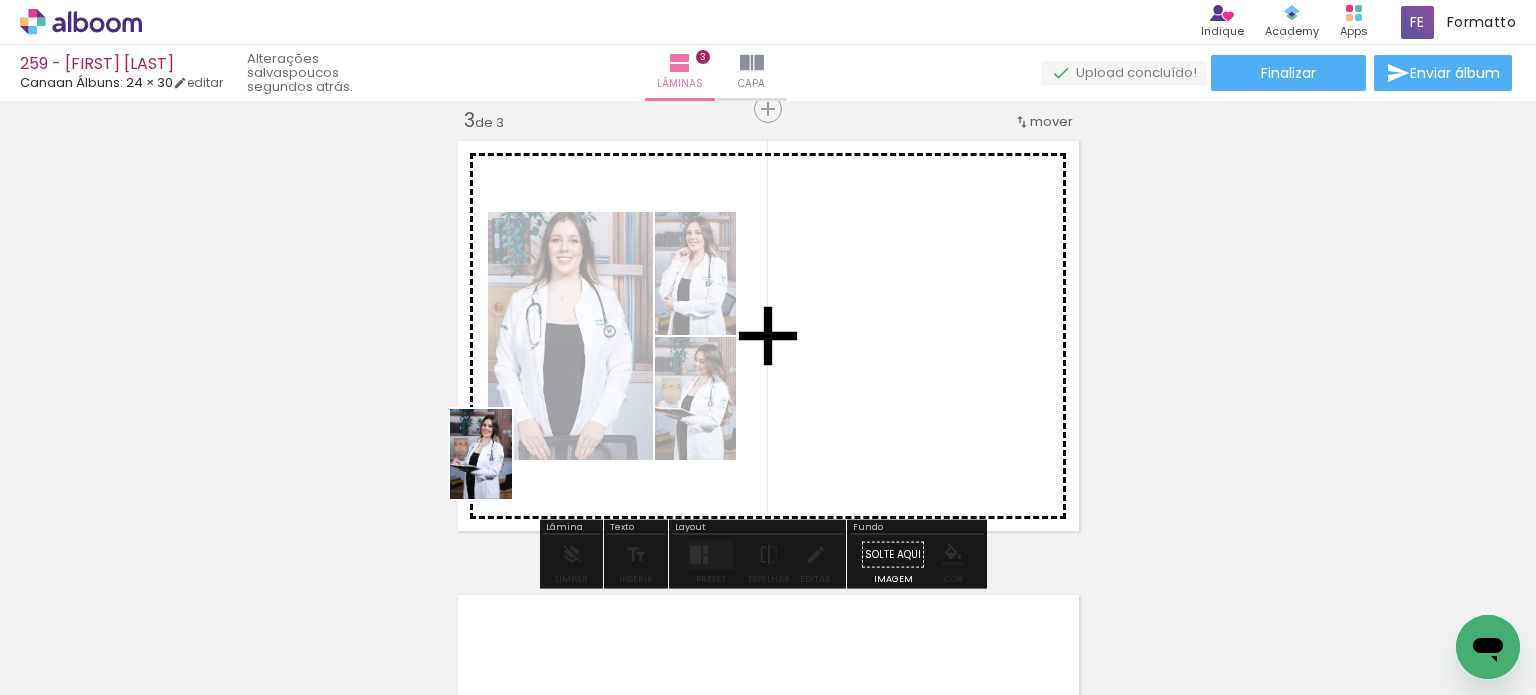 drag, startPoint x: 245, startPoint y: 624, endPoint x: 477, endPoint y: 532, distance: 249.57564 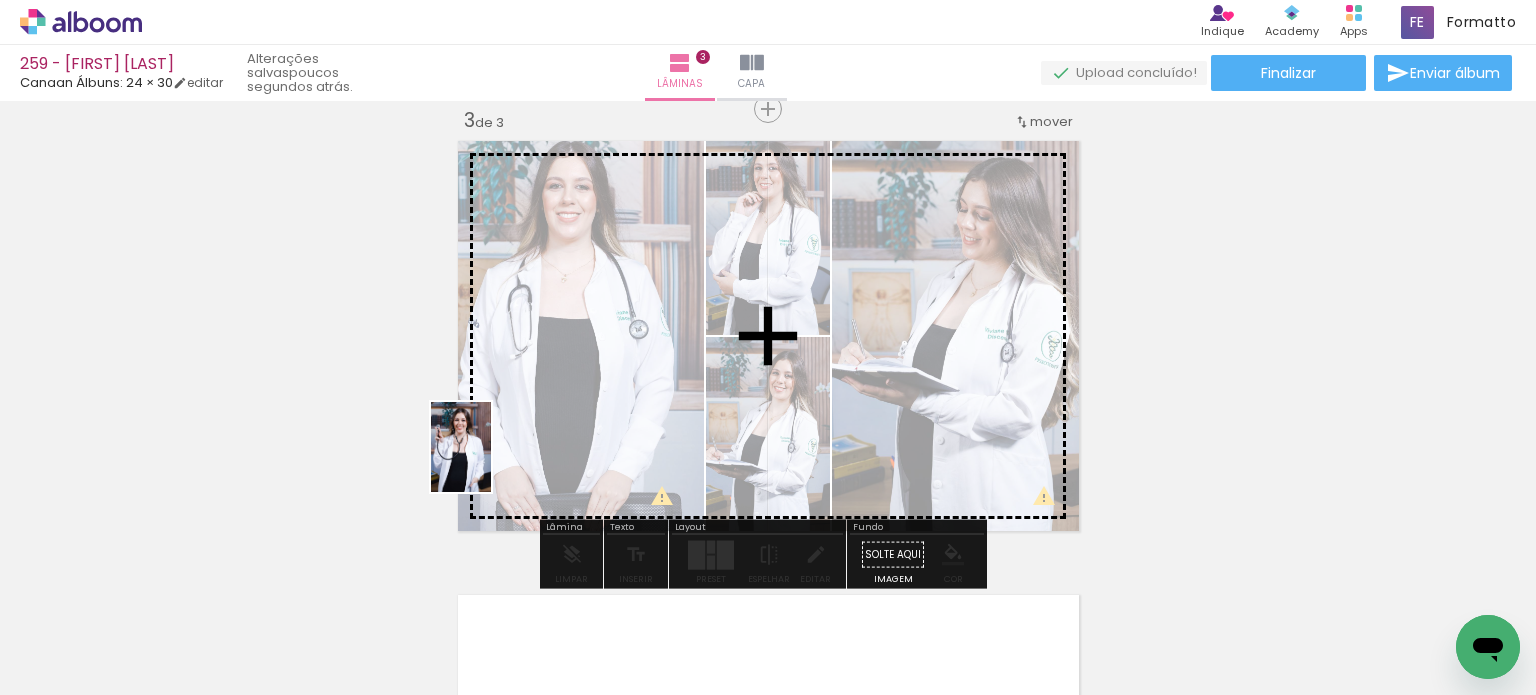 drag, startPoint x: 220, startPoint y: 619, endPoint x: 528, endPoint y: 429, distance: 361.8895 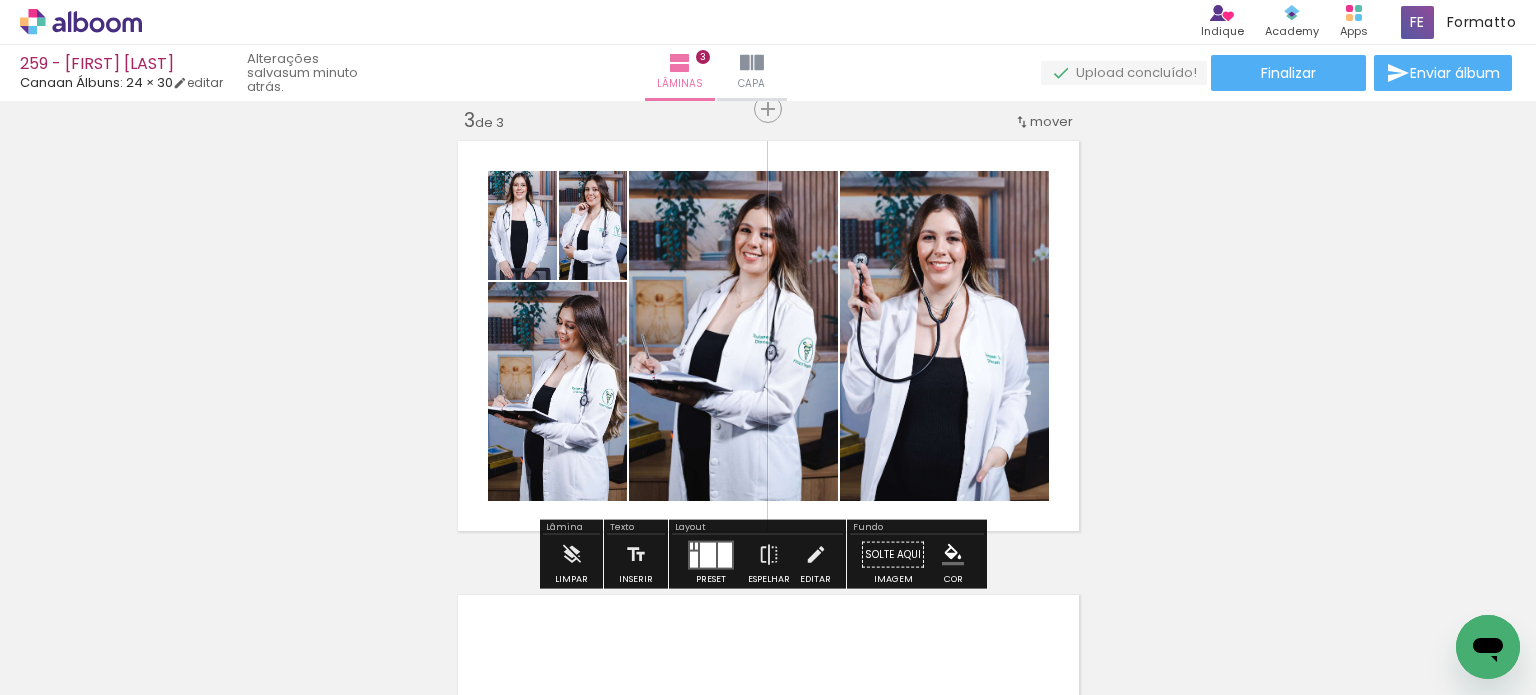 click at bounding box center (711, 554) 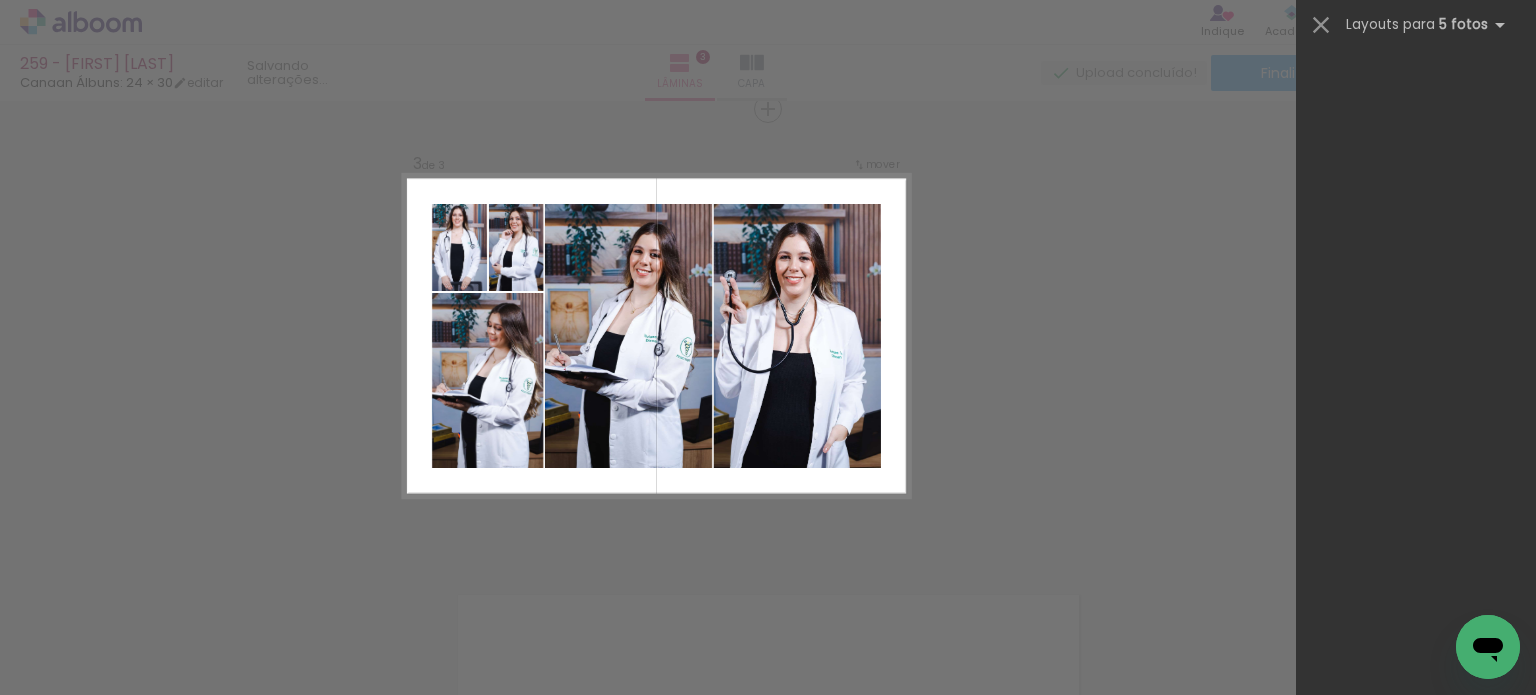 scroll, scrollTop: 0, scrollLeft: 0, axis: both 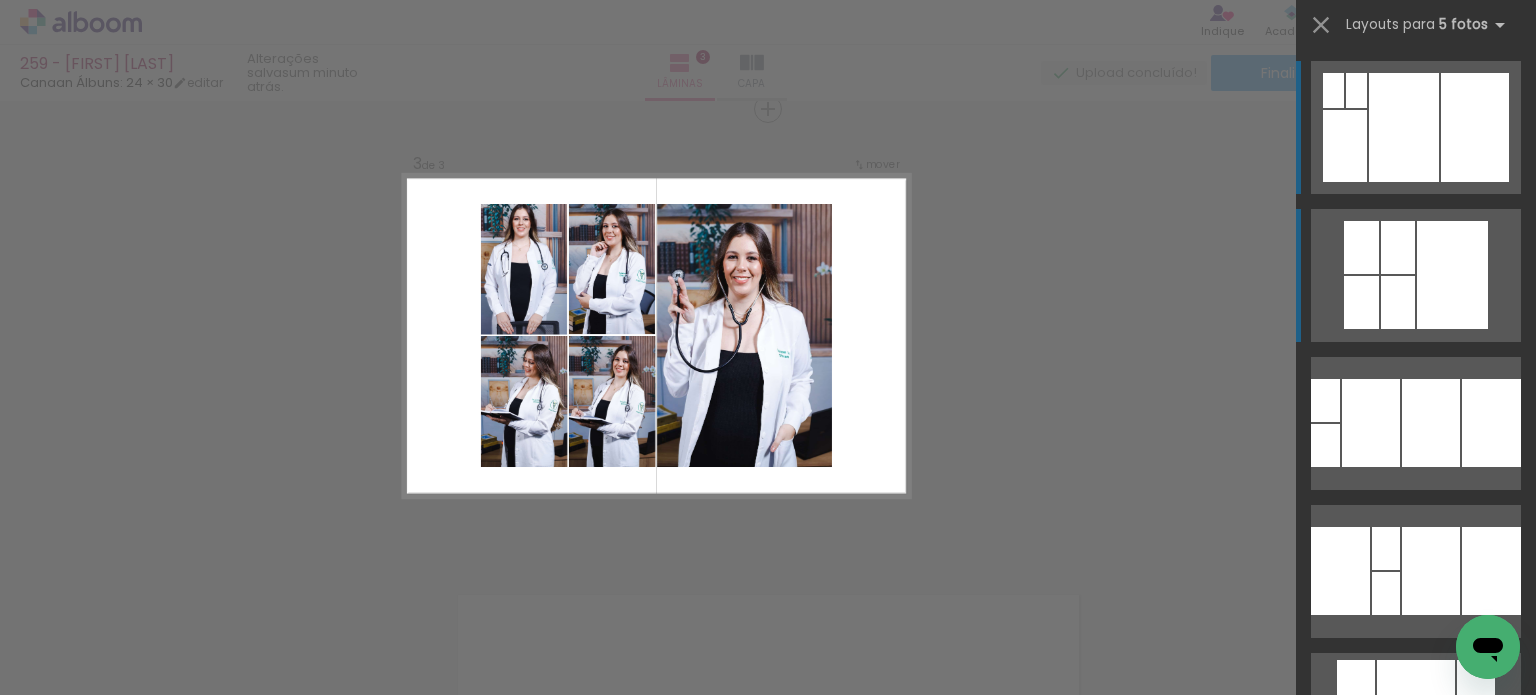 click at bounding box center (1452, 275) 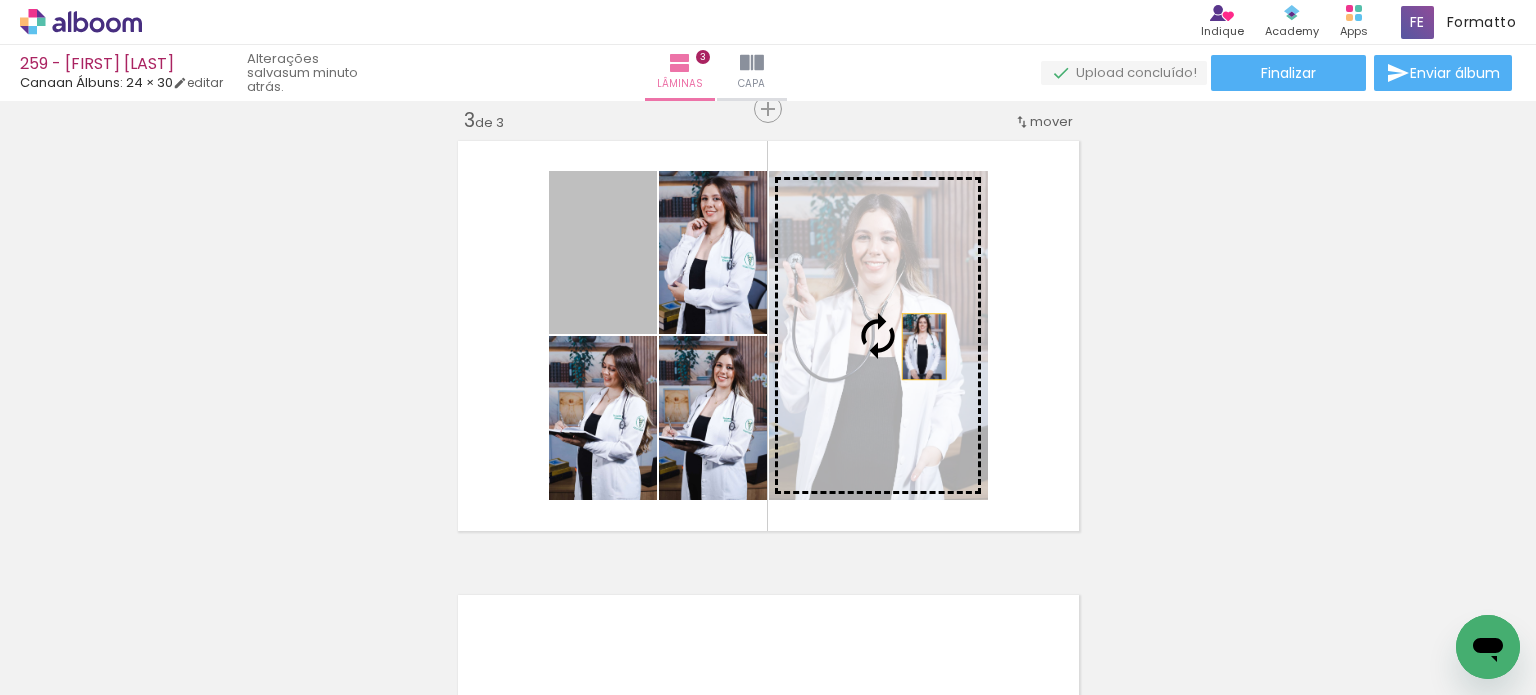 drag, startPoint x: 635, startPoint y: 303, endPoint x: 916, endPoint y: 346, distance: 284.271 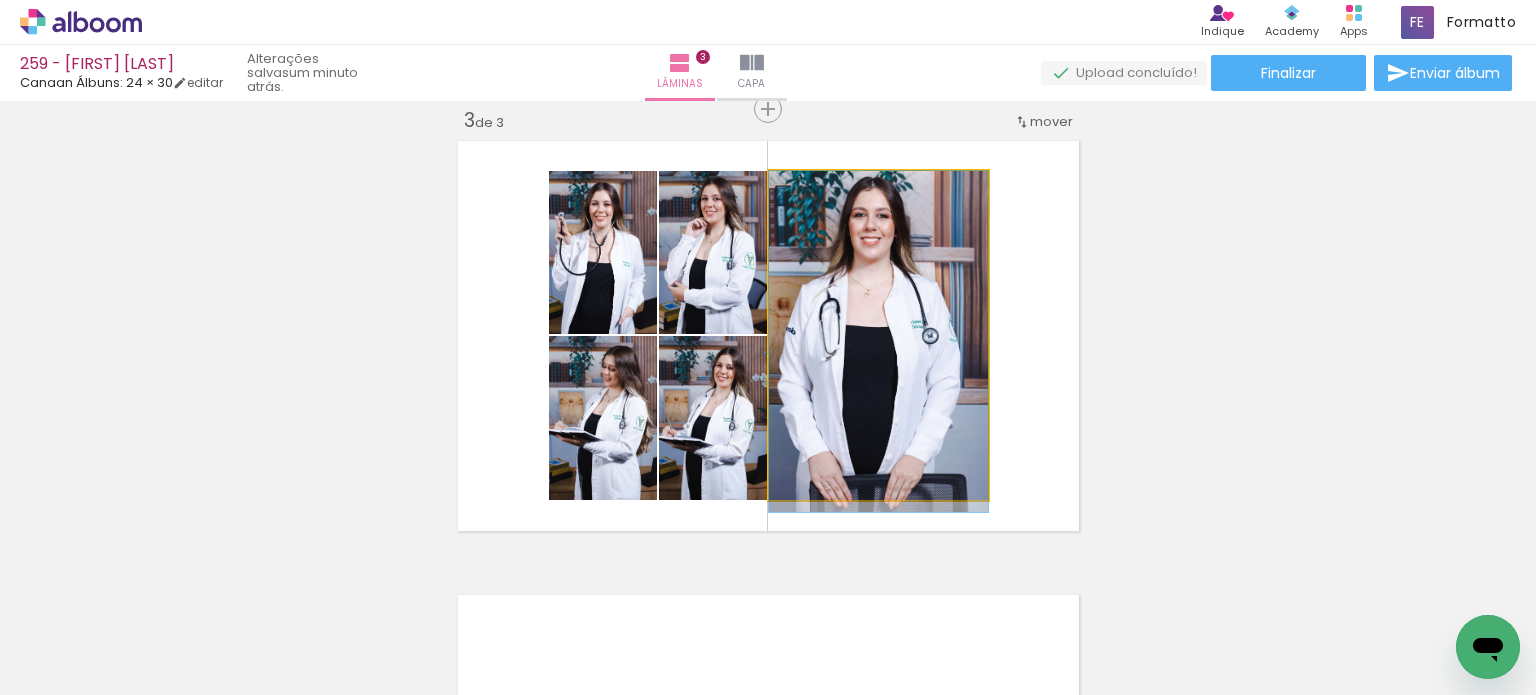 drag, startPoint x: 968, startPoint y: 347, endPoint x: 967, endPoint y: 376, distance: 29.017237 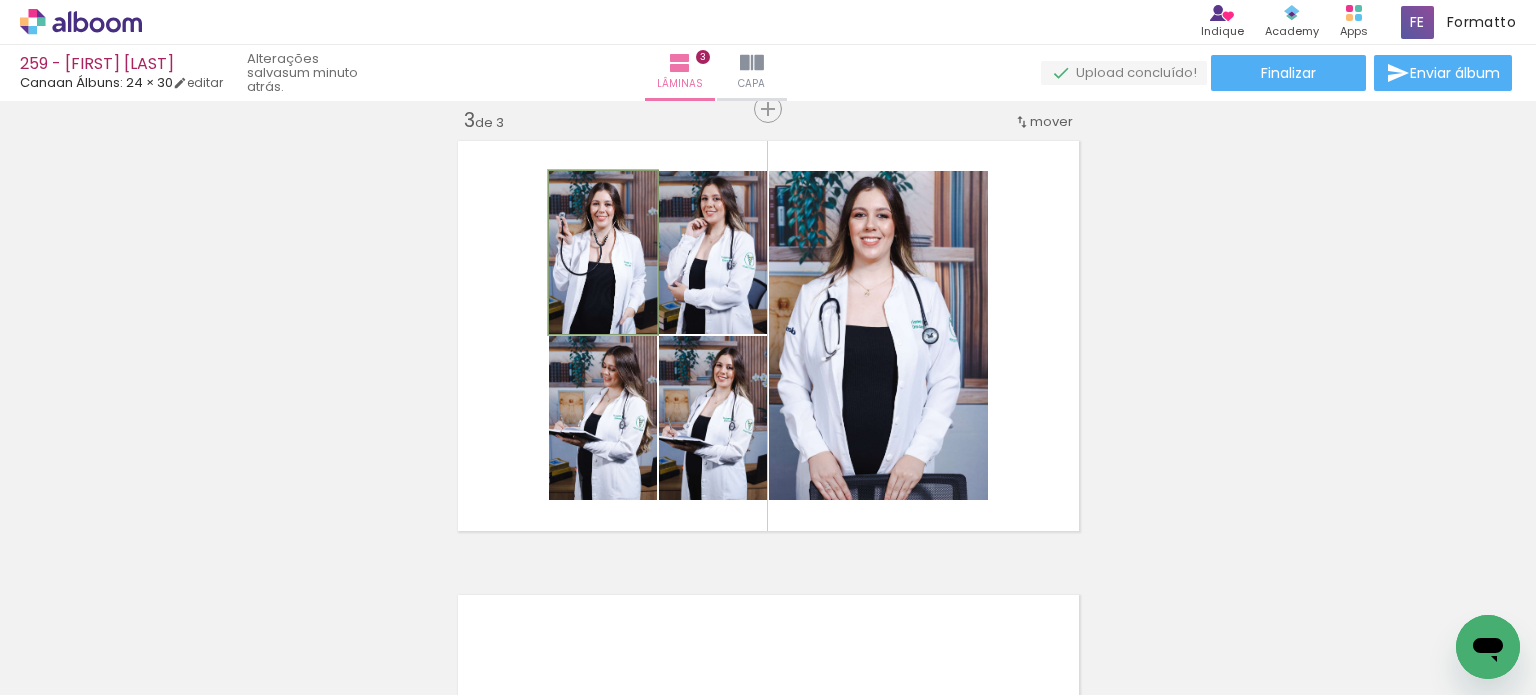 drag, startPoint x: 595, startPoint y: 297, endPoint x: 605, endPoint y: 290, distance: 12.206555 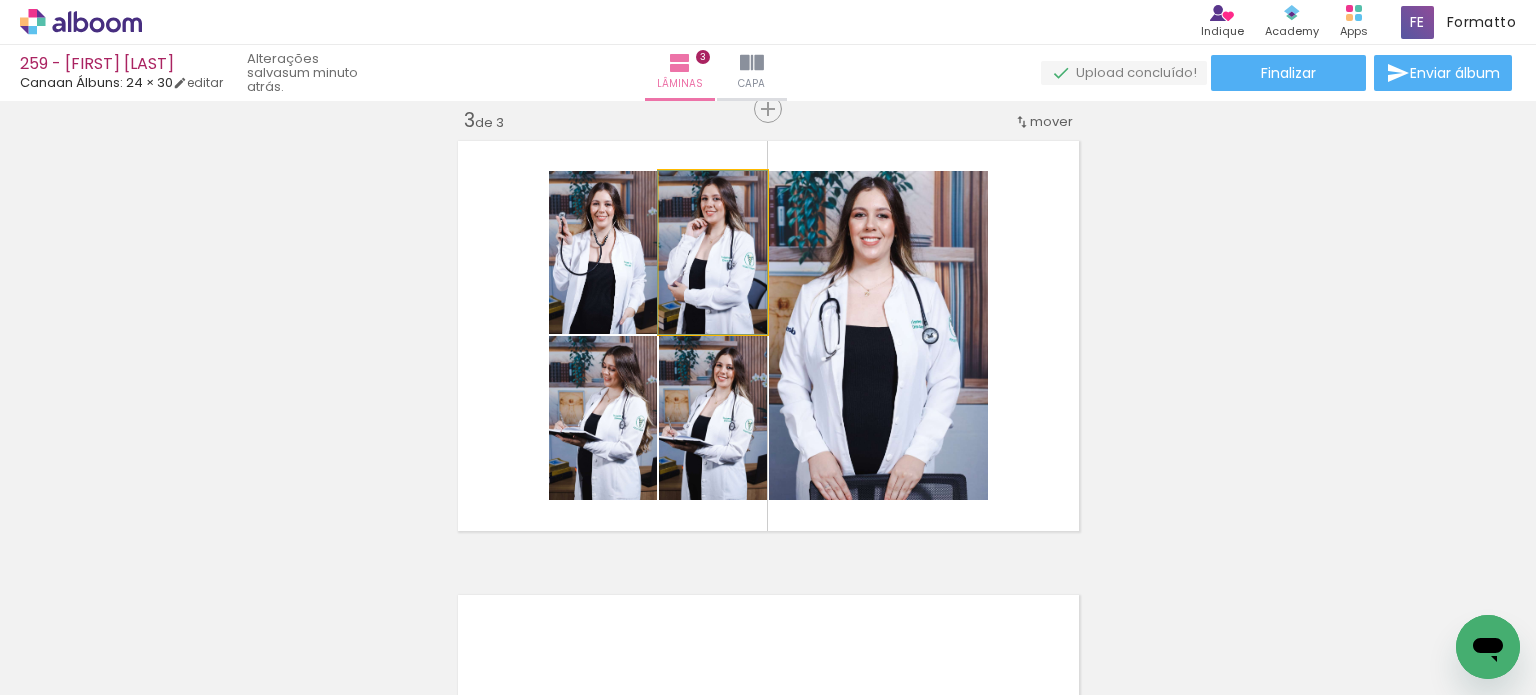 drag, startPoint x: 718, startPoint y: 273, endPoint x: 648, endPoint y: 267, distance: 70.256676 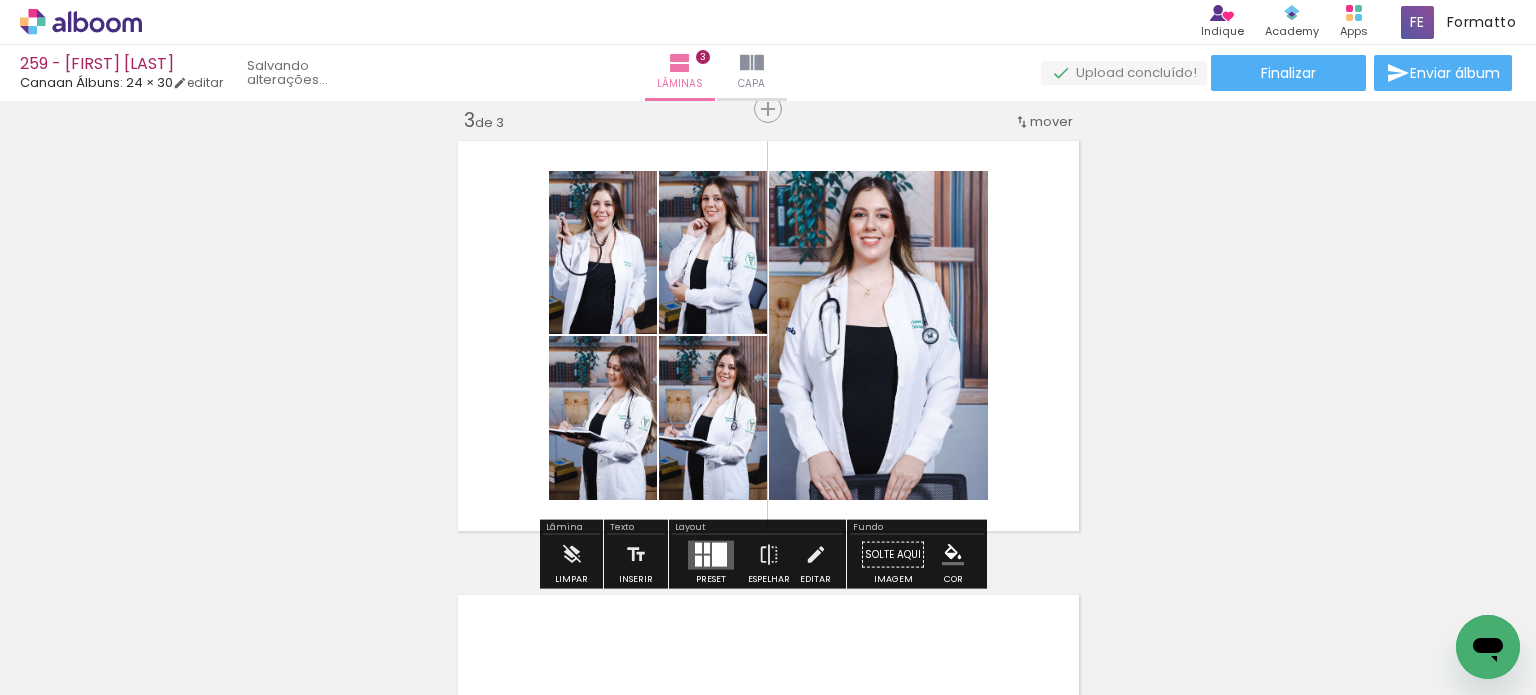 click on "Inserir lâmina 1  de 3  Inserir lâmina 2  de 3  Inserir lâmina 3  de 3 O Designbox precisará aumentar a sua imagem em 248% para exportar para impressão. O Designbox precisará aumentar a sua imagem em 167% para exportar para impressão. O Designbox precisará aumentar a sua imagem em 176% para exportar para impressão. O Designbox precisará aumentar a sua imagem em 167% para exportar para impressão. O Designbox precisará aumentar a sua imagem em 167% para exportar para impressão." at bounding box center (768, 83) 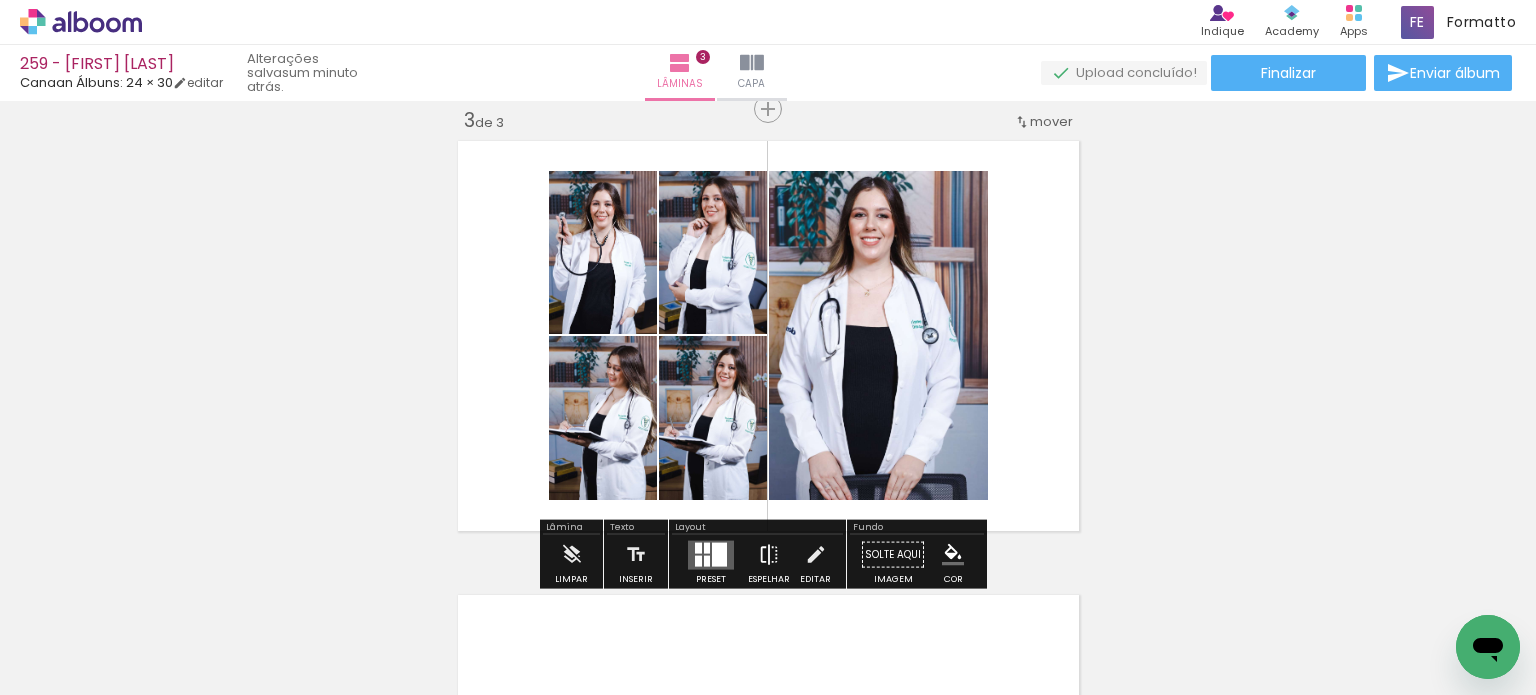 click at bounding box center [769, 555] 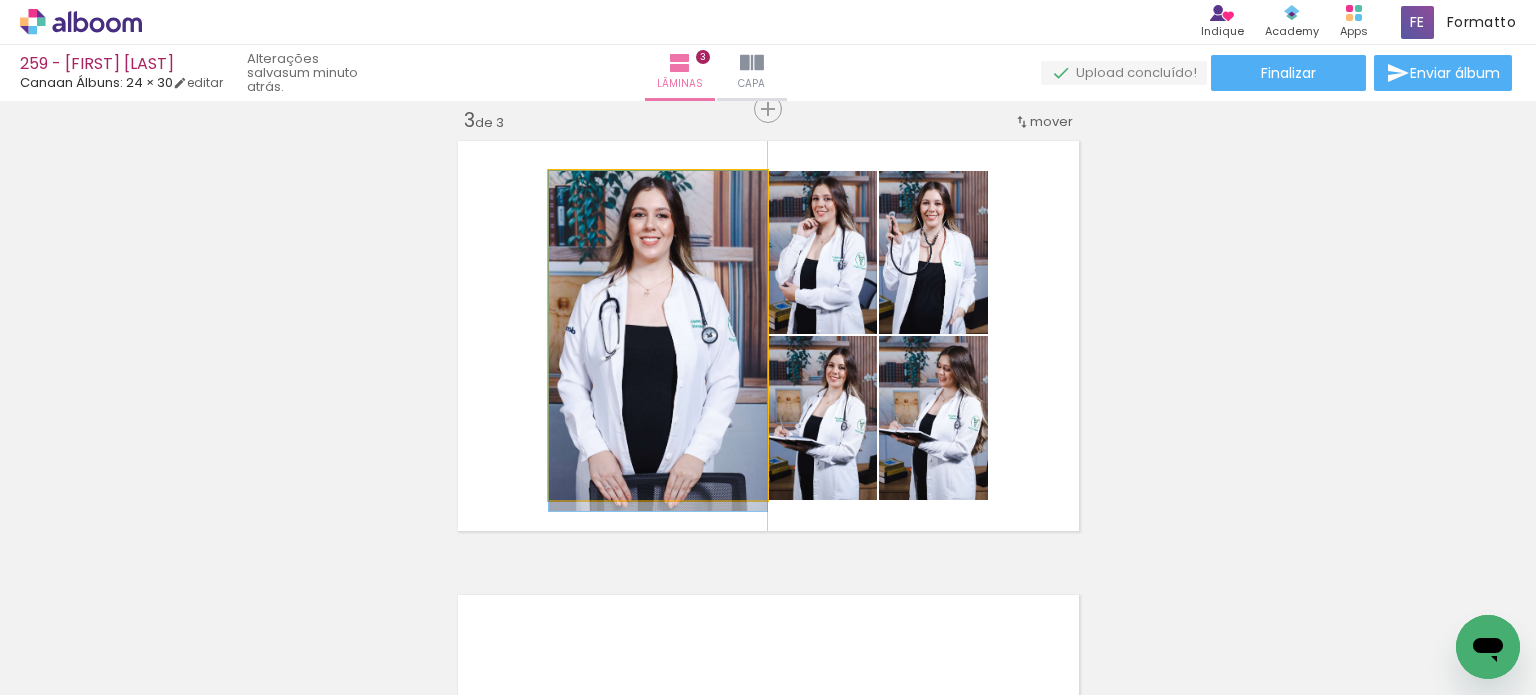 drag, startPoint x: 707, startPoint y: 379, endPoint x: 719, endPoint y: 384, distance: 13 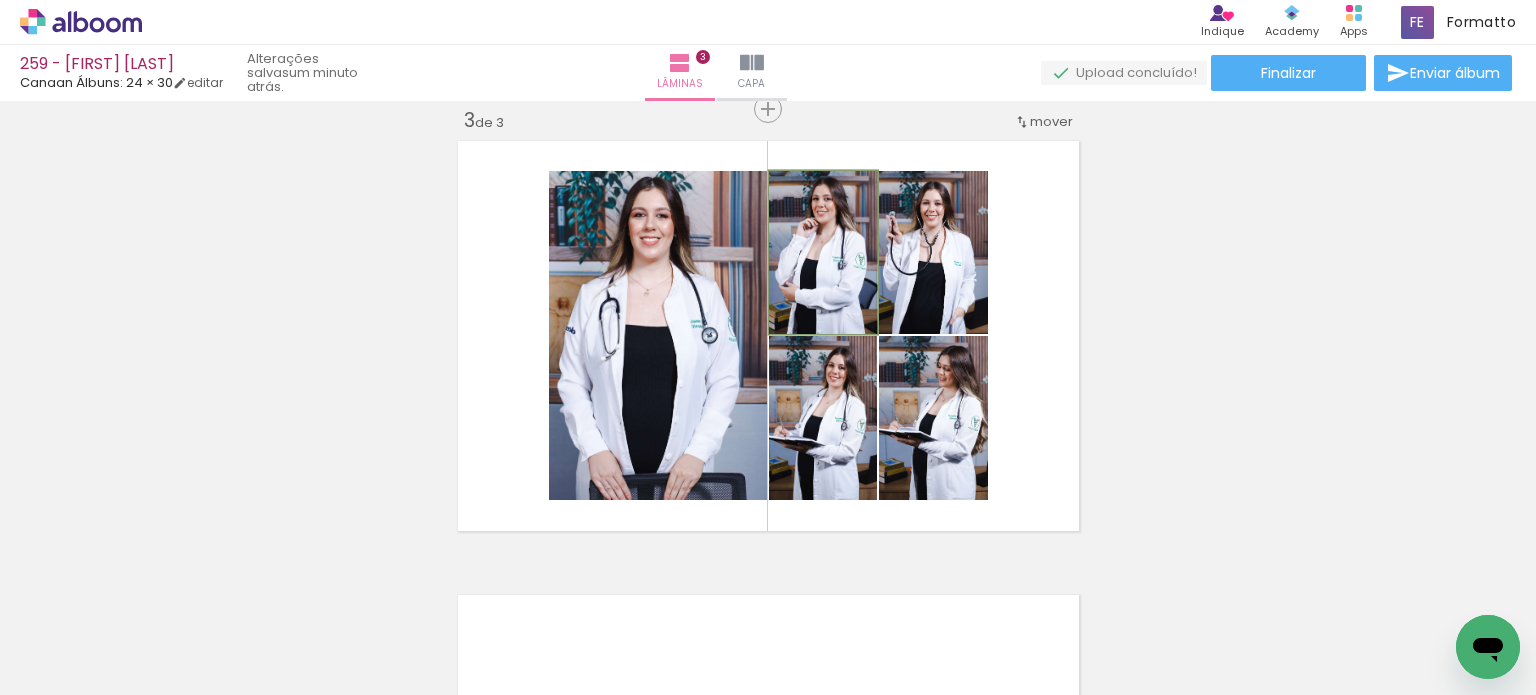 drag, startPoint x: 816, startPoint y: 285, endPoint x: 826, endPoint y: 291, distance: 11.661903 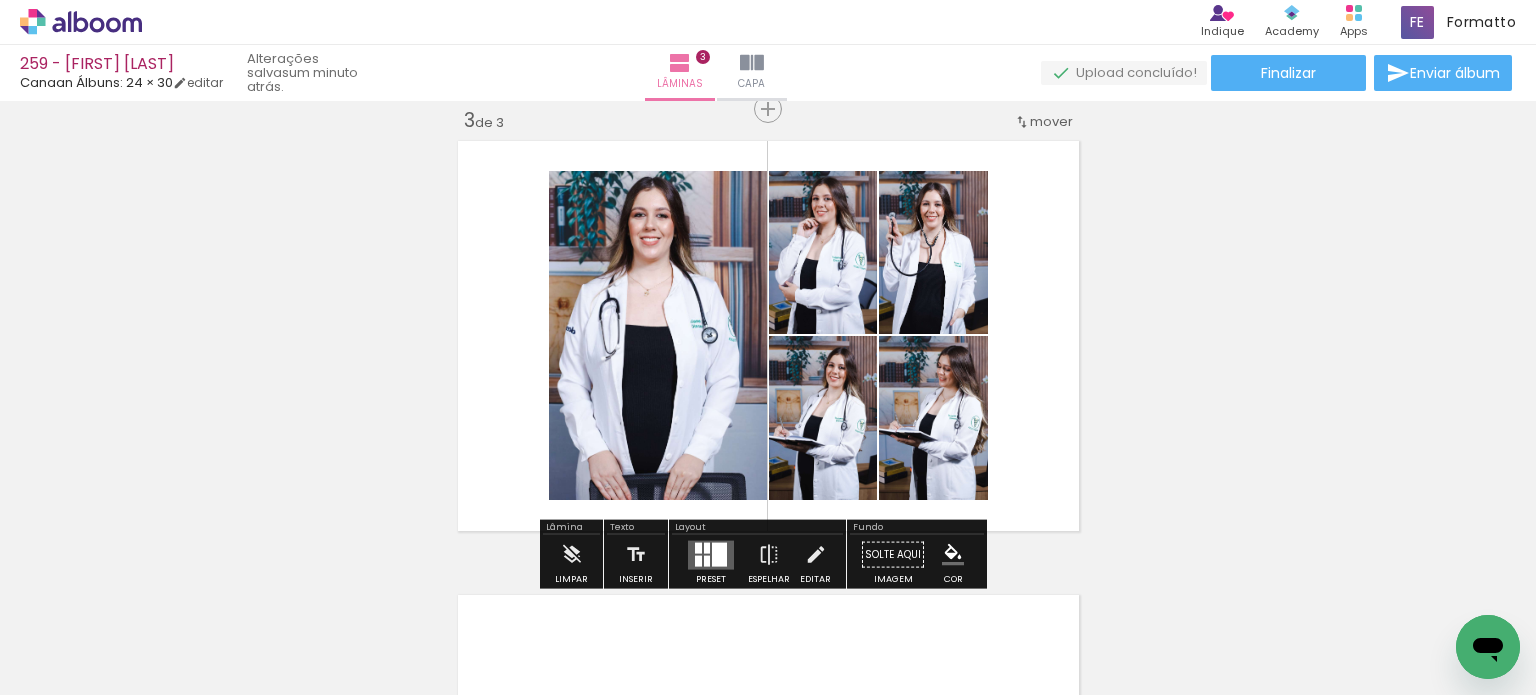 click on "Inserir lâmina 1  de 3  Inserir lâmina 2  de 3  Inserir lâmina 3  de 3 O Designbox precisará aumentar a sua imagem em 248% para exportar para impressão. O Designbox precisará aumentar a sua imagem em 167% para exportar para impressão. O Designbox precisará aumentar a sua imagem em 176% para exportar para impressão. O Designbox precisará aumentar a sua imagem em 167% para exportar para impressão. O Designbox precisará aumentar a sua imagem em 167% para exportar para impressão." at bounding box center (768, 83) 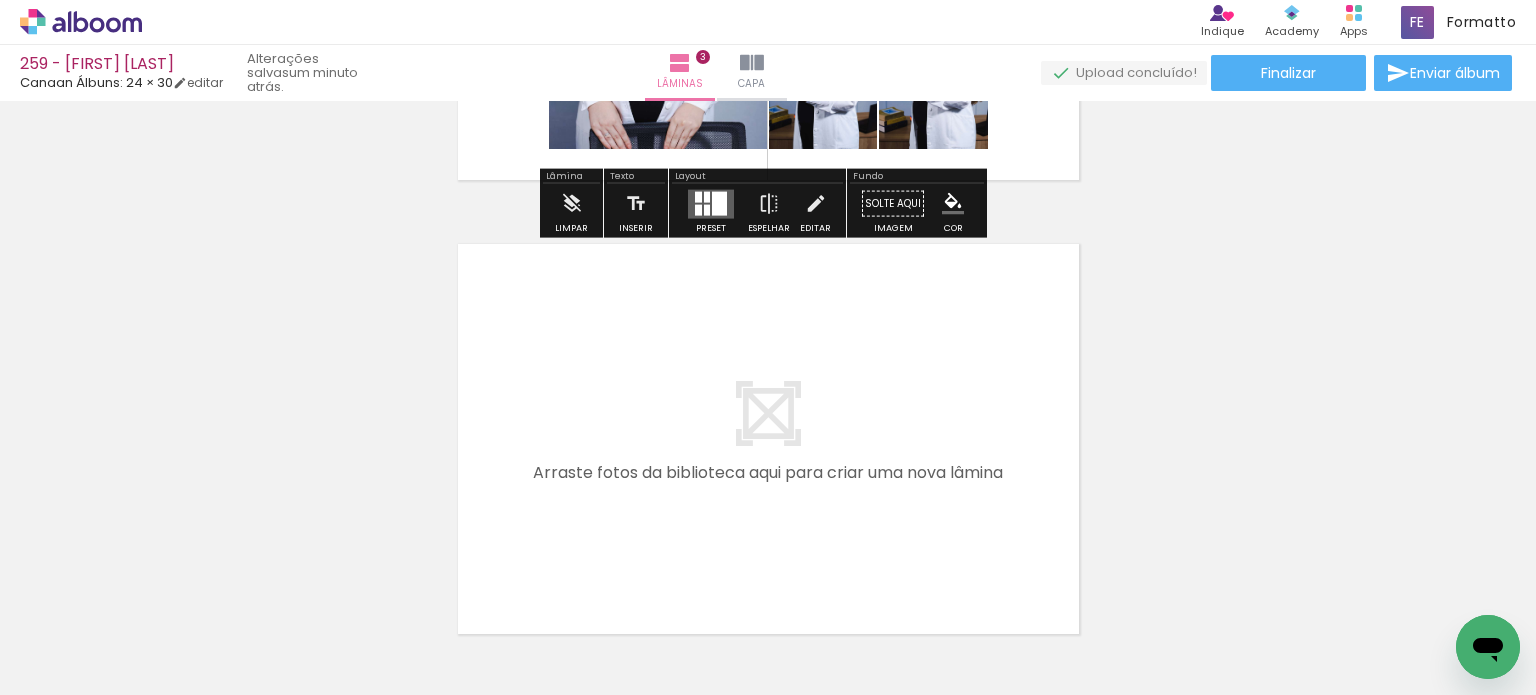 scroll, scrollTop: 1333, scrollLeft: 0, axis: vertical 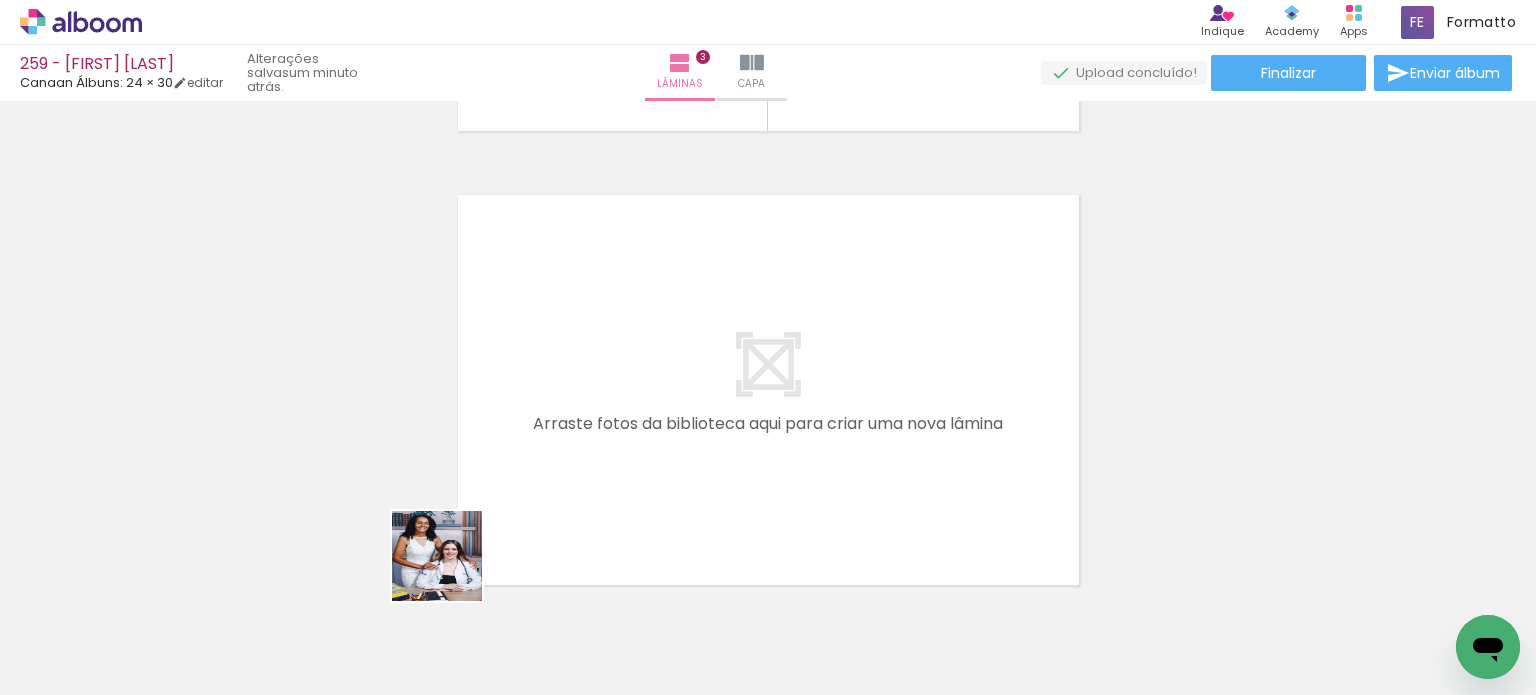 drag, startPoint x: 310, startPoint y: 658, endPoint x: 522, endPoint y: 574, distance: 228.03508 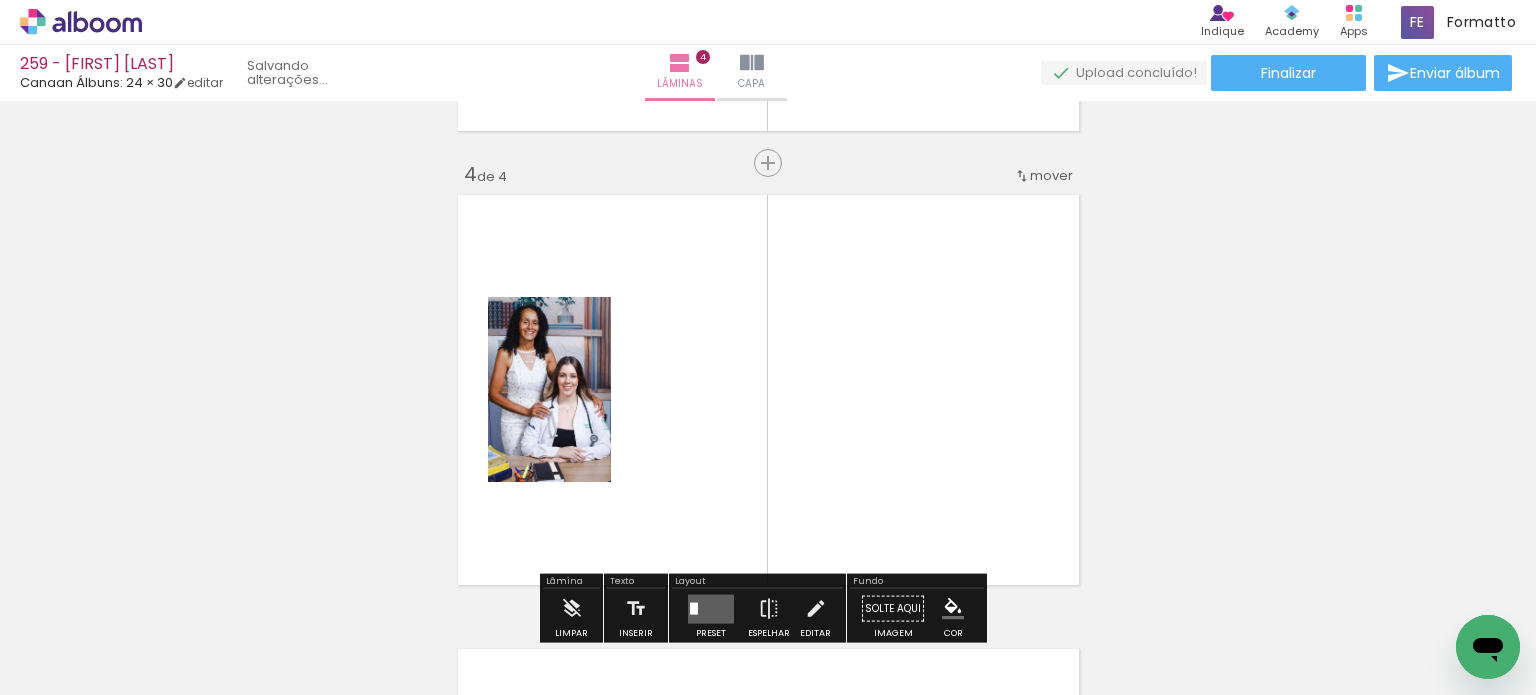 scroll, scrollTop: 1387, scrollLeft: 0, axis: vertical 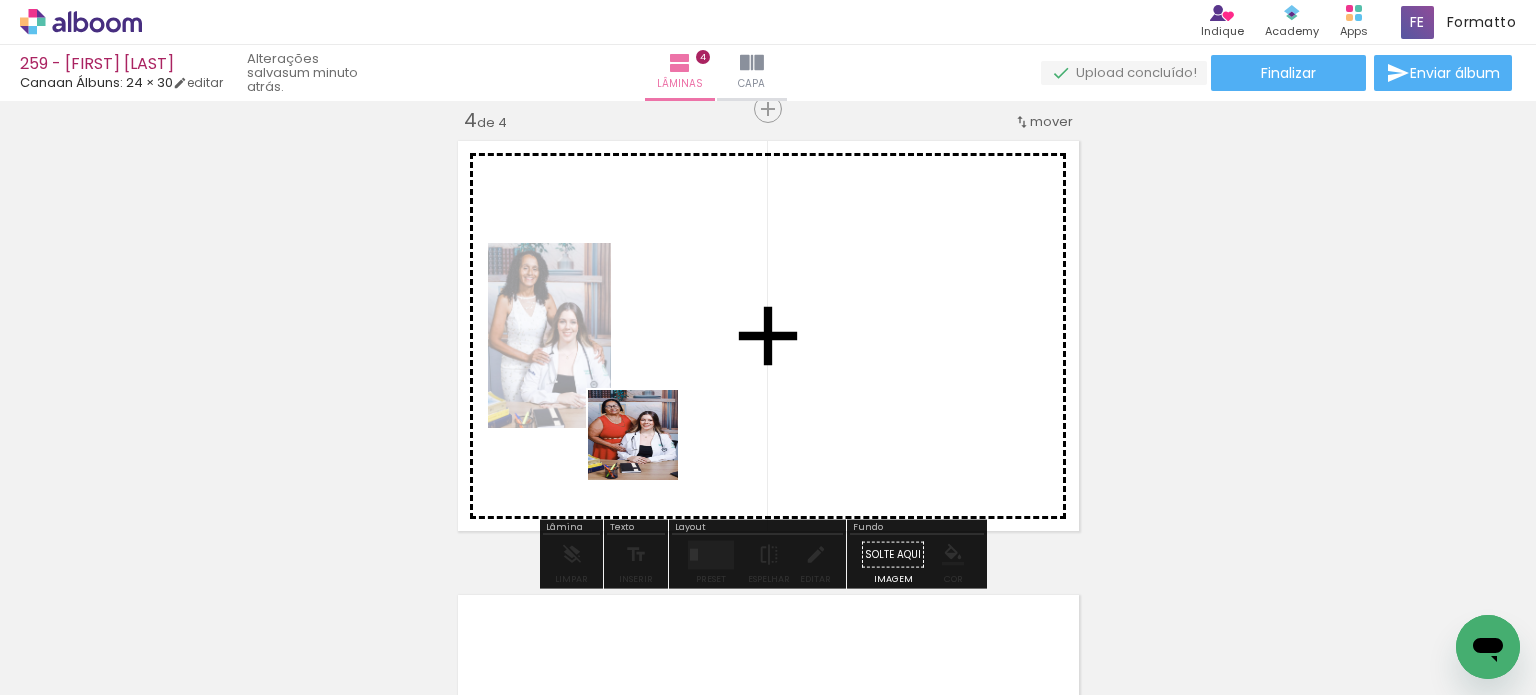 drag, startPoint x: 610, startPoint y: 533, endPoint x: 612, endPoint y: 511, distance: 22.090721 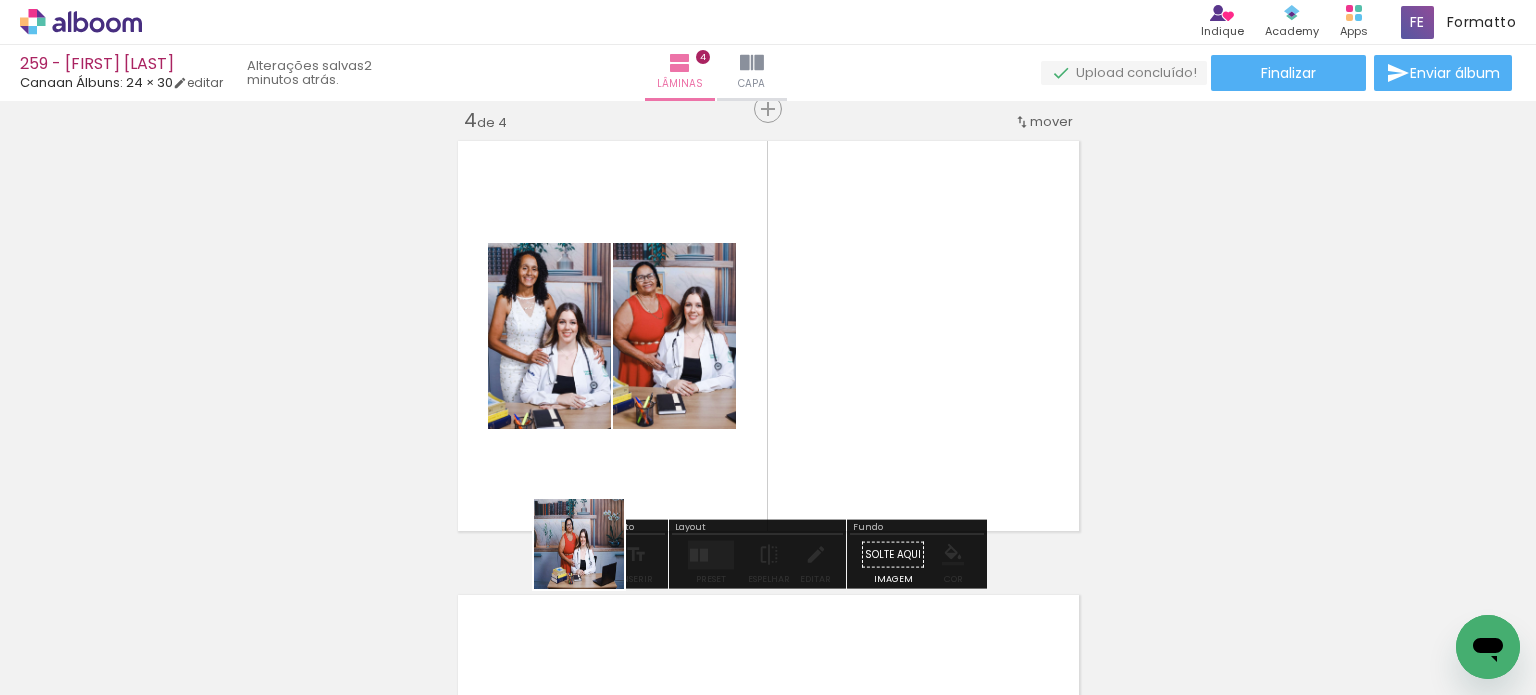 drag, startPoint x: 572, startPoint y: 627, endPoint x: 492, endPoint y: 591, distance: 87.72685 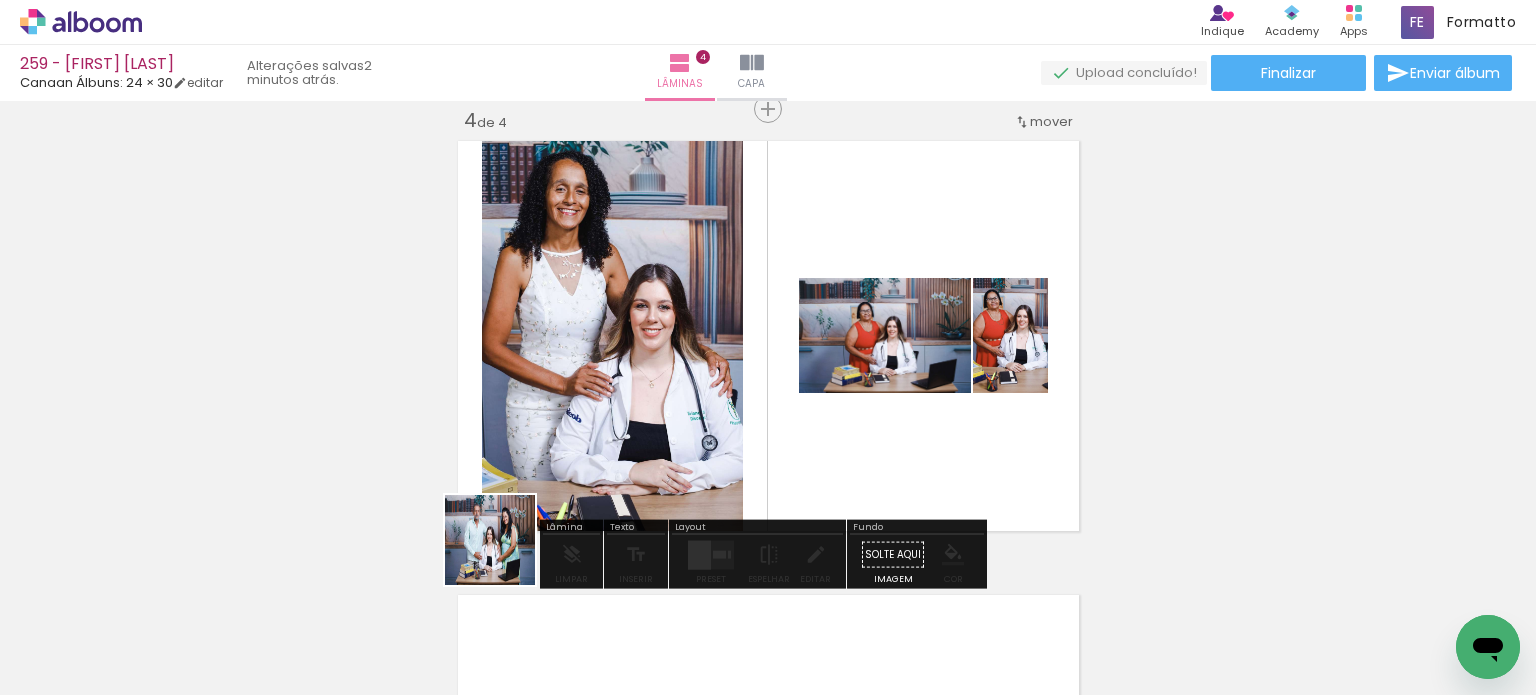 drag, startPoint x: 426, startPoint y: 624, endPoint x: 464, endPoint y: 578, distance: 59.665737 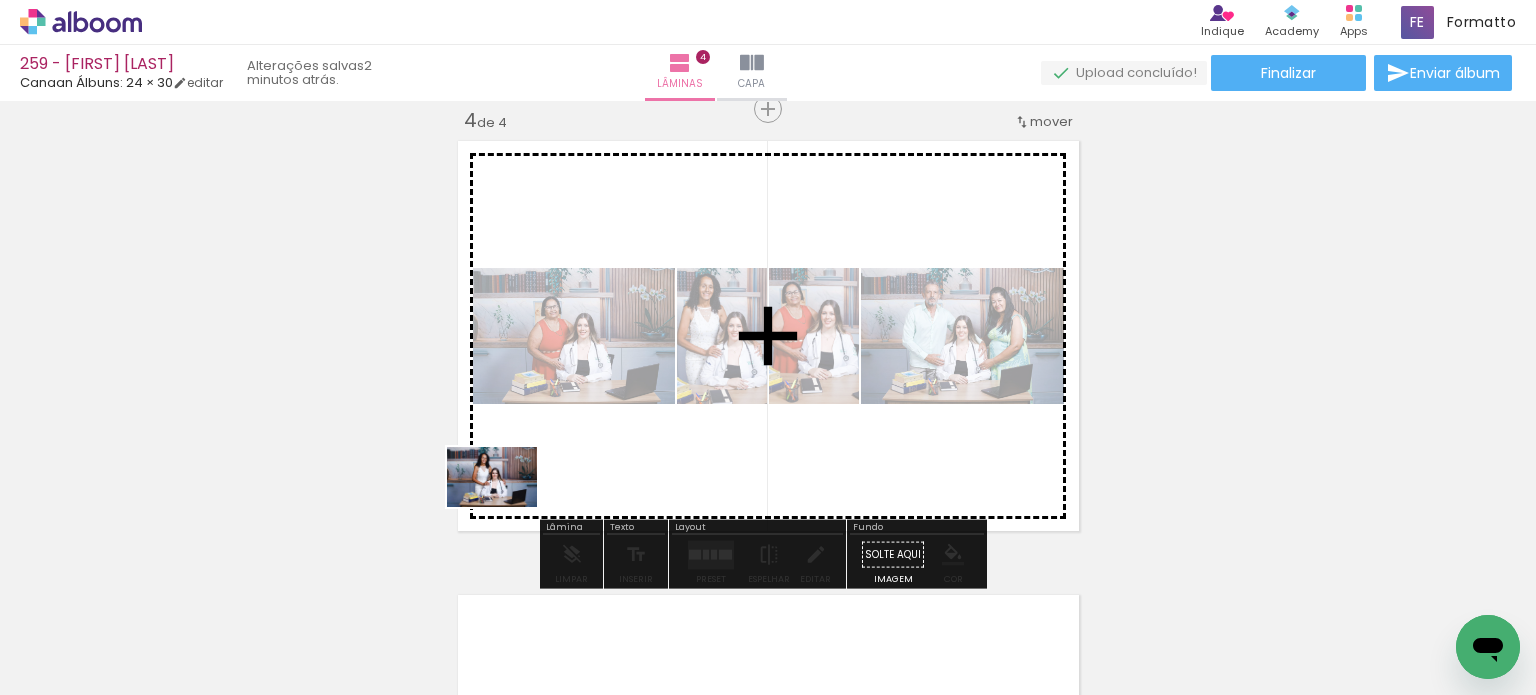 drag, startPoint x: 344, startPoint y: 631, endPoint x: 505, endPoint y: 500, distance: 207.56204 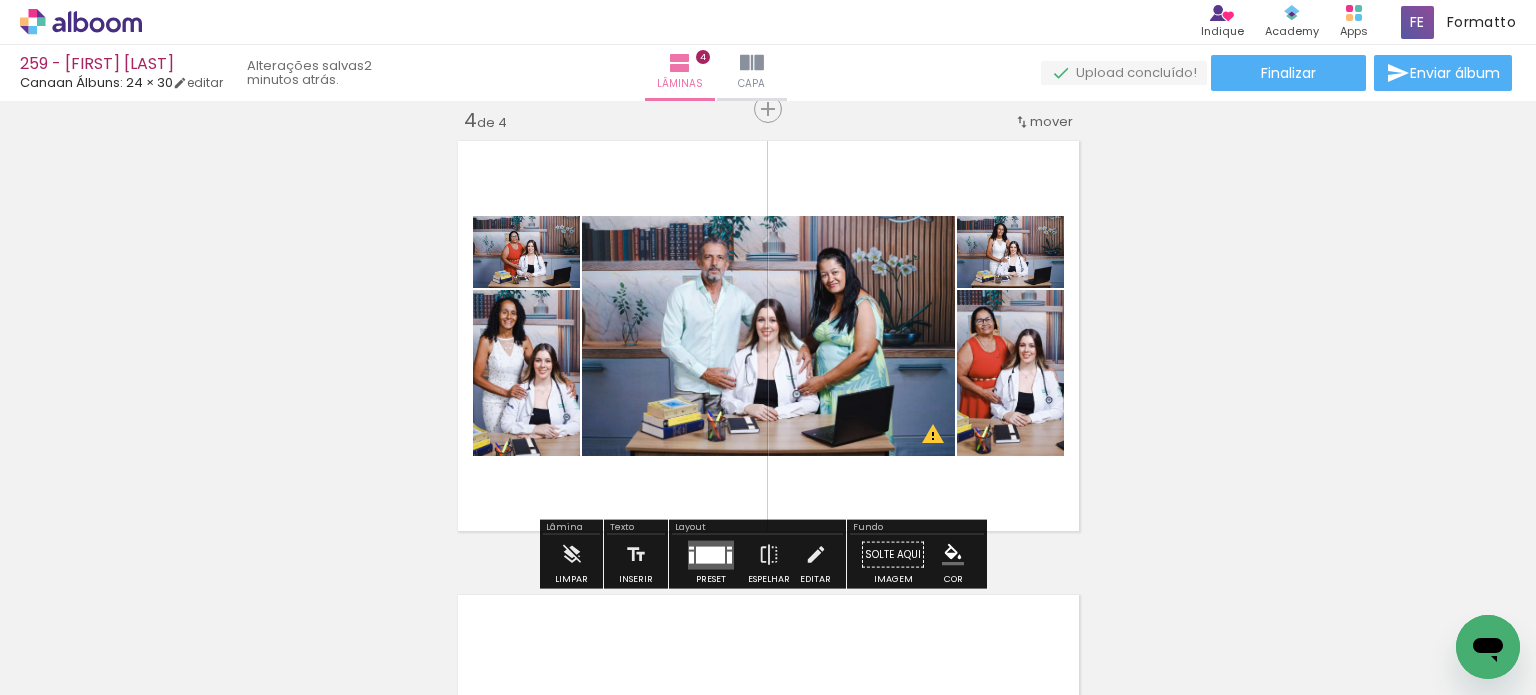 click at bounding box center (710, 554) 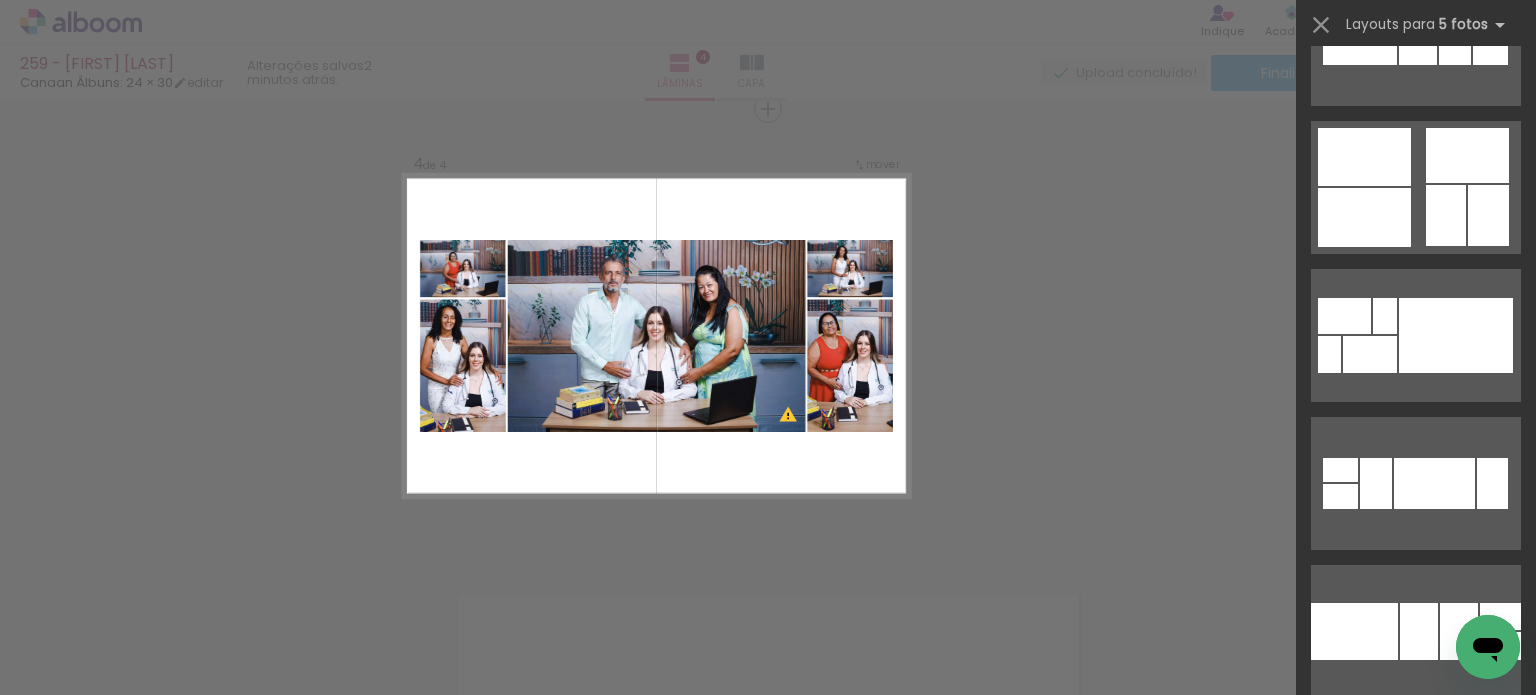 scroll, scrollTop: 5300, scrollLeft: 0, axis: vertical 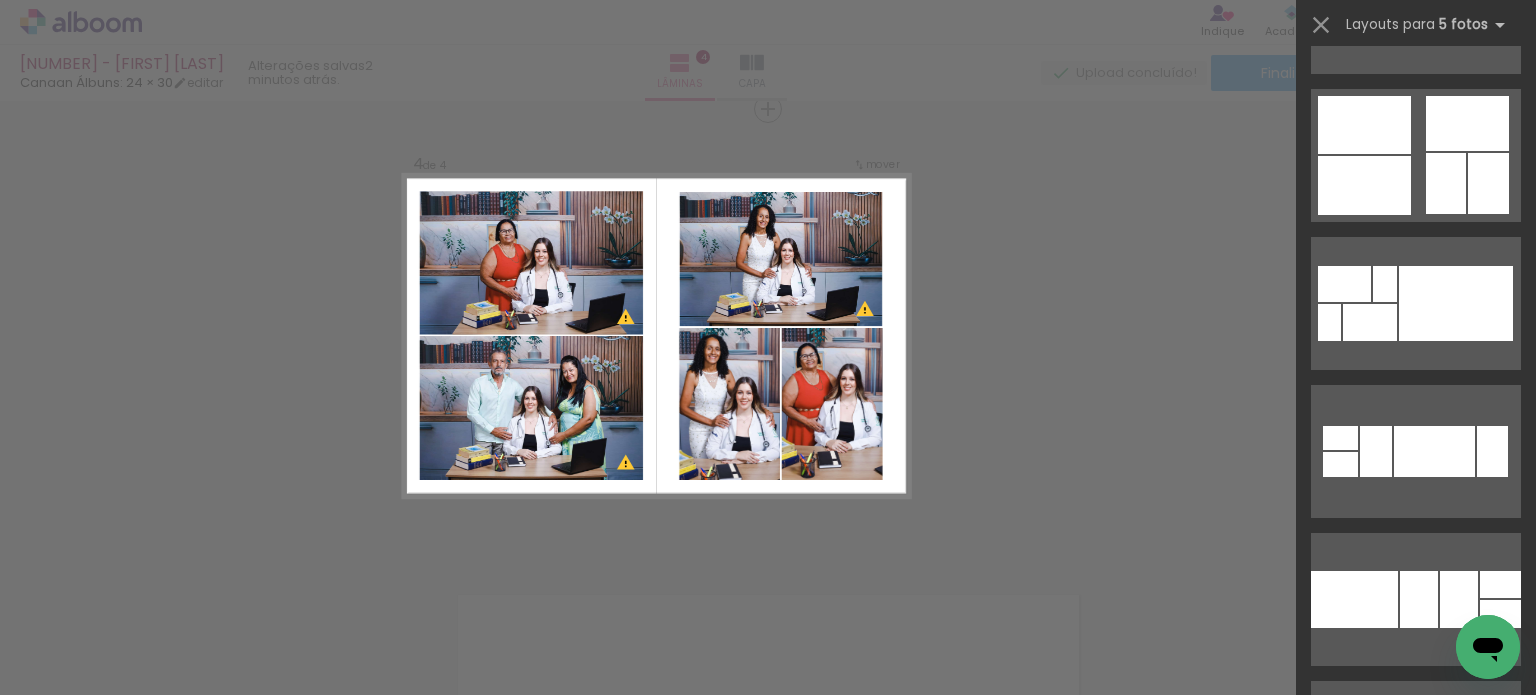click at bounding box center [1370, 322] 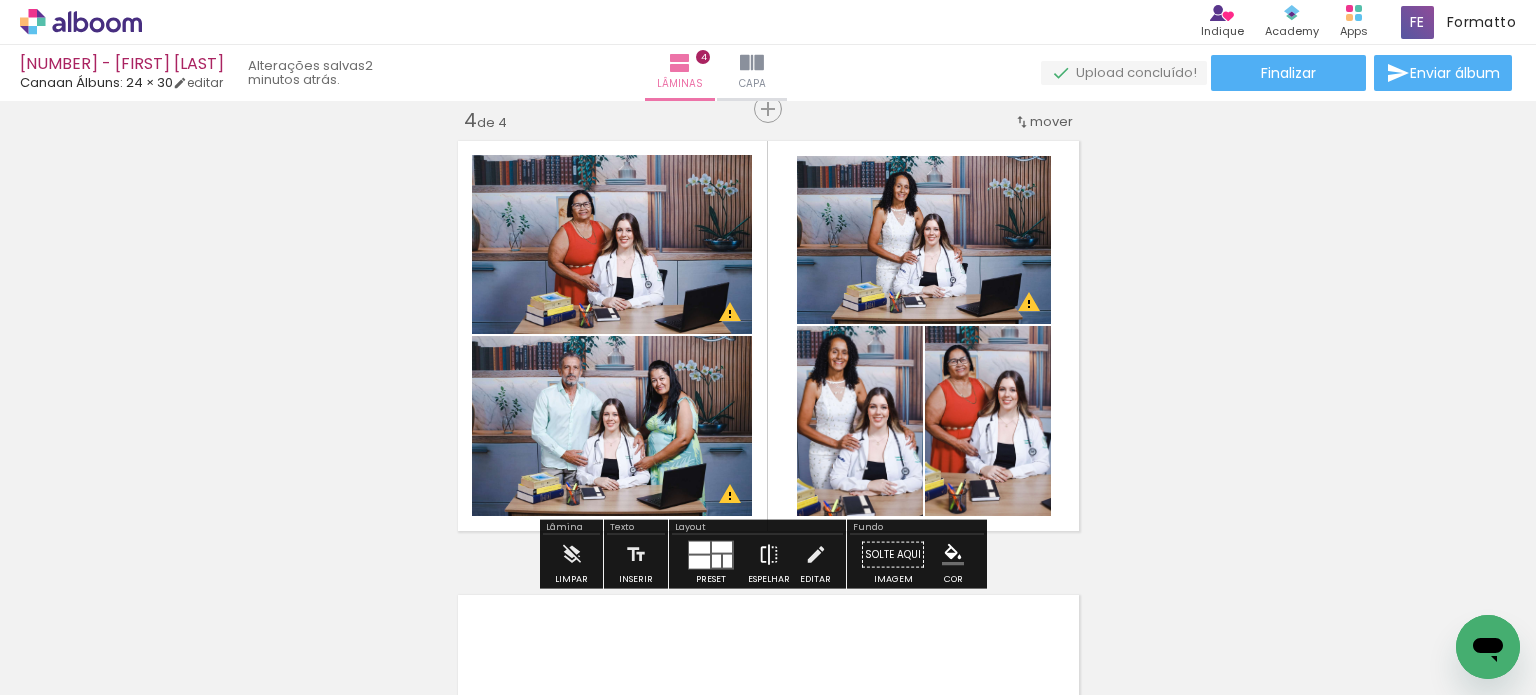 click at bounding box center [769, 555] 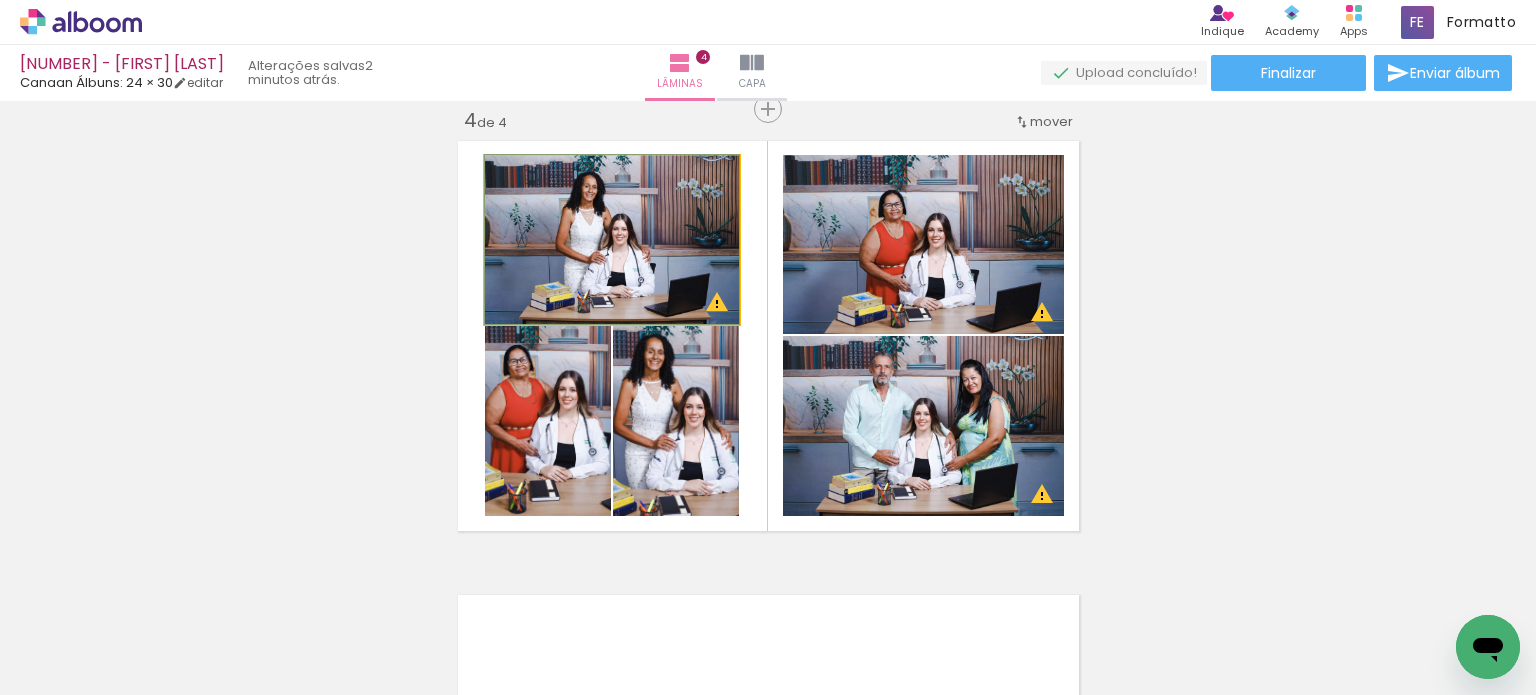 drag, startPoint x: 673, startPoint y: 289, endPoint x: 668, endPoint y: 277, distance: 13 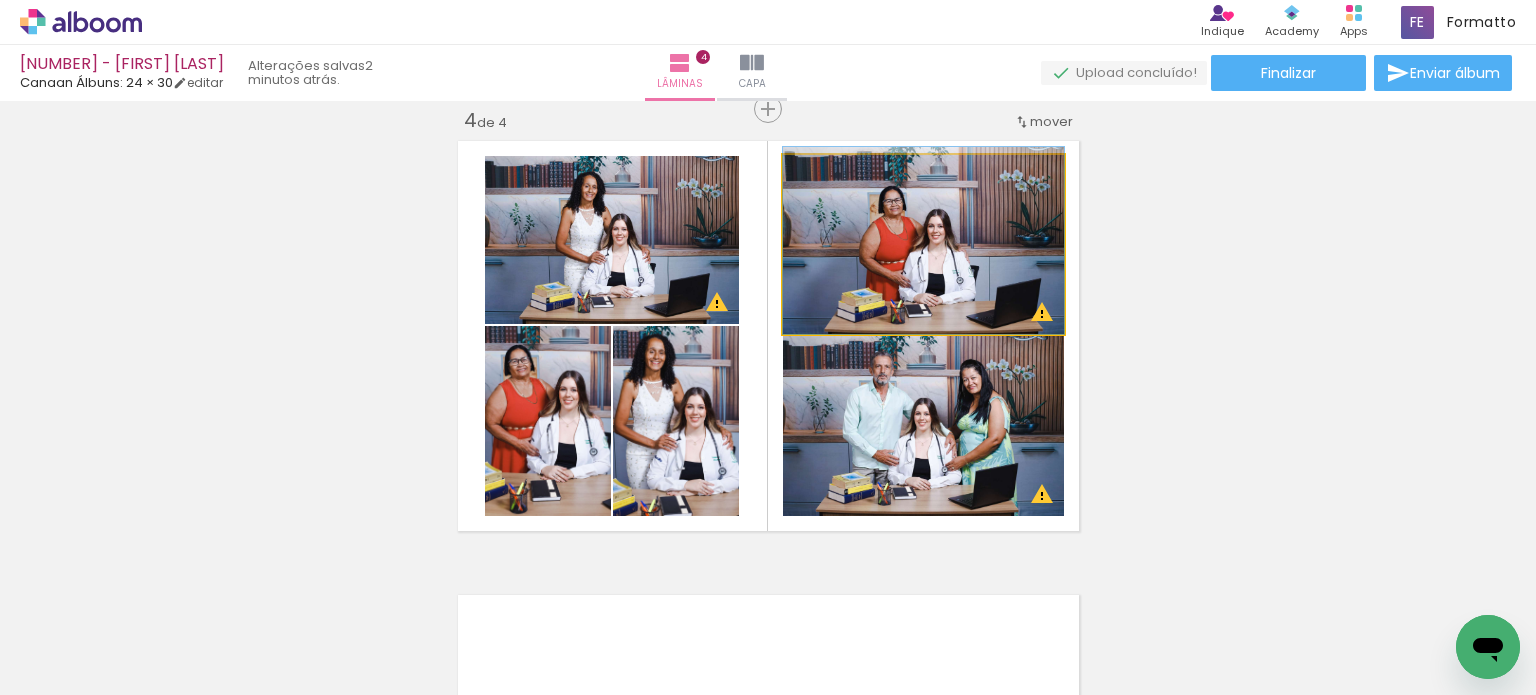 drag, startPoint x: 863, startPoint y: 286, endPoint x: 852, endPoint y: 266, distance: 22.825424 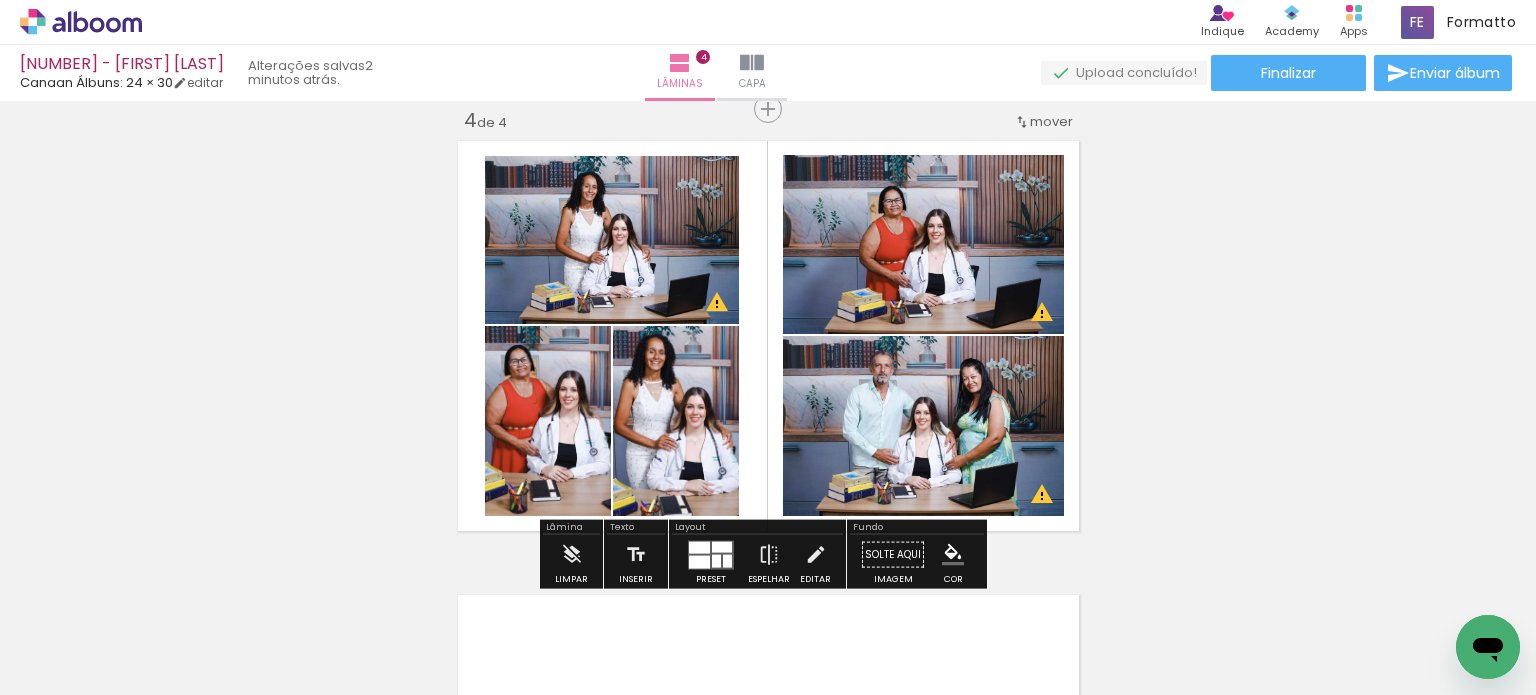 click on "Inserir lâmina 1  de 4  Inserir lâmina 2  de 4  Inserir lâmina 3  de 4  Inserir lâmina 4  de 4 O Designbox precisará aumentar a sua imagem em 248% para exportar para impressão. O Designbox precisará aumentar a sua imagem em 167% para exportar para impressão. O Designbox precisará aumentar a sua imagem em 176% para exportar para impressão. O Designbox precisará aumentar a sua imagem em 167% para exportar para impressão. O Designbox precisará aumentar a sua imagem em 167% para exportar para impressão. O Designbox precisará aumentar a sua imagem em 167% para exportar para impressão. O Designbox precisará aumentar a sua imagem em 167% para exportar para impressão. O Designbox precisará aumentar a sua imagem em 151% para exportar para impressão." at bounding box center (768, -144) 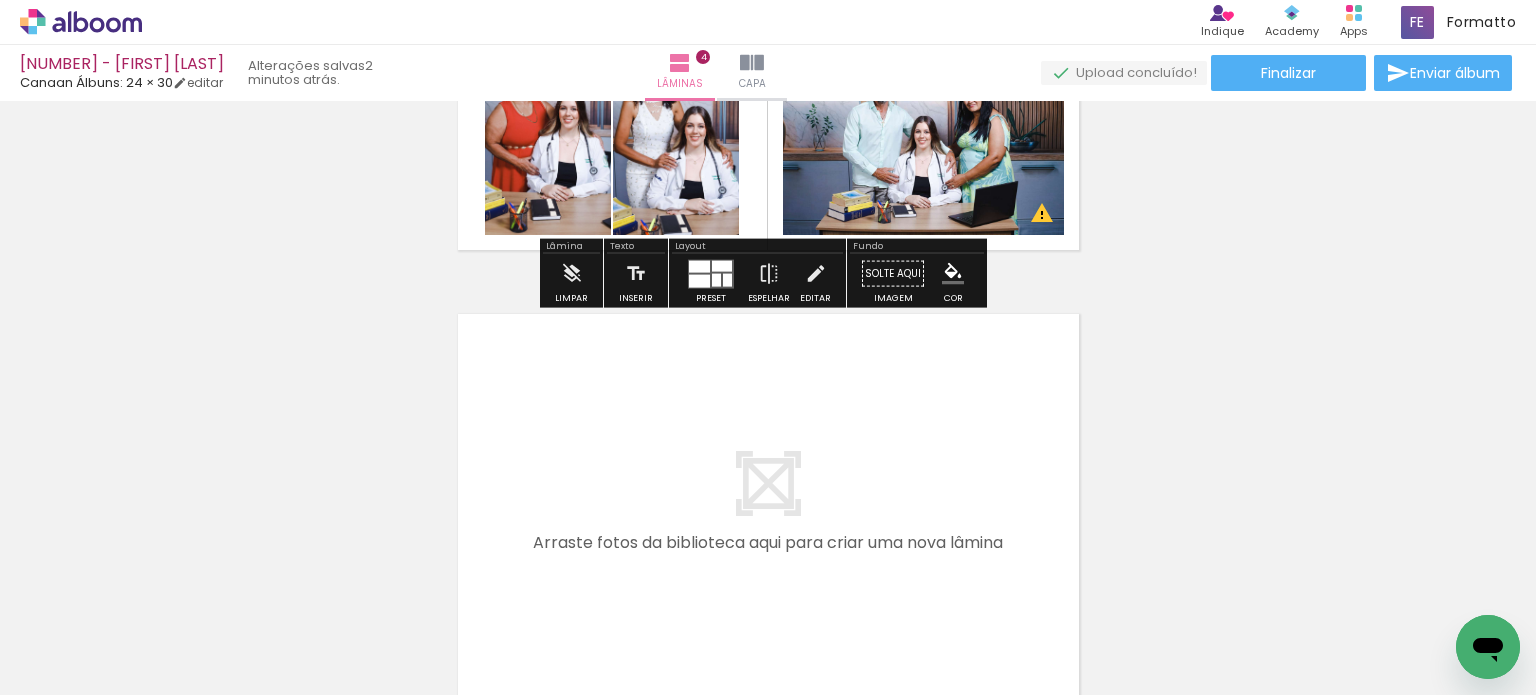 scroll, scrollTop: 1687, scrollLeft: 0, axis: vertical 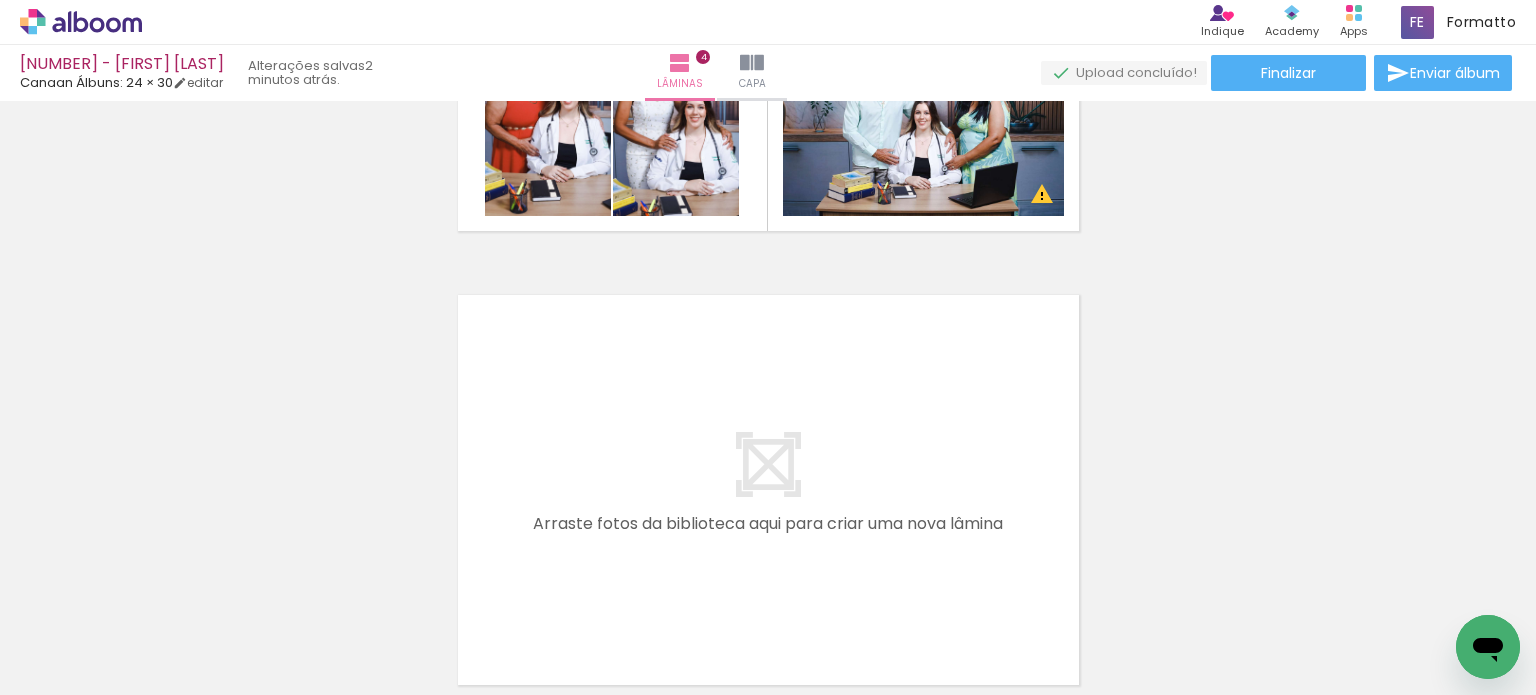 drag, startPoint x: 160, startPoint y: 587, endPoint x: 176, endPoint y: 631, distance: 46.818798 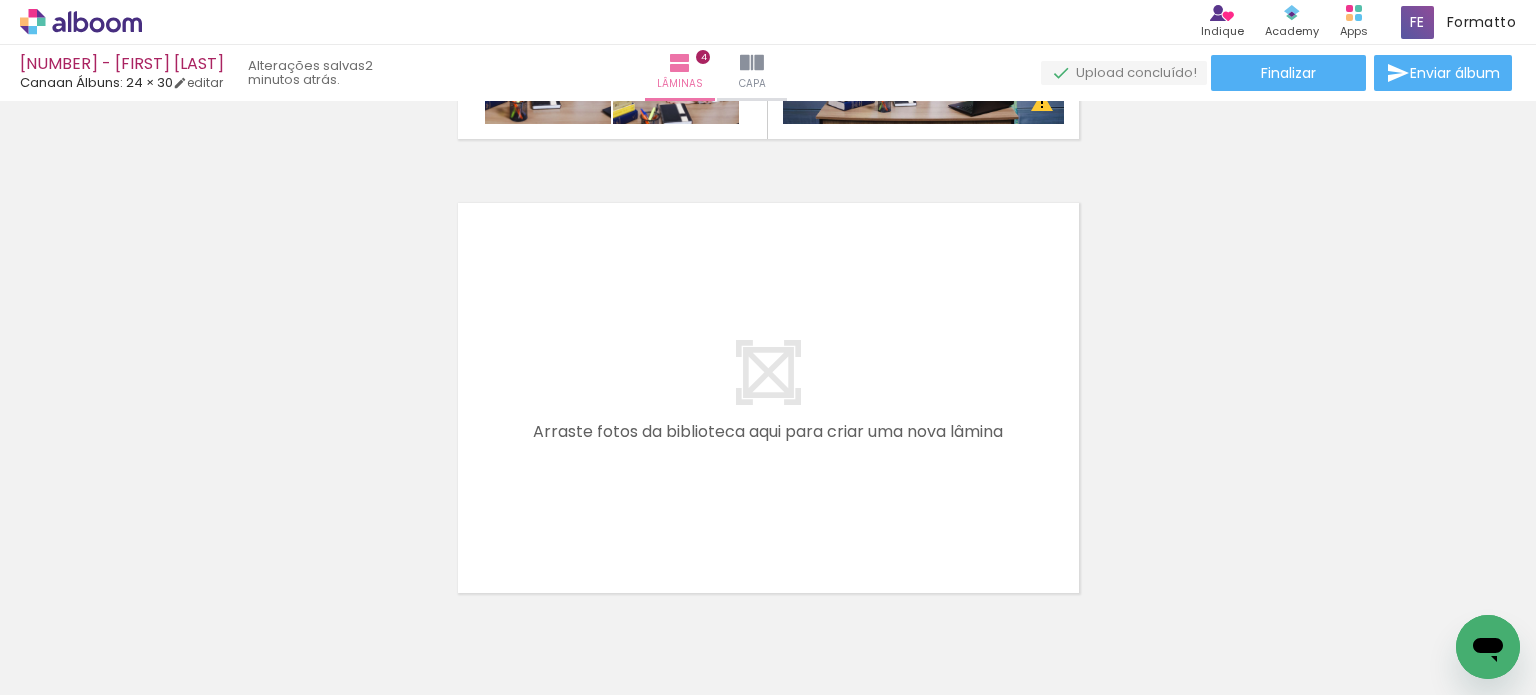 scroll, scrollTop: 1878, scrollLeft: 0, axis: vertical 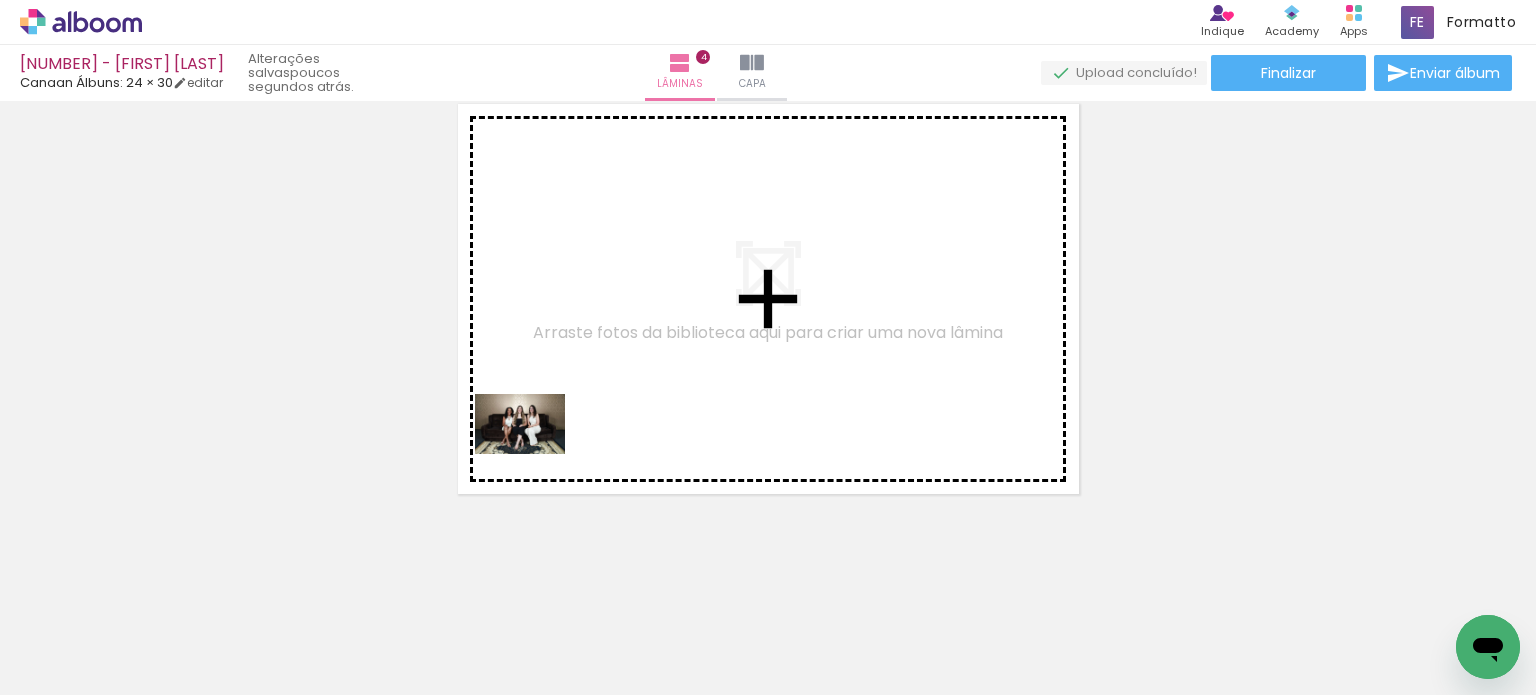 drag, startPoint x: 348, startPoint y: 623, endPoint x: 547, endPoint y: 435, distance: 273.76083 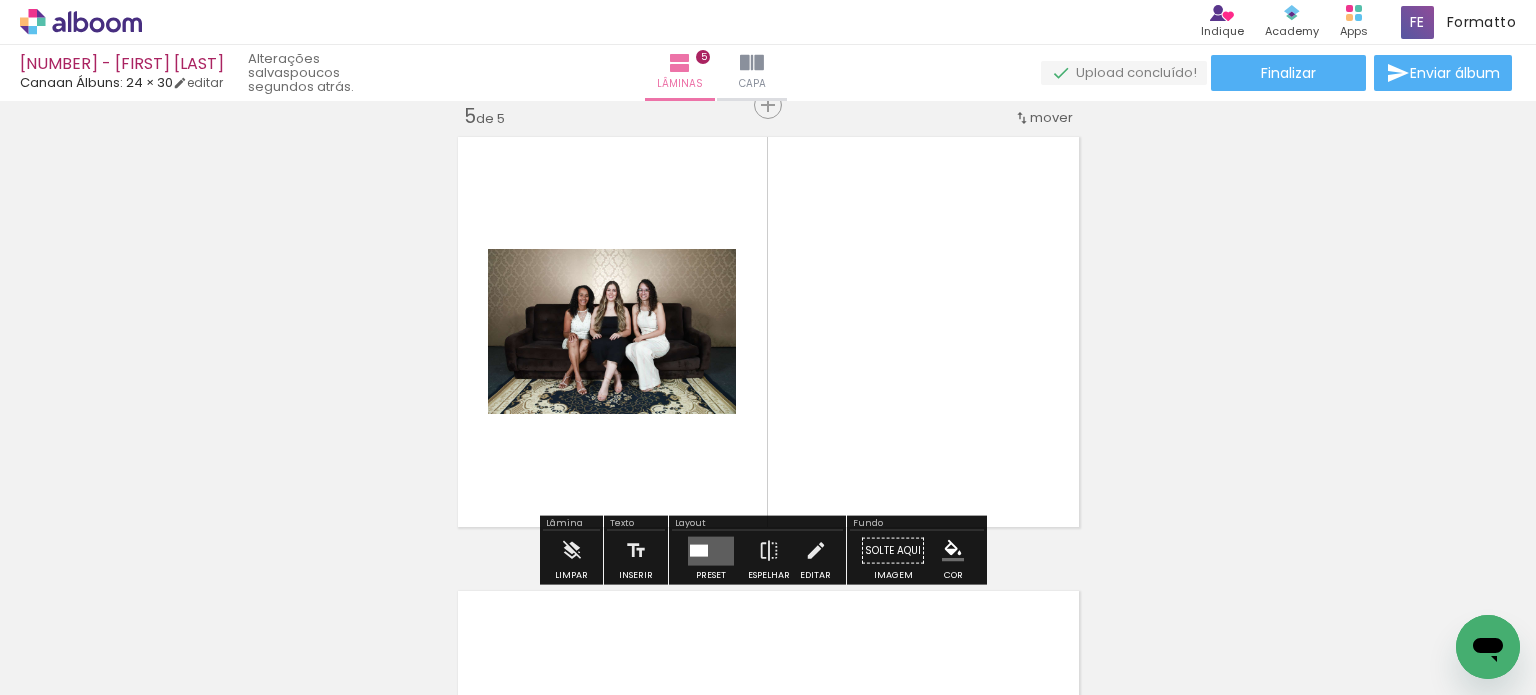 scroll, scrollTop: 1841, scrollLeft: 0, axis: vertical 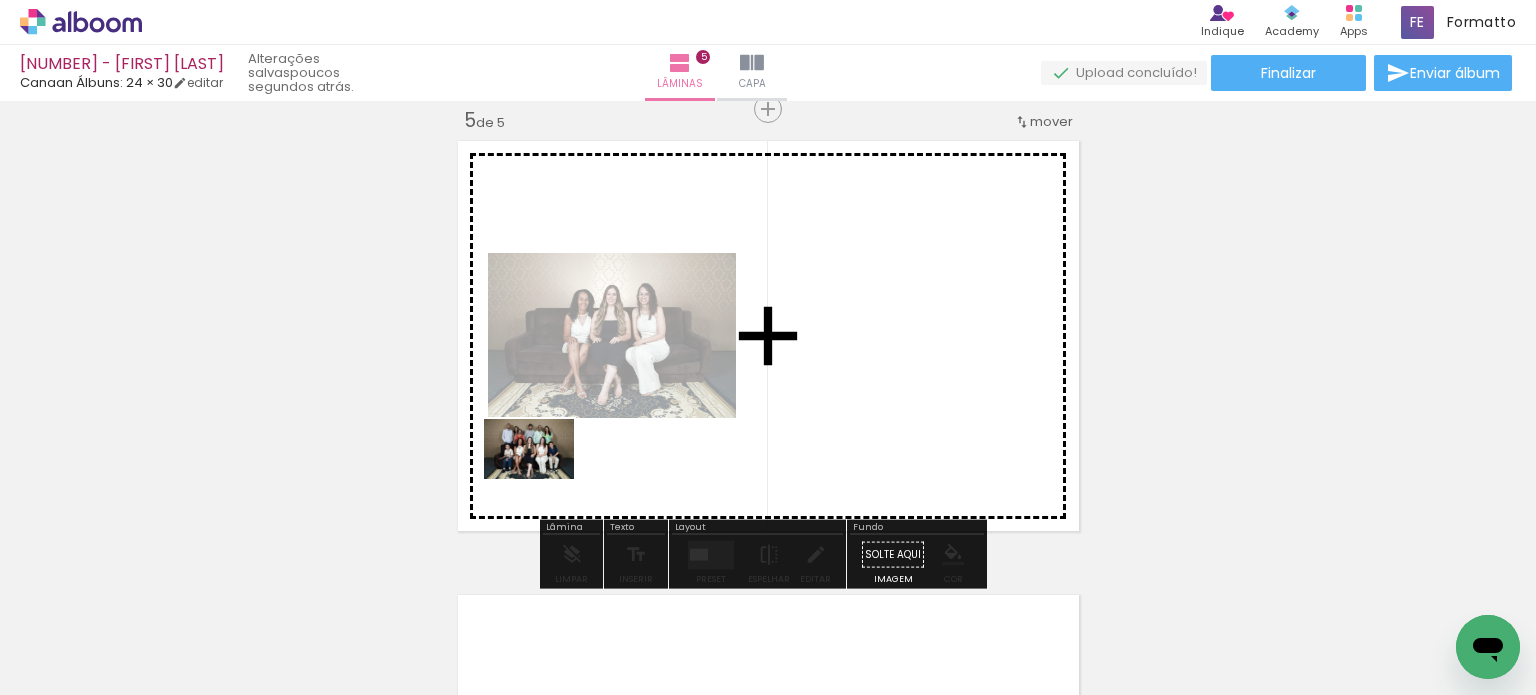 drag, startPoint x: 220, startPoint y: 627, endPoint x: 460, endPoint y: 566, distance: 247.63077 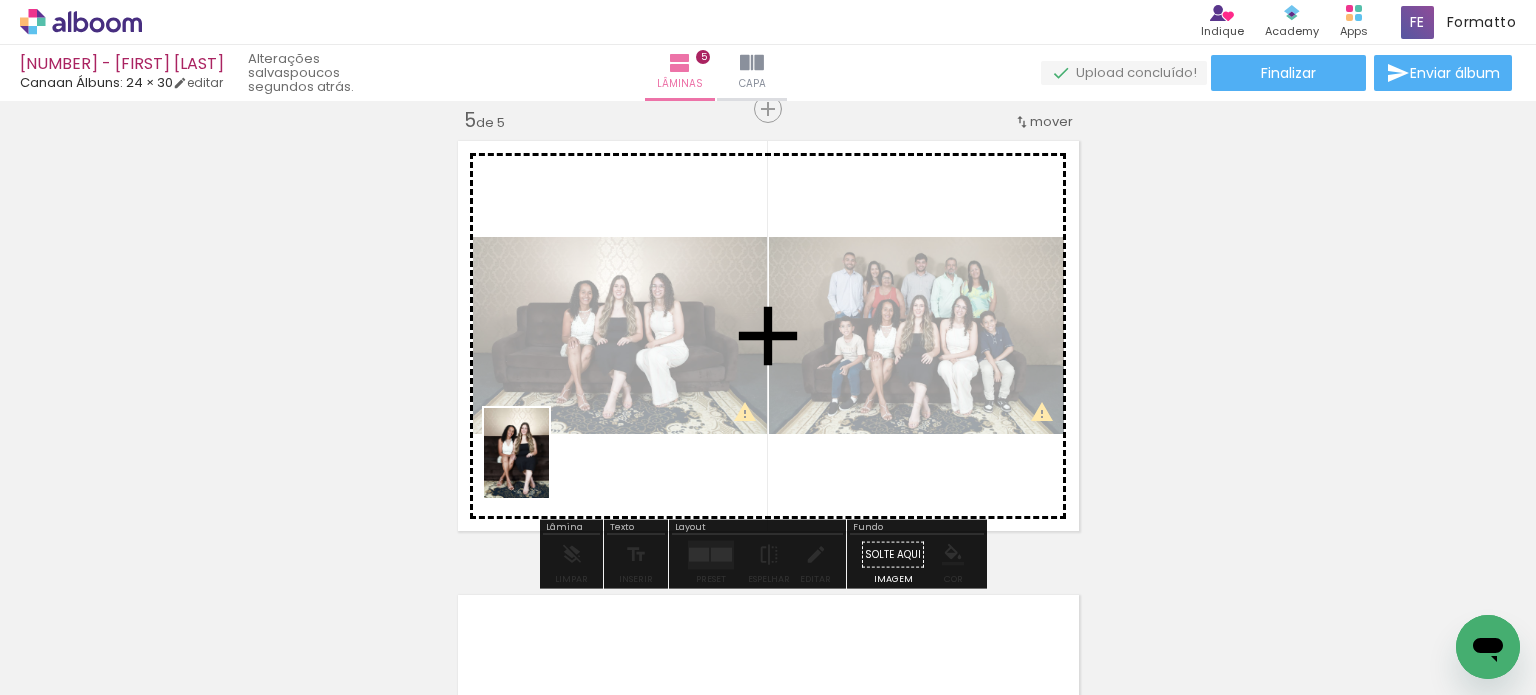drag, startPoint x: 228, startPoint y: 636, endPoint x: 544, endPoint y: 468, distance: 357.88266 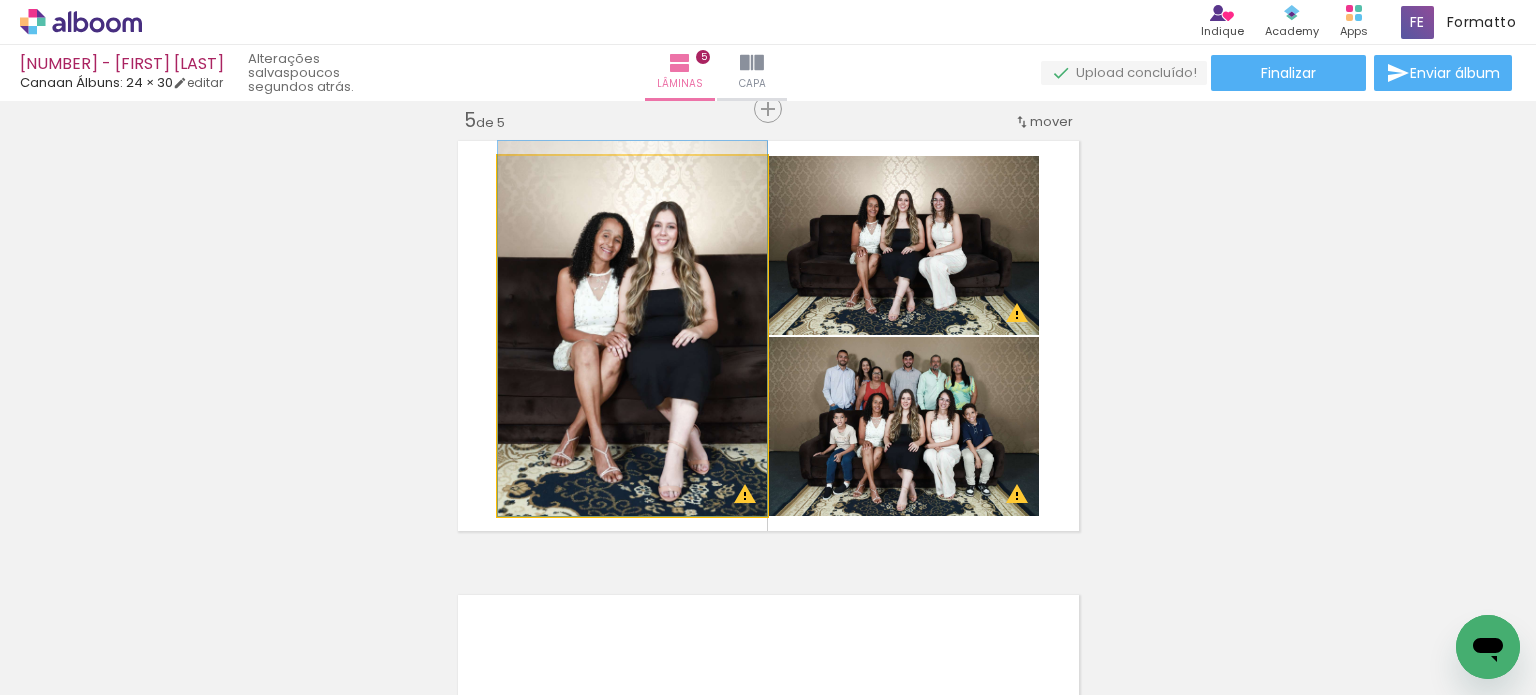 drag, startPoint x: 603, startPoint y: 391, endPoint x: 569, endPoint y: 384, distance: 34.713108 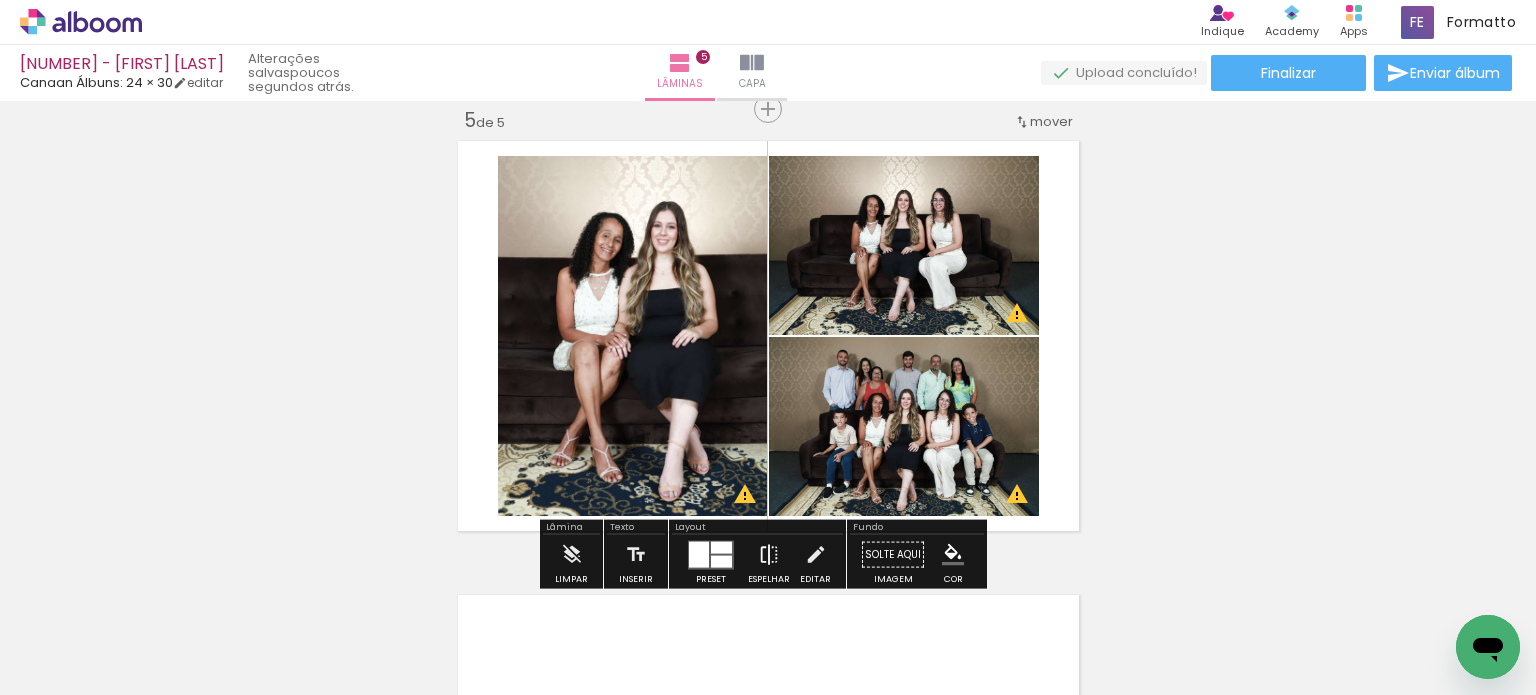 click at bounding box center (769, 555) 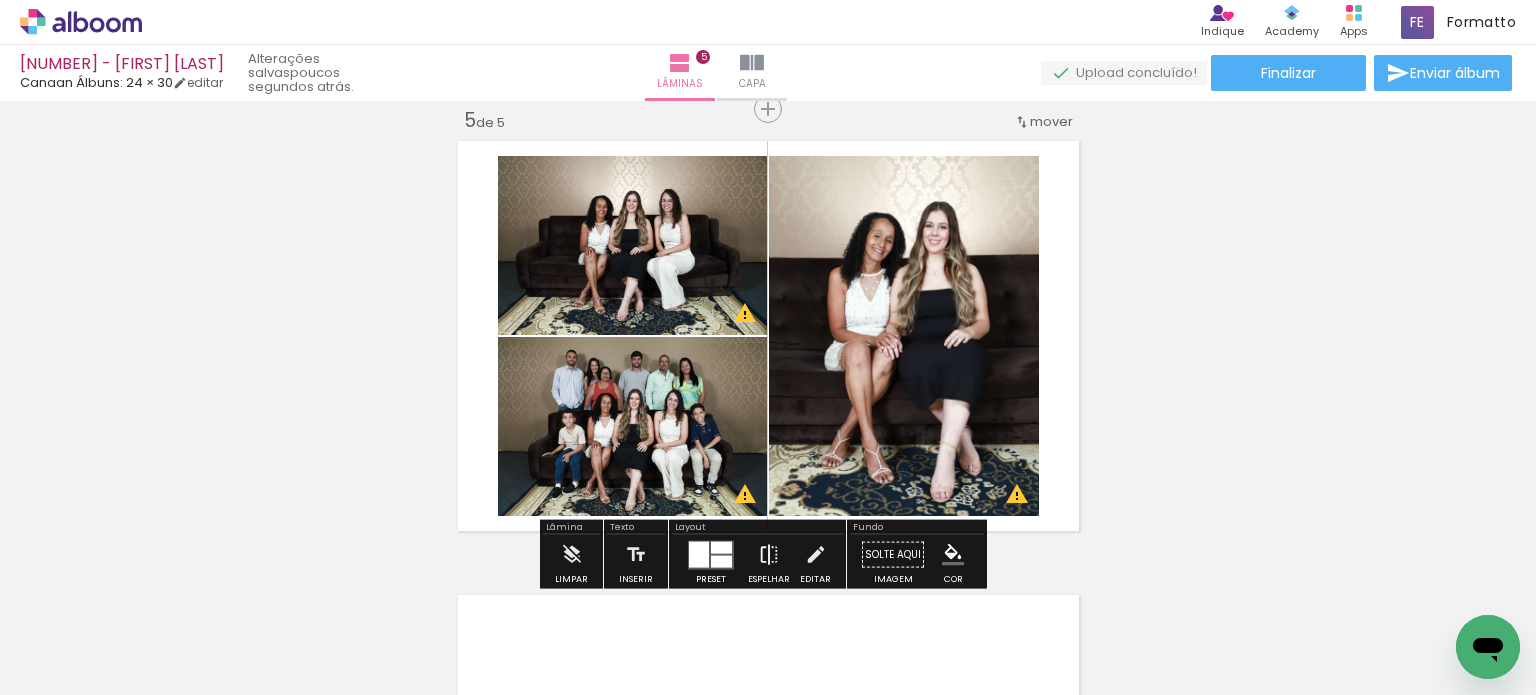 click at bounding box center (769, 555) 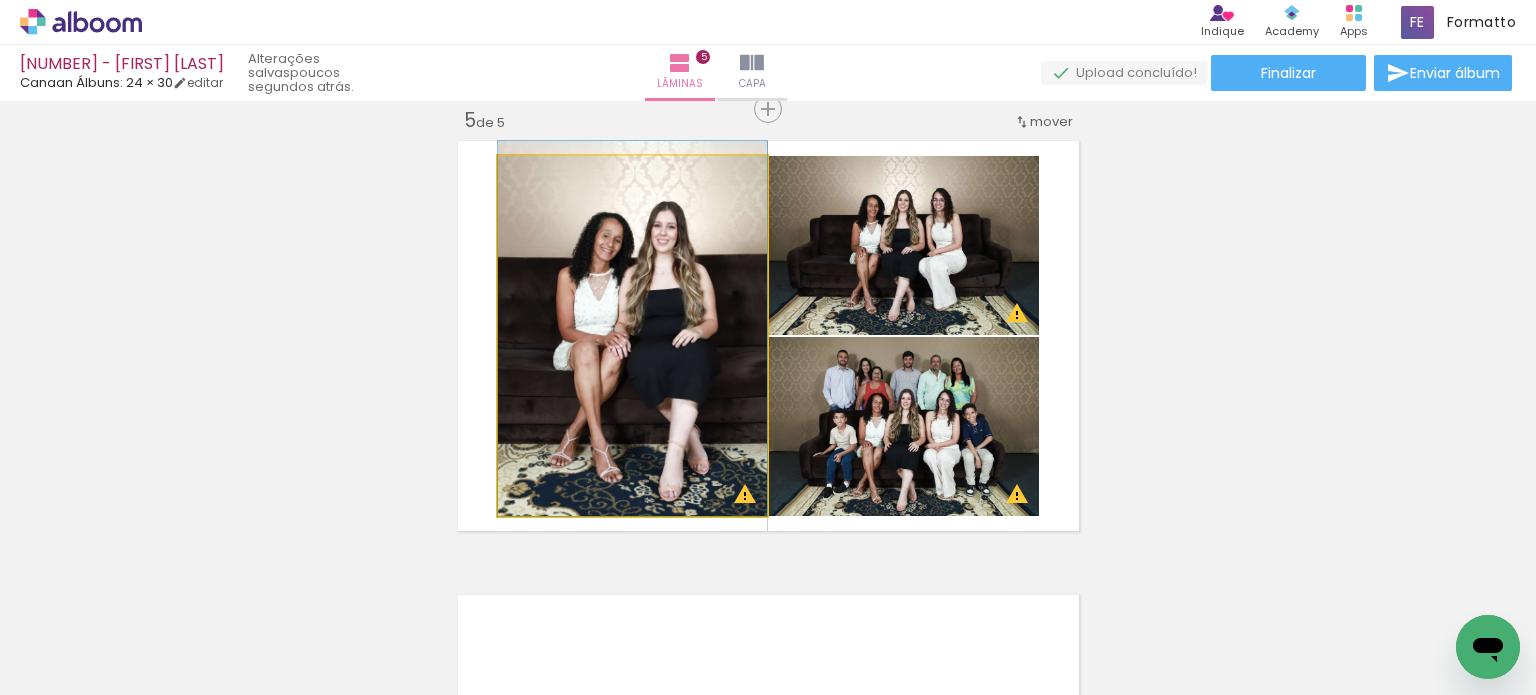 drag, startPoint x: 644, startPoint y: 363, endPoint x: 628, endPoint y: 363, distance: 16 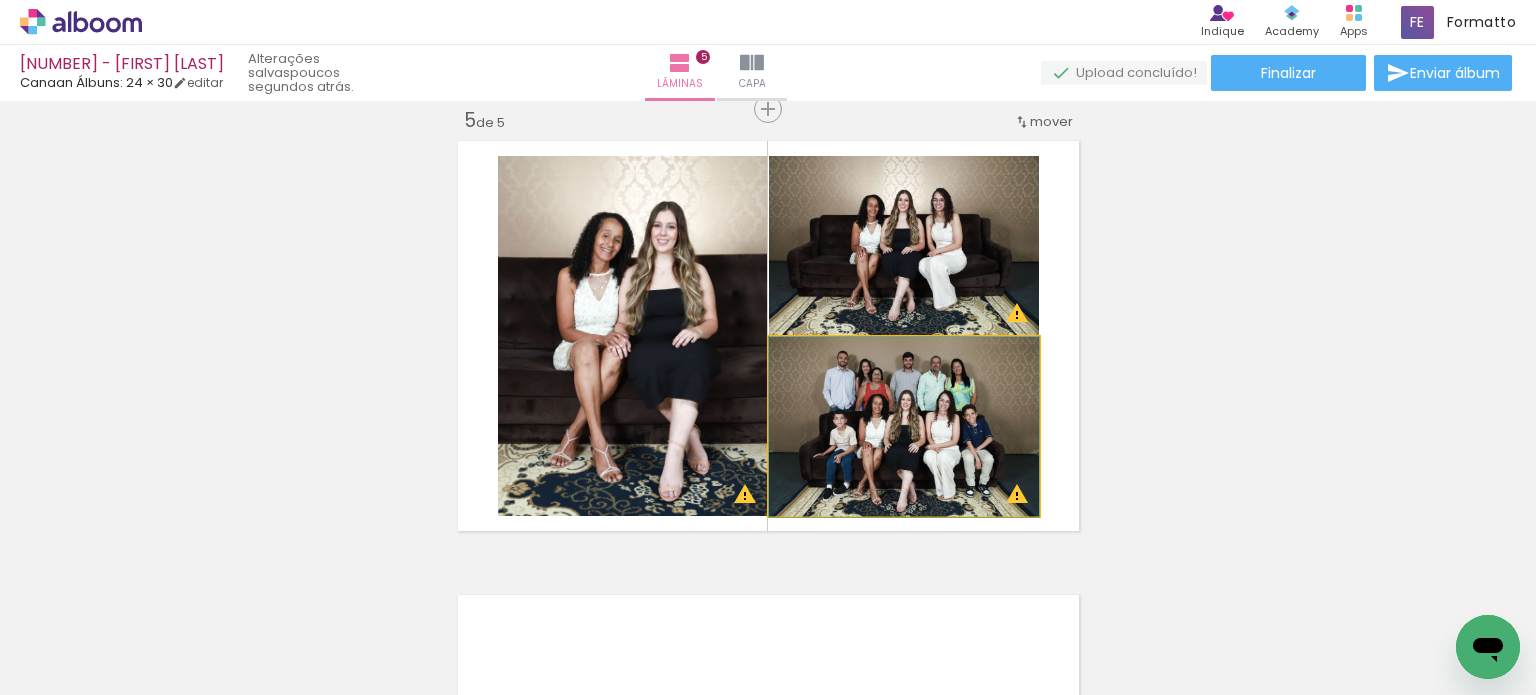 drag, startPoint x: 936, startPoint y: 459, endPoint x: 954, endPoint y: 461, distance: 18.110771 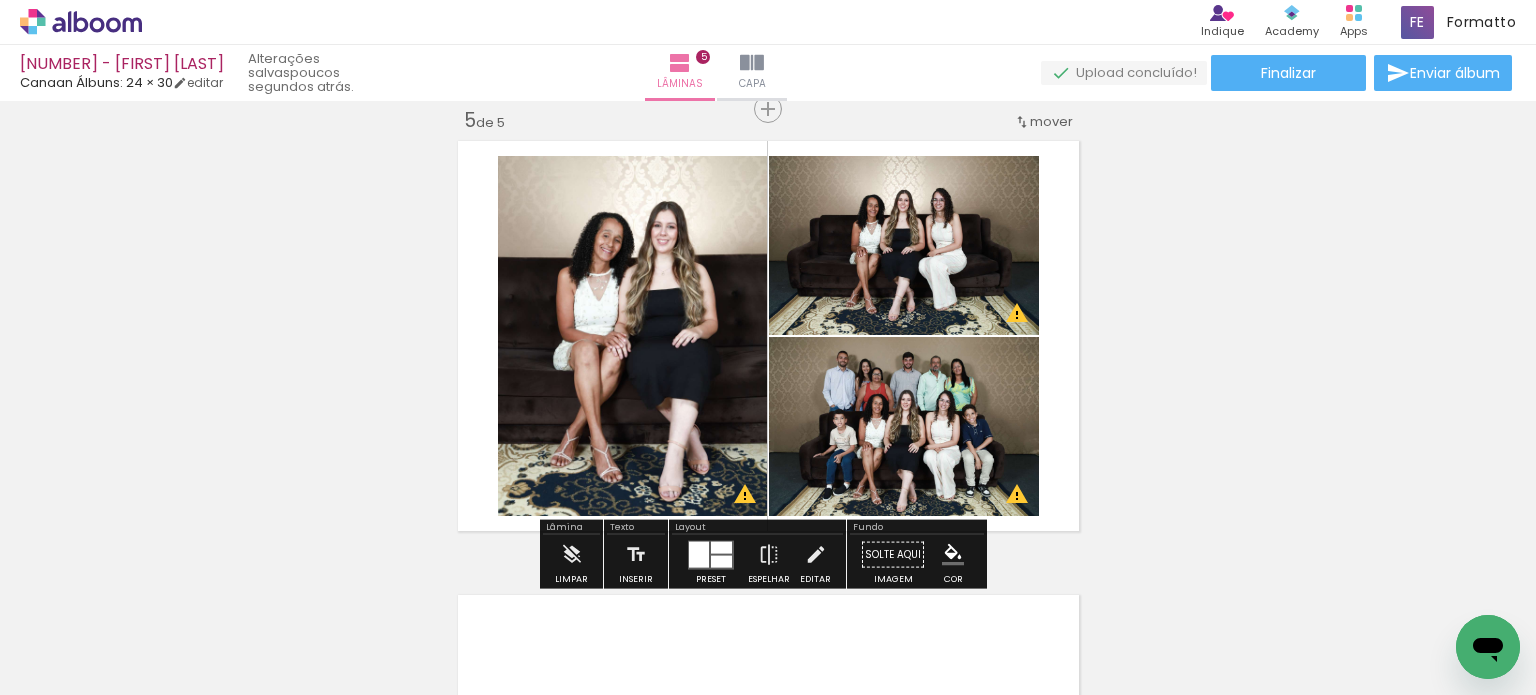 click on "Inserir lâmina 1  de 5  Inserir lâmina 2  de 5  Inserir lâmina 3  de 5  Inserir lâmina 4  de 5  Inserir lâmina 5  de 5 O Designbox precisará aumentar a sua imagem em 248% para exportar para impressão. O Designbox precisará aumentar a sua imagem em 167% para exportar para impressão. O Designbox precisará aumentar a sua imagem em 176% para exportar para impressão. O Designbox precisará aumentar a sua imagem em 167% para exportar para impressão. O Designbox precisará aumentar a sua imagem em 167% para exportar para impressão. O Designbox precisará aumentar a sua imagem em 167% para exportar para impressão. O Designbox precisará aumentar a sua imagem em 167% para exportar para impressão. O Designbox precisará aumentar a sua imagem em 151% para exportar para impressão. O Designbox precisará aumentar a sua imagem em 161% para exportar para impressão. O Designbox precisará aumentar a sua imagem em 161% para exportar para impressão." at bounding box center [768, -371] 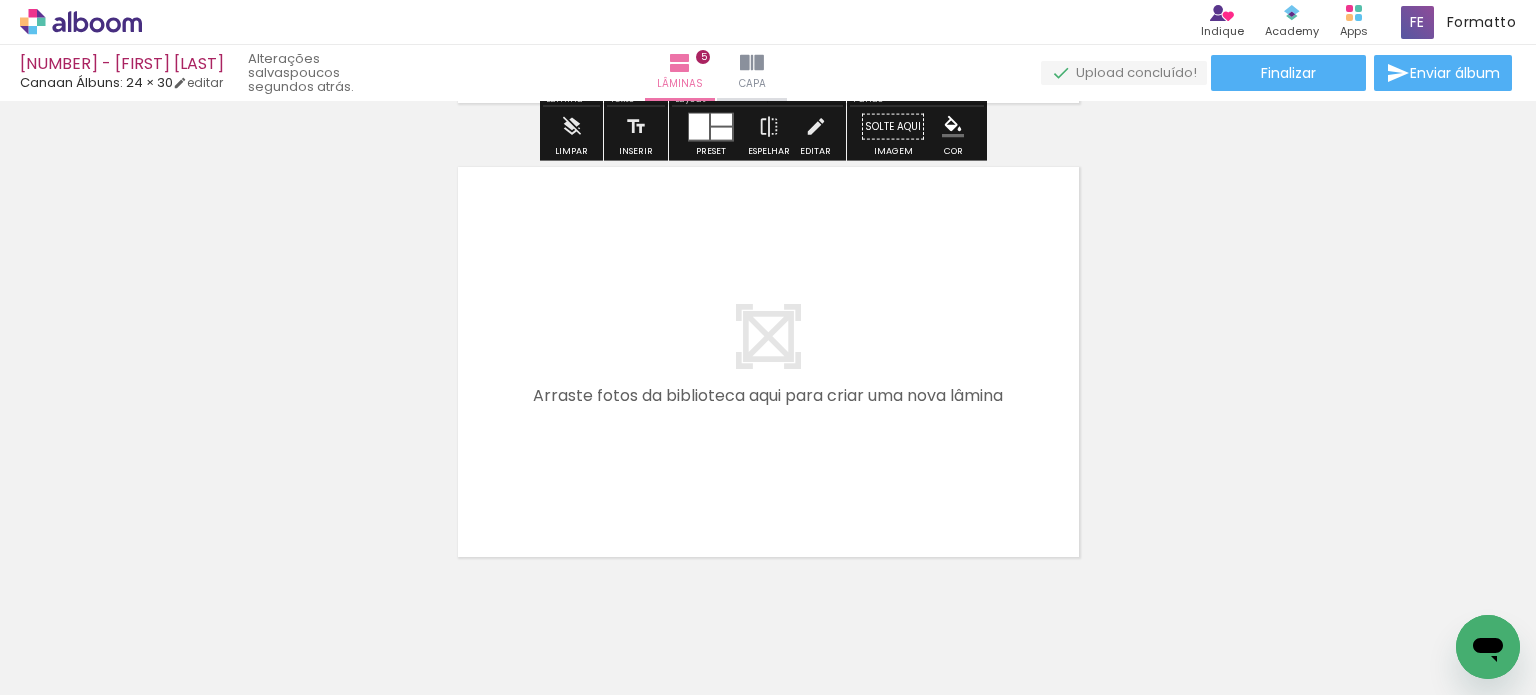 scroll, scrollTop: 2332, scrollLeft: 0, axis: vertical 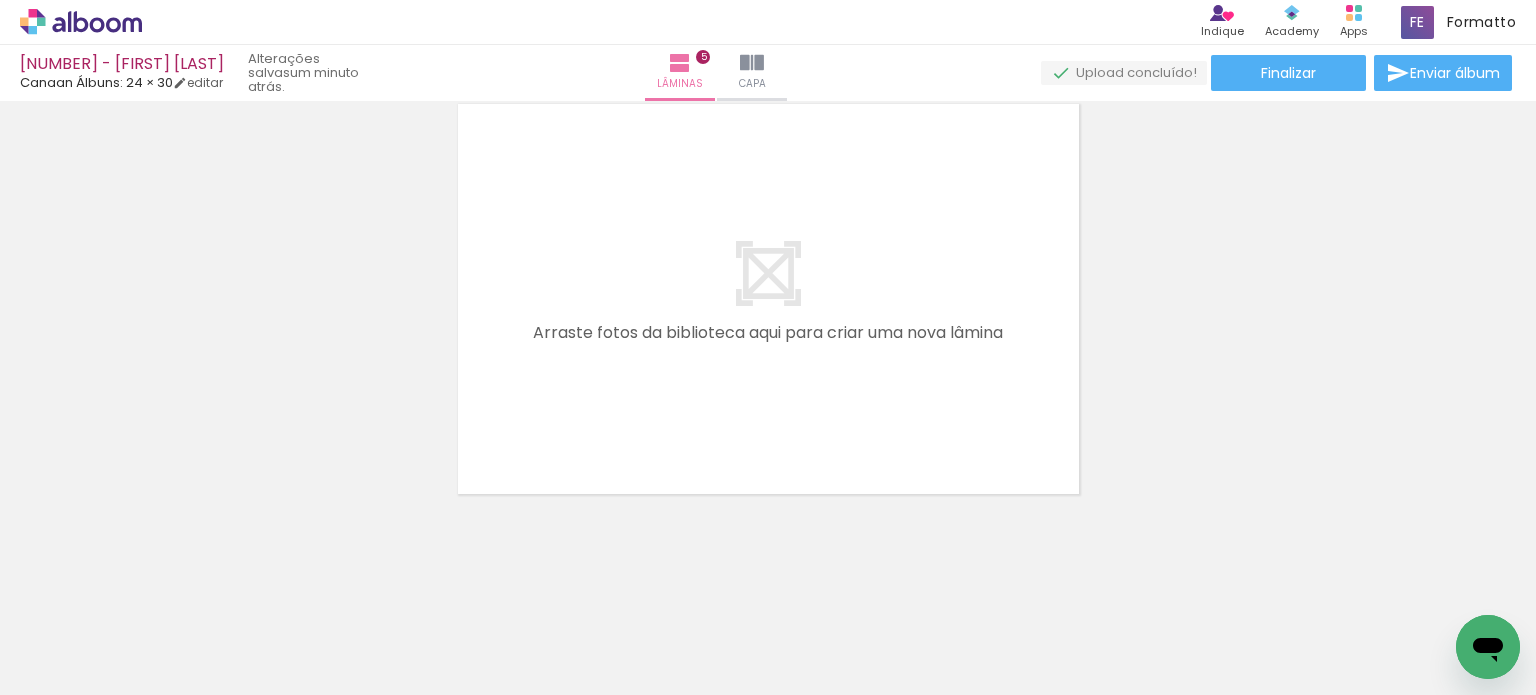 click on "Inserir lâmina 1  de 5  Inserir lâmina 2  de 5  Inserir lâmina 3  de 5  Inserir lâmina 4  de 5  Inserir lâmina 5  de 5 O Designbox precisará aumentar a sua imagem em 248% para exportar para impressão. O Designbox precisará aumentar a sua imagem em 167% para exportar para impressão. O Designbox precisará aumentar a sua imagem em 176% para exportar para impressão. O Designbox precisará aumentar a sua imagem em 167% para exportar para impressão. O Designbox precisará aumentar a sua imagem em 167% para exportar para impressão. O Designbox precisará aumentar a sua imagem em 167% para exportar para impressão. O Designbox precisará aumentar a sua imagem em 167% para exportar para impressão. O Designbox precisará aumentar a sua imagem em 151% para exportar para impressão. O Designbox precisará aumentar a sua imagem em 161% para exportar para impressão. O Designbox precisará aumentar a sua imagem em 161% para exportar para impressão." at bounding box center (768, -862) 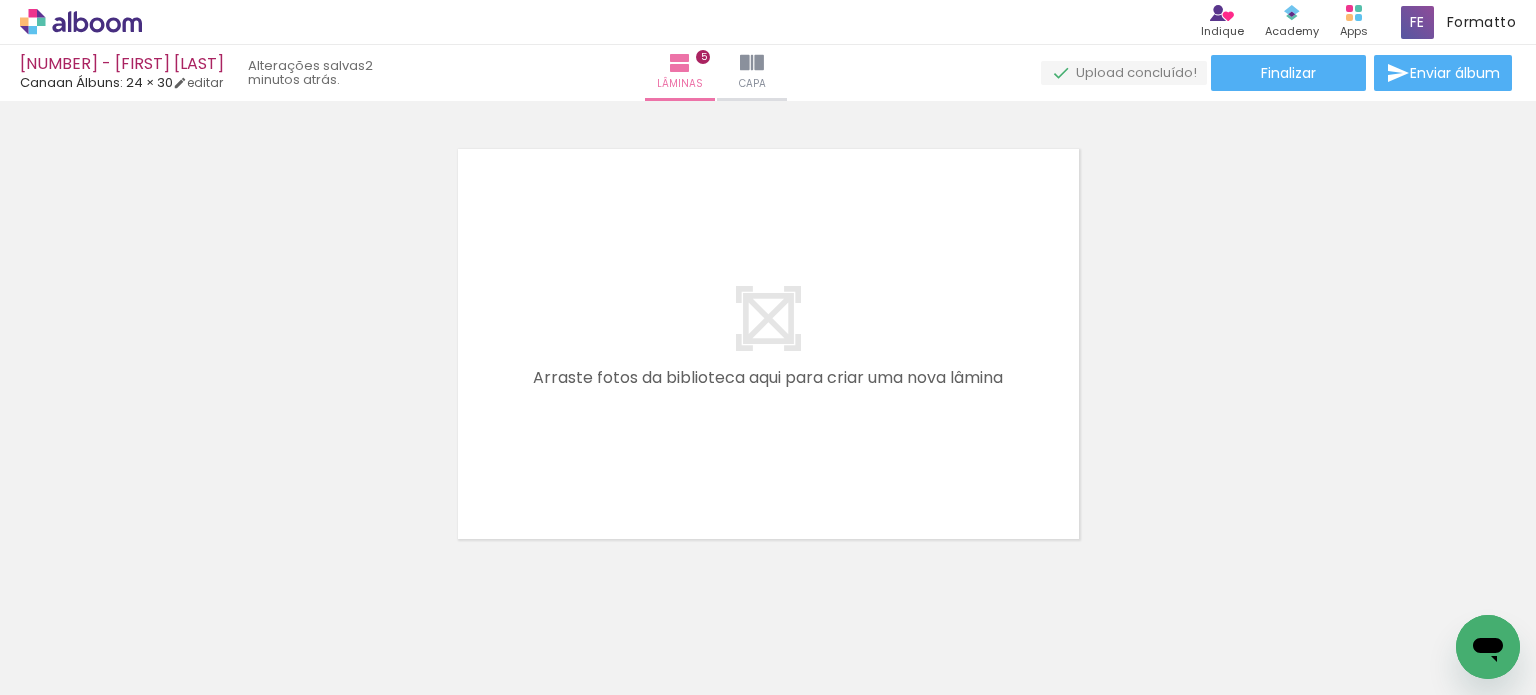 scroll, scrollTop: 2332, scrollLeft: 0, axis: vertical 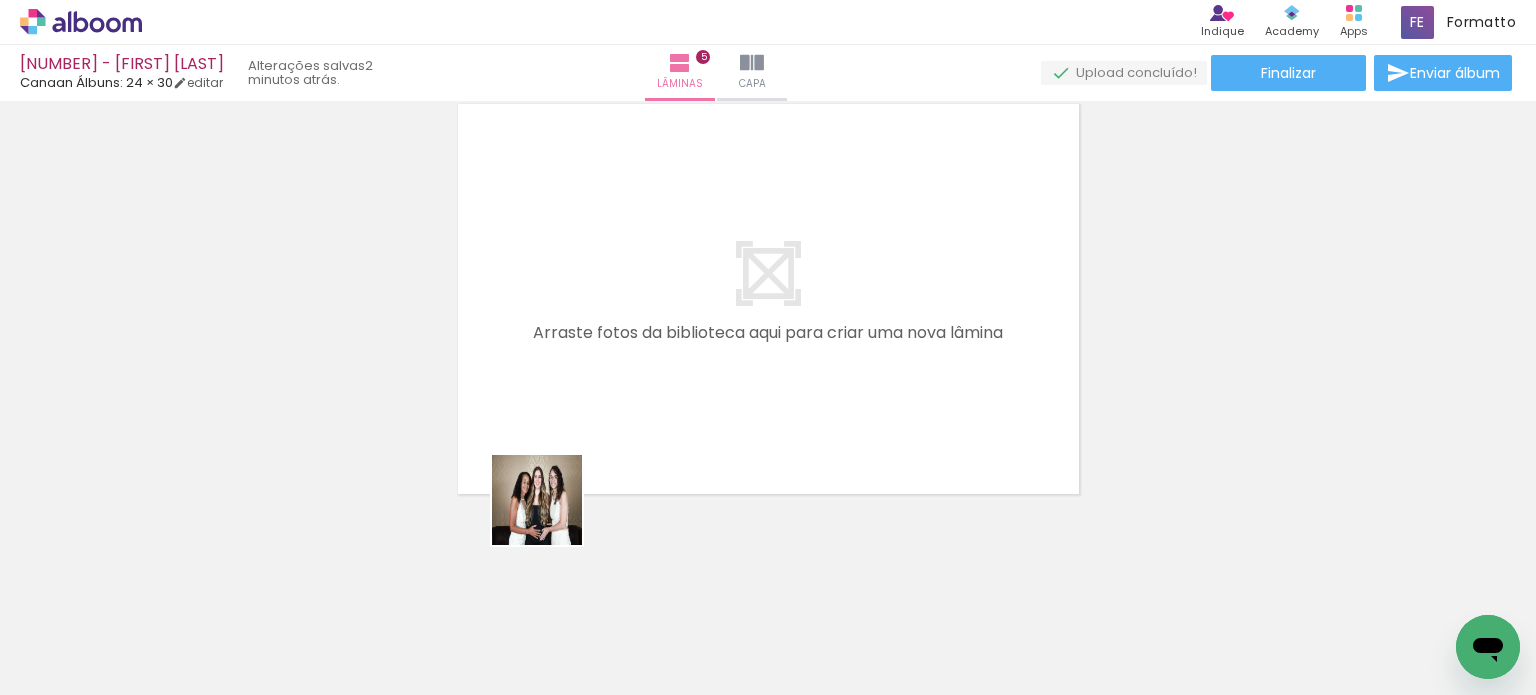 drag, startPoint x: 552, startPoint y: 515, endPoint x: 682, endPoint y: 533, distance: 131.24023 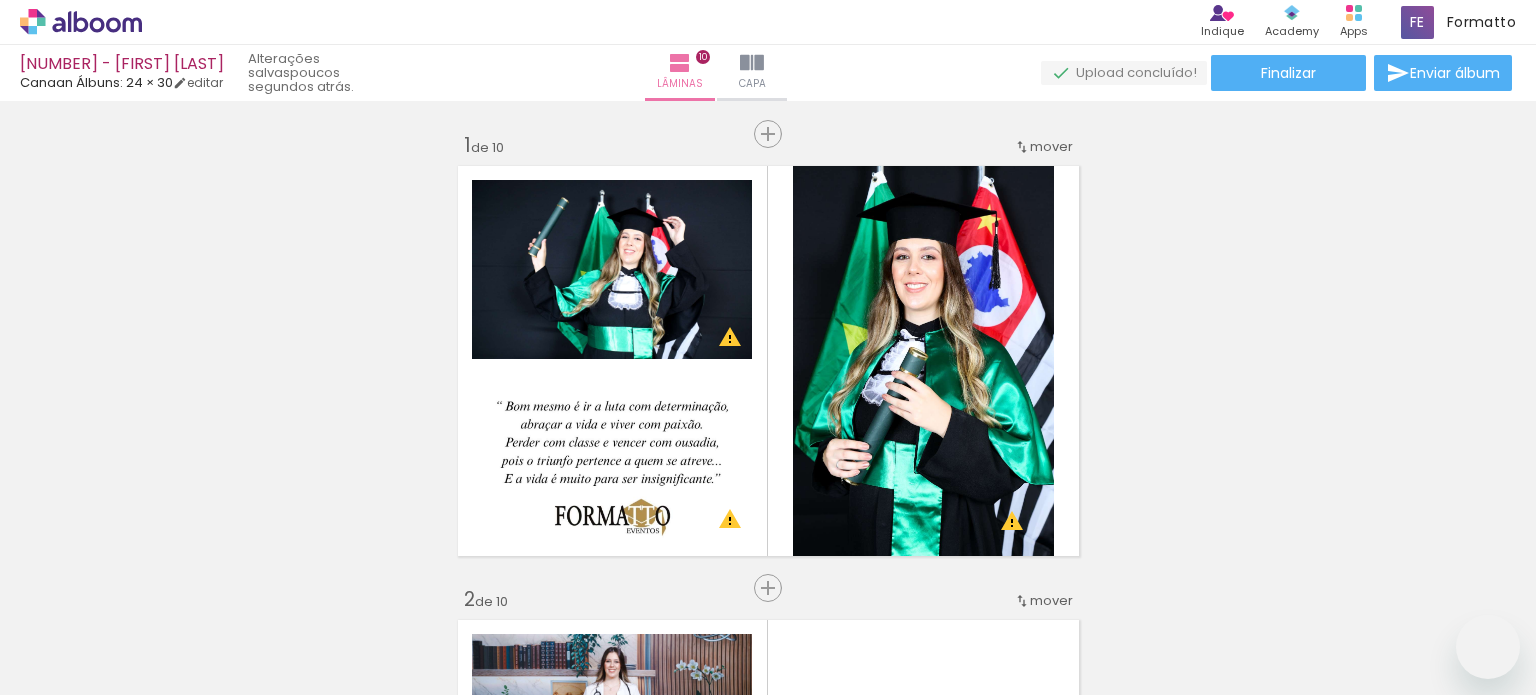 scroll, scrollTop: 0, scrollLeft: 0, axis: both 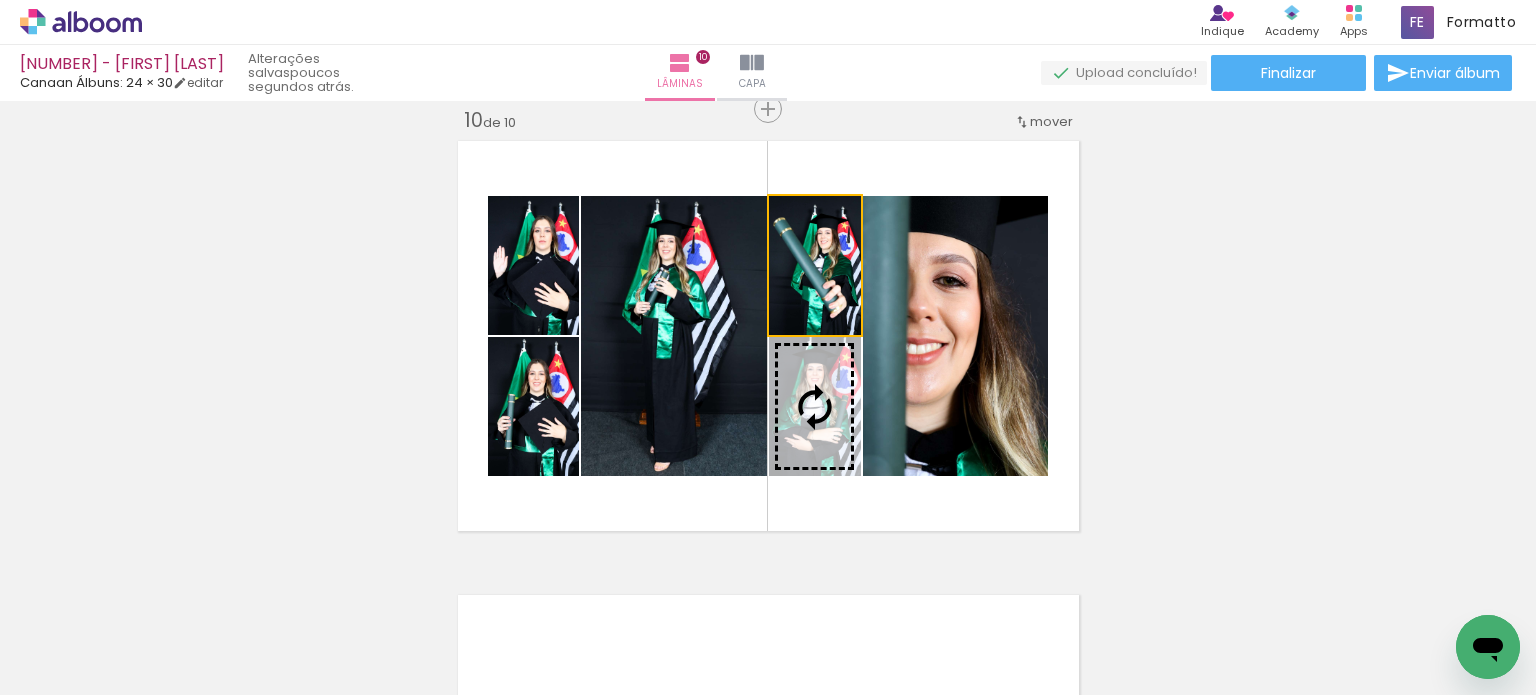 drag, startPoint x: 837, startPoint y: 306, endPoint x: 843, endPoint y: 416, distance: 110.16351 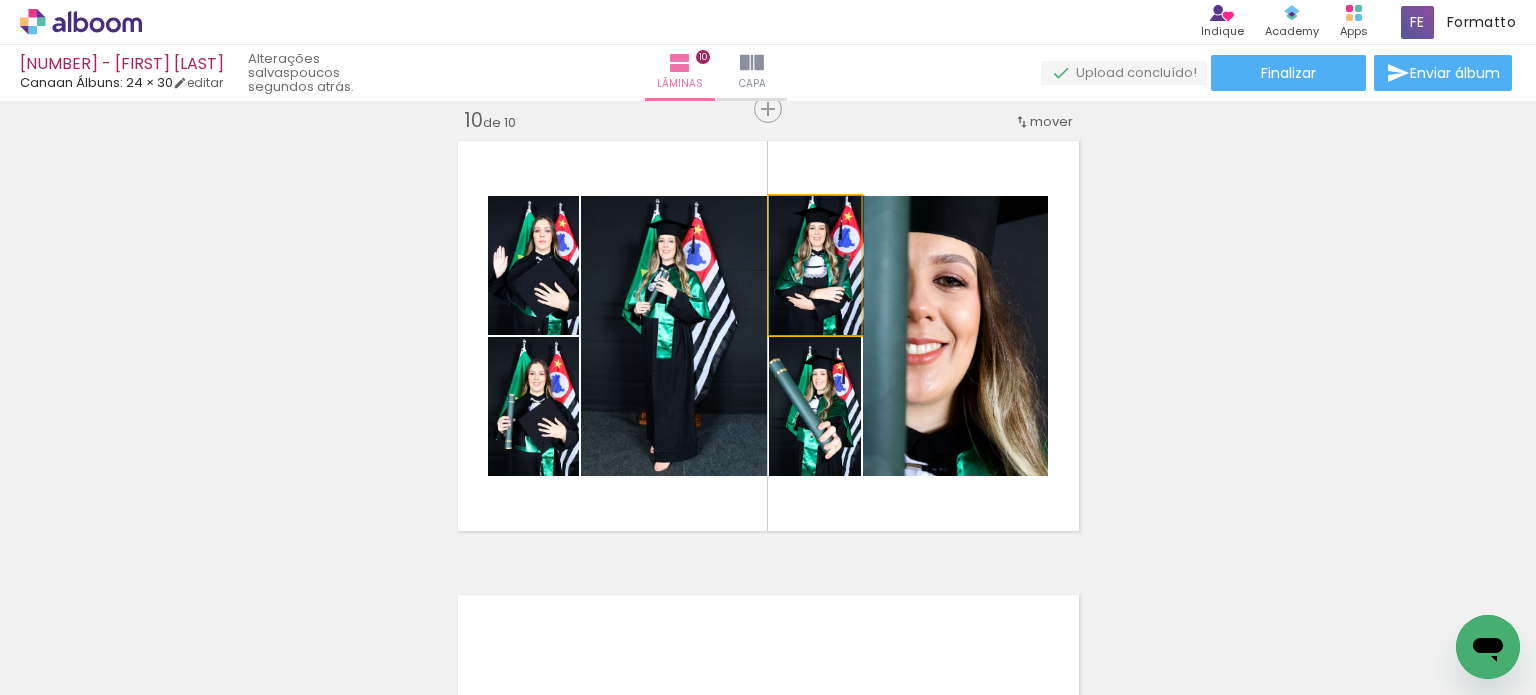 drag, startPoint x: 828, startPoint y: 301, endPoint x: 836, endPoint y: 315, distance: 16.124516 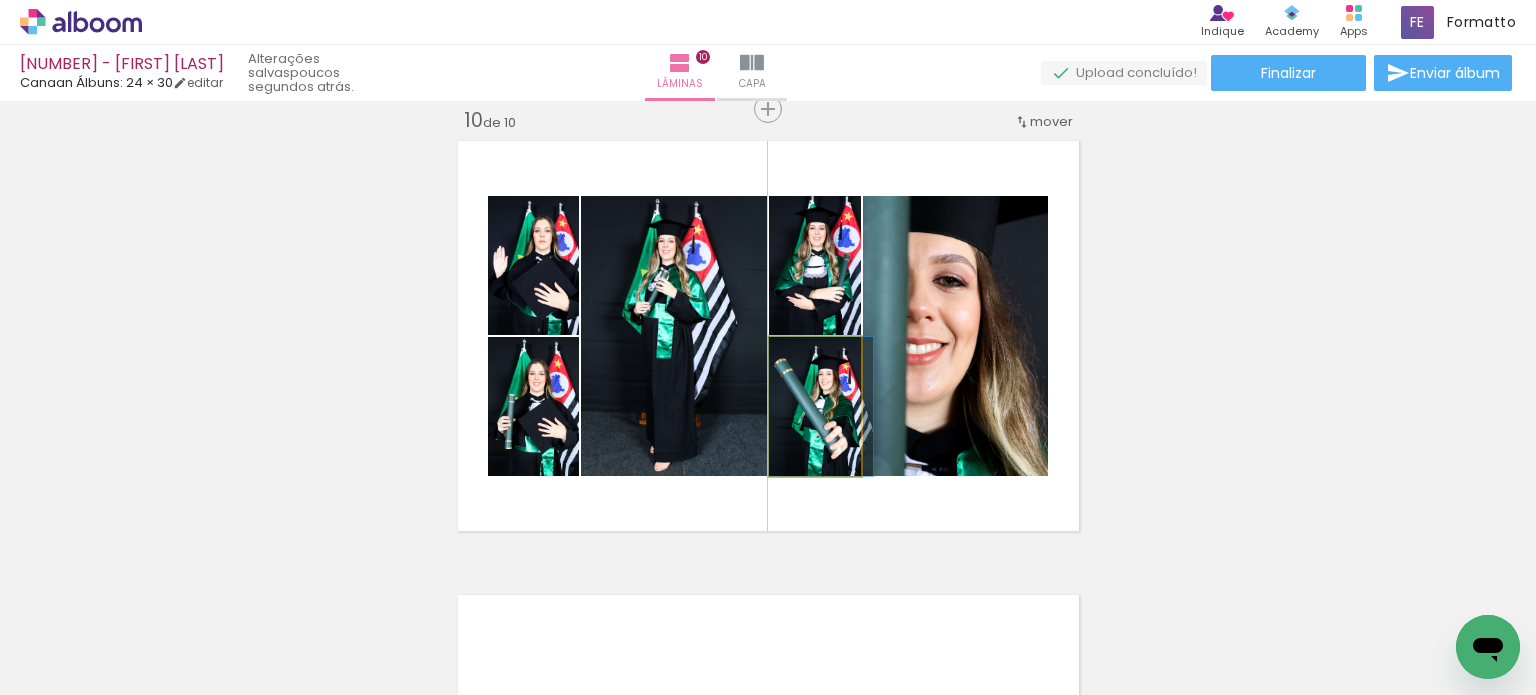 drag, startPoint x: 833, startPoint y: 447, endPoint x: 852, endPoint y: 456, distance: 21.023796 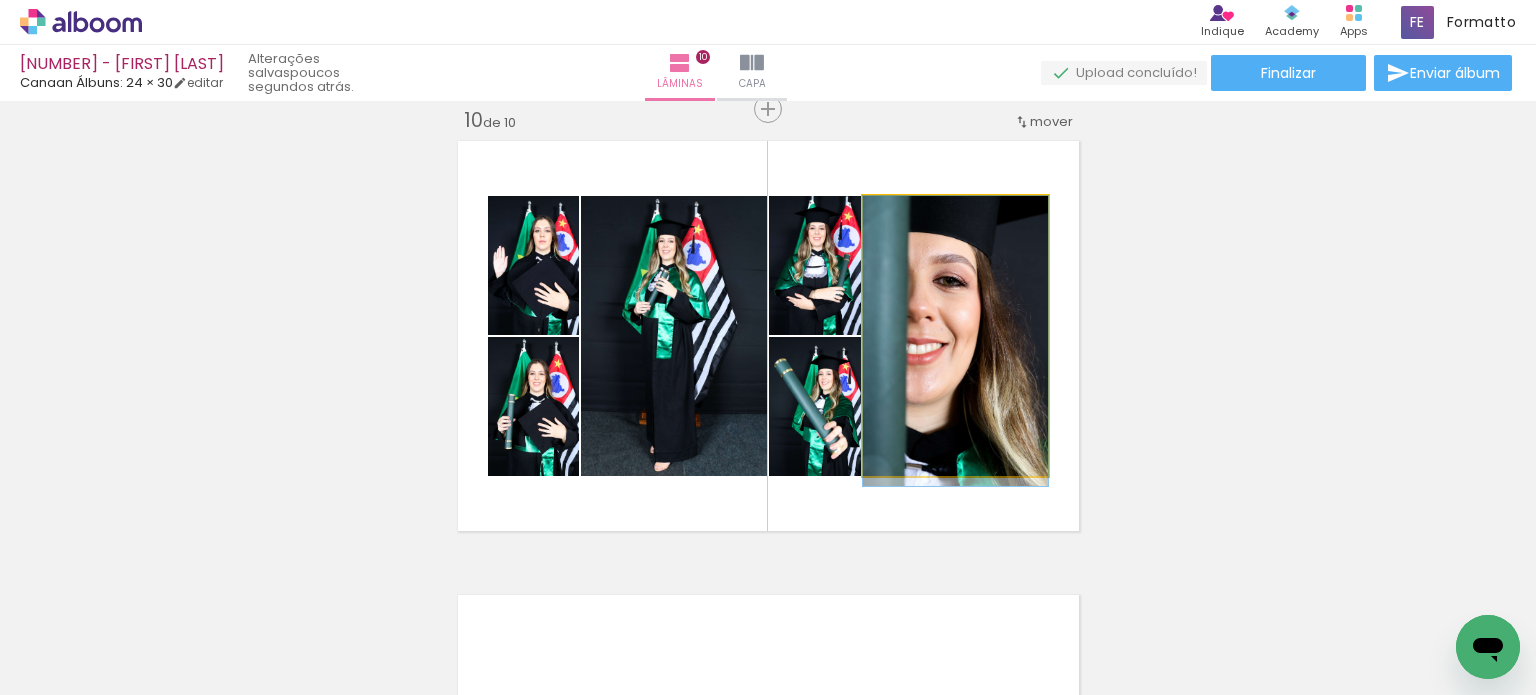 drag, startPoint x: 923, startPoint y: 406, endPoint x: 915, endPoint y: 419, distance: 15.264338 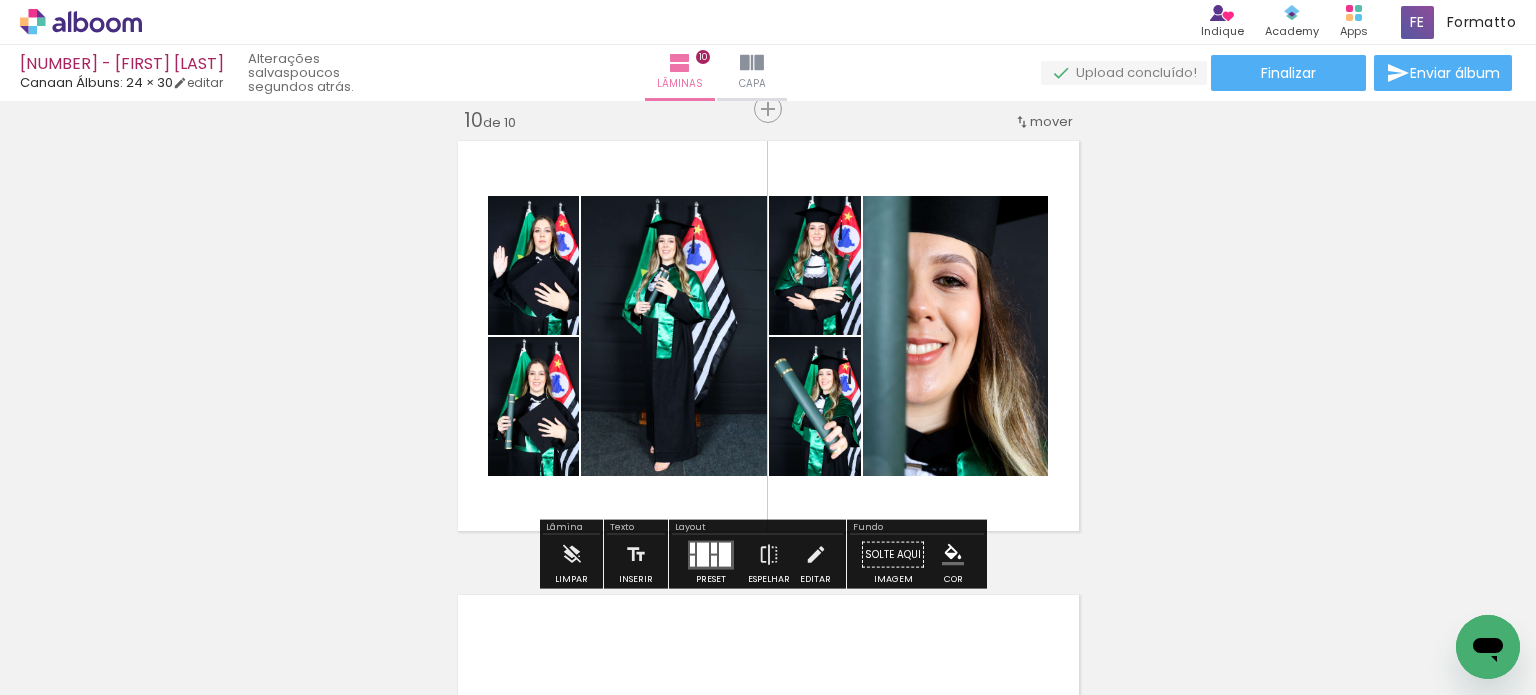 click on "Inserir lâmina 1  de 10  Inserir lâmina 2  de 10  Inserir lâmina 3  de 10  Inserir lâmina 4  de 10  Inserir lâmina 5  de 10  Inserir lâmina 6  de 10  Inserir lâmina 7  de 10  Inserir lâmina 8  de 10  Inserir lâmina 9  de 10  Inserir lâmina 10  de 10 O Designbox precisará aumentar a sua imagem em 248% para exportar para impressão. O Designbox precisará aumentar a sua imagem em 167% para exportar para impressão. O Designbox precisará aumentar a sua imagem em 176% para exportar para impressão. O Designbox precisará aumentar a sua imagem em 167% para exportar para impressão. O Designbox precisará aumentar a sua imagem em 167% para exportar para impressão. O Designbox precisará aumentar a sua imagem em 167% para exportar para impressão. O Designbox precisará aumentar a sua imagem em 167% para exportar para impressão. O Designbox precisará aumentar a sua imagem em 151% para exportar para impressão." at bounding box center (768, -1506) 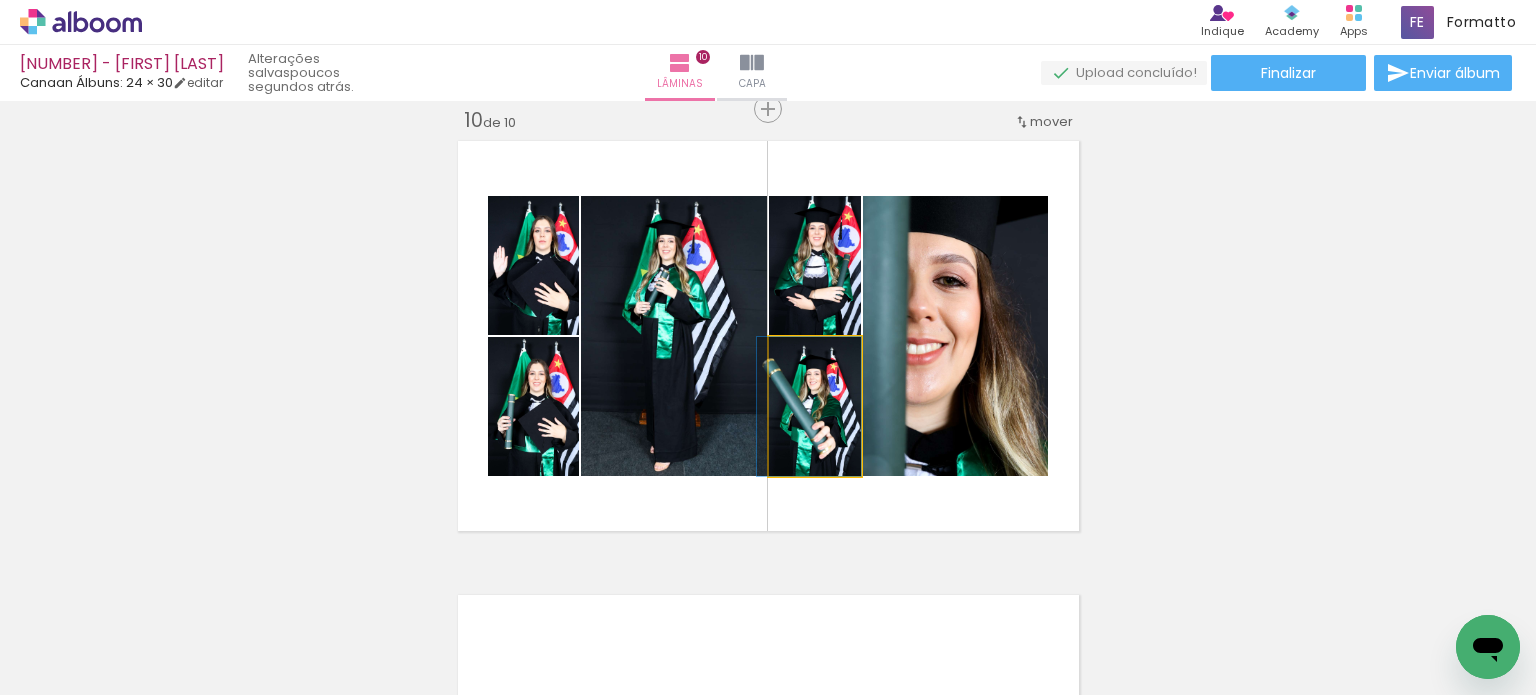 drag, startPoint x: 836, startPoint y: 460, endPoint x: 733, endPoint y: 429, distance: 107.563934 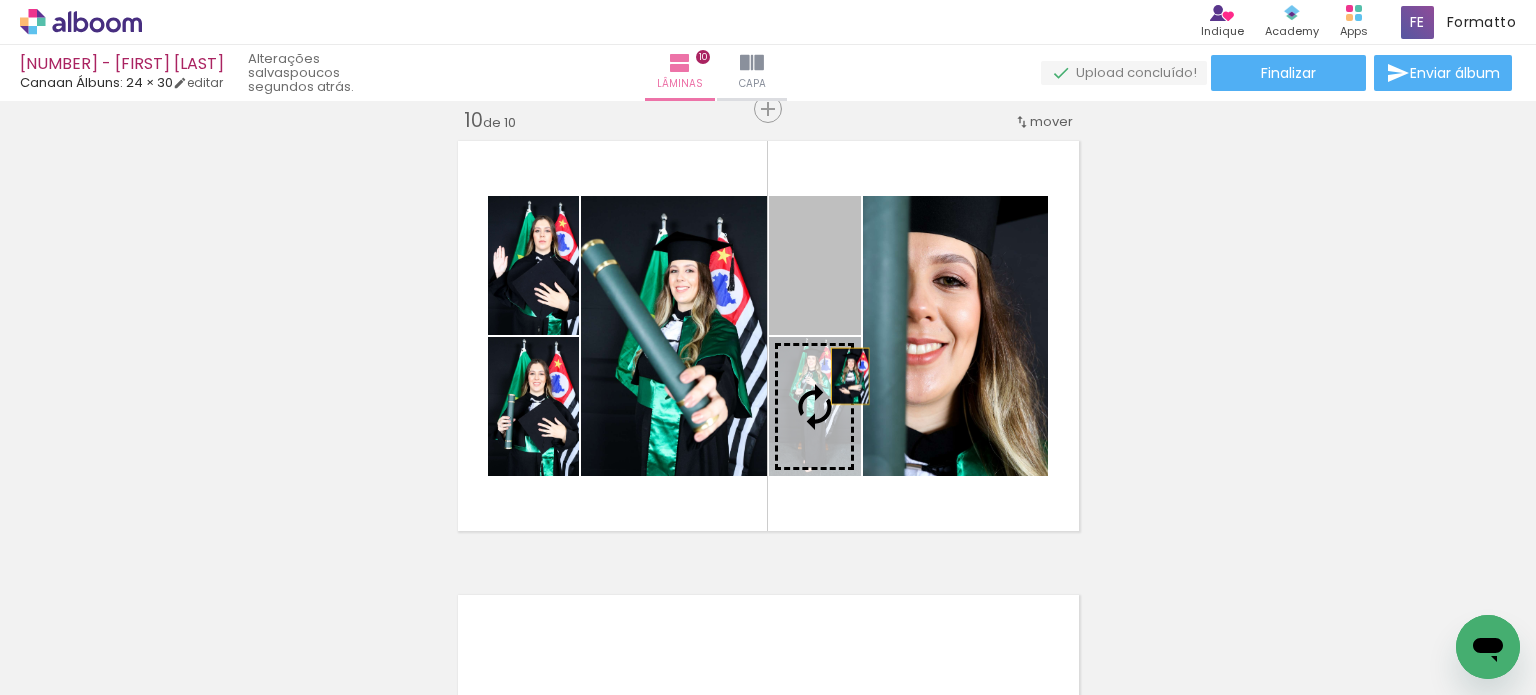 drag, startPoint x: 840, startPoint y: 314, endPoint x: 838, endPoint y: 395, distance: 81.02469 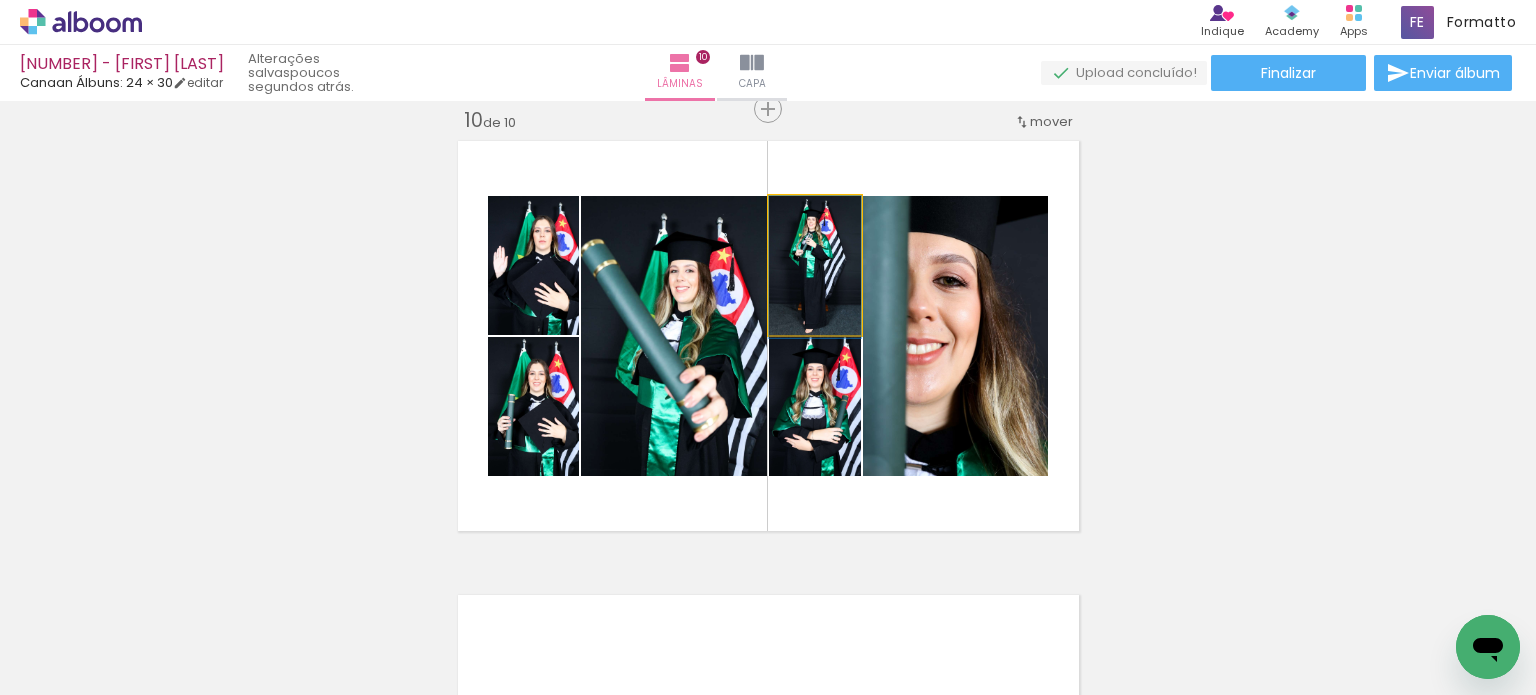 drag, startPoint x: 778, startPoint y: 311, endPoint x: 788, endPoint y: 317, distance: 11.661903 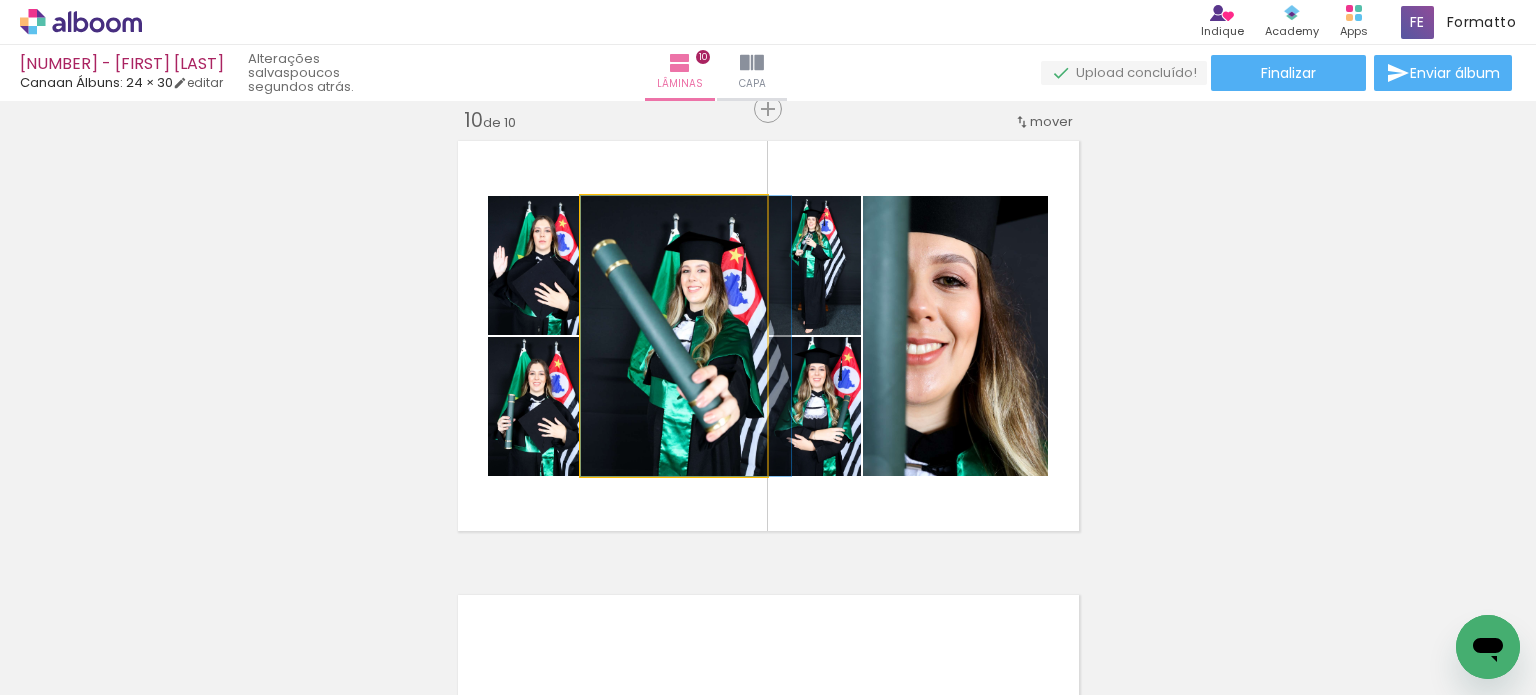 drag, startPoint x: 696, startPoint y: 400, endPoint x: 712, endPoint y: 411, distance: 19.416489 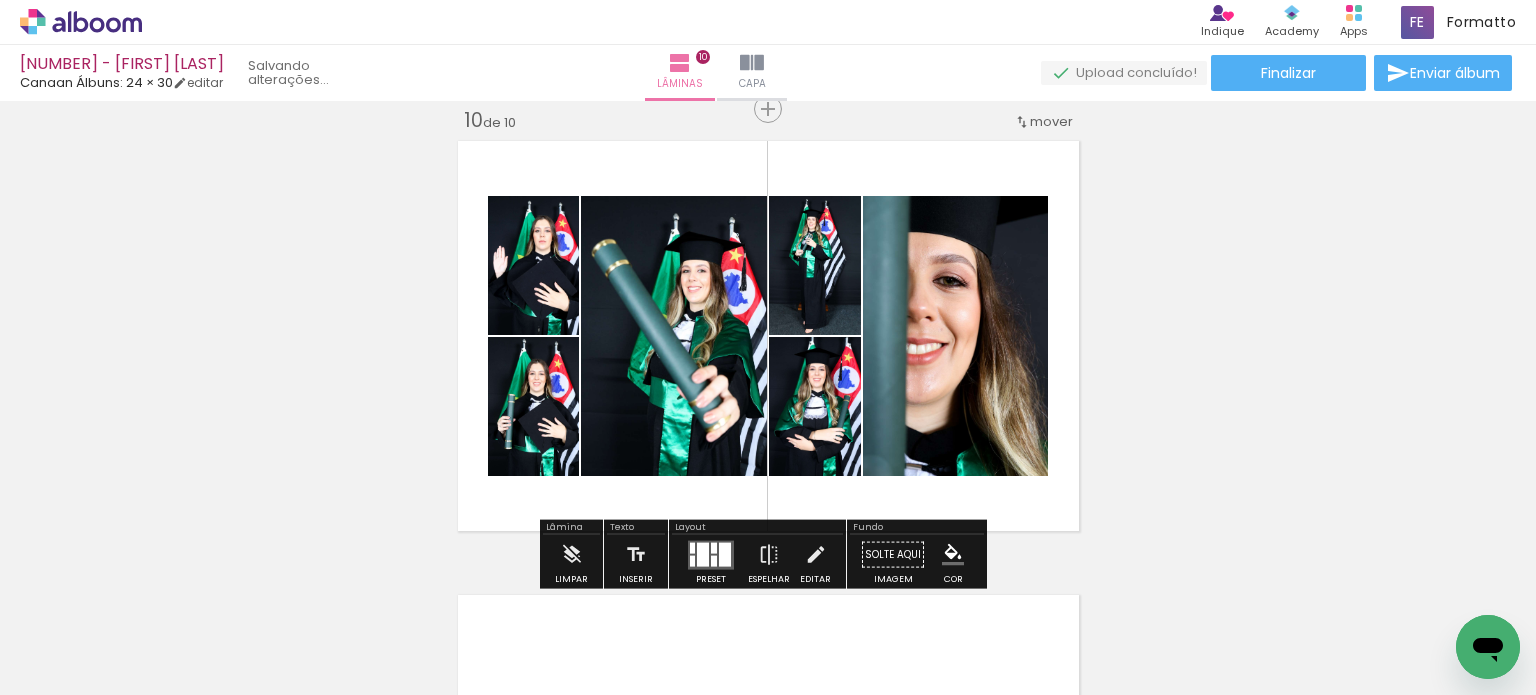 click at bounding box center [768, 336] 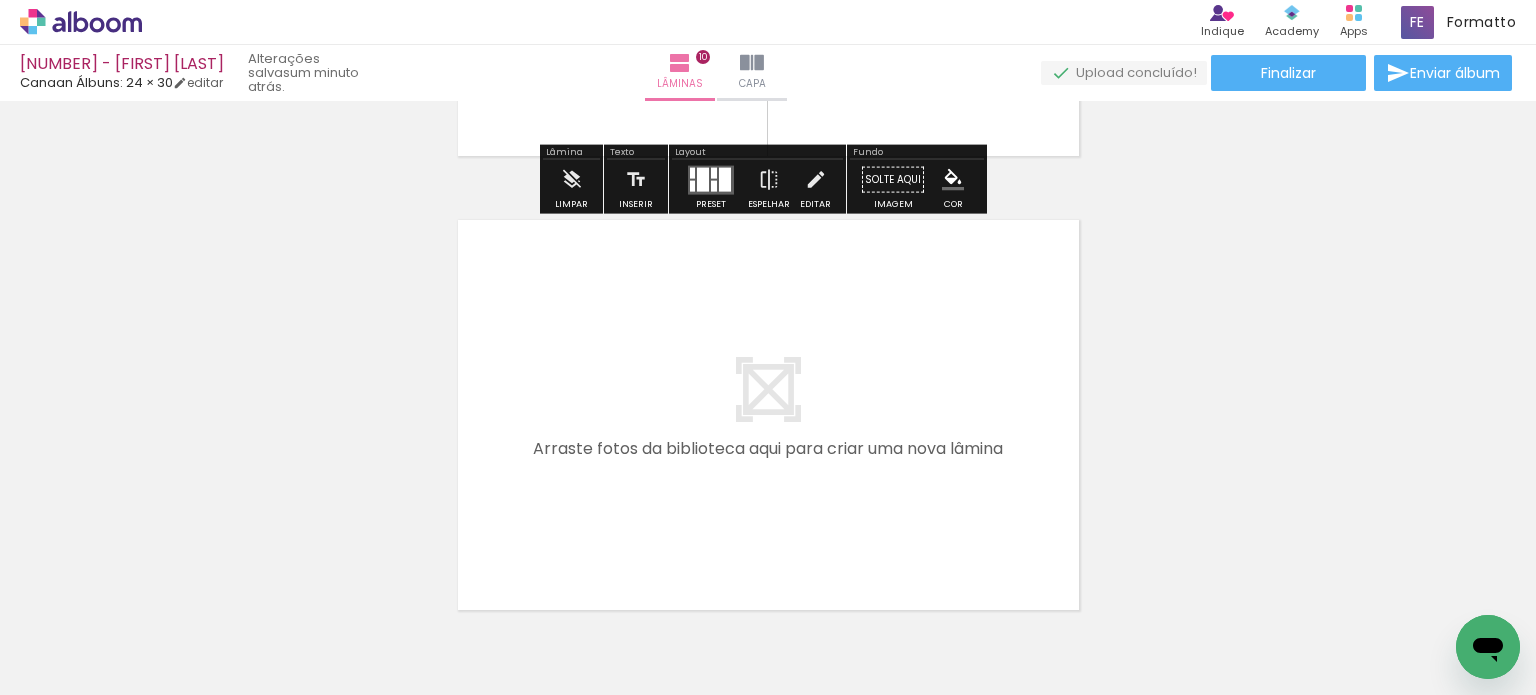 scroll, scrollTop: 4511, scrollLeft: 0, axis: vertical 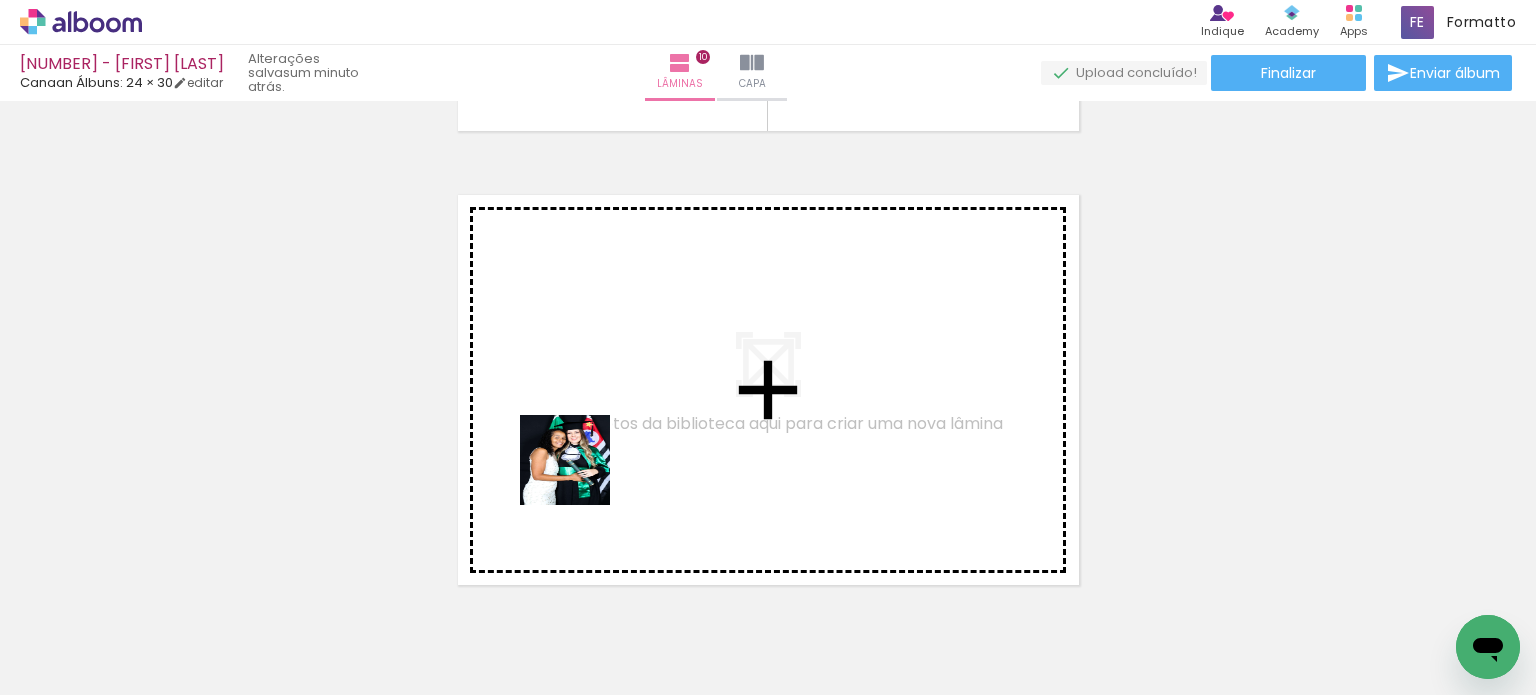 drag, startPoint x: 577, startPoint y: 616, endPoint x: 496, endPoint y: 577, distance: 89.89995 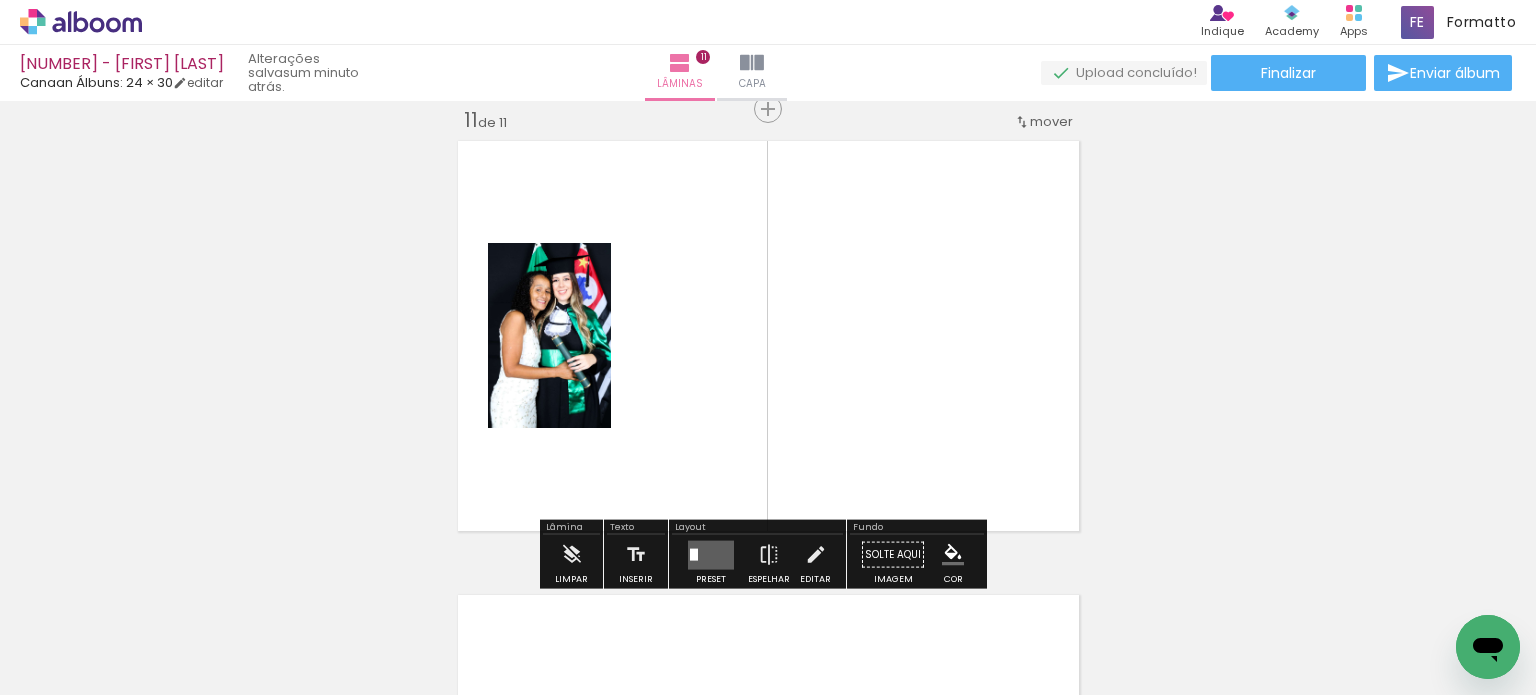 scroll, scrollTop: 4565, scrollLeft: 0, axis: vertical 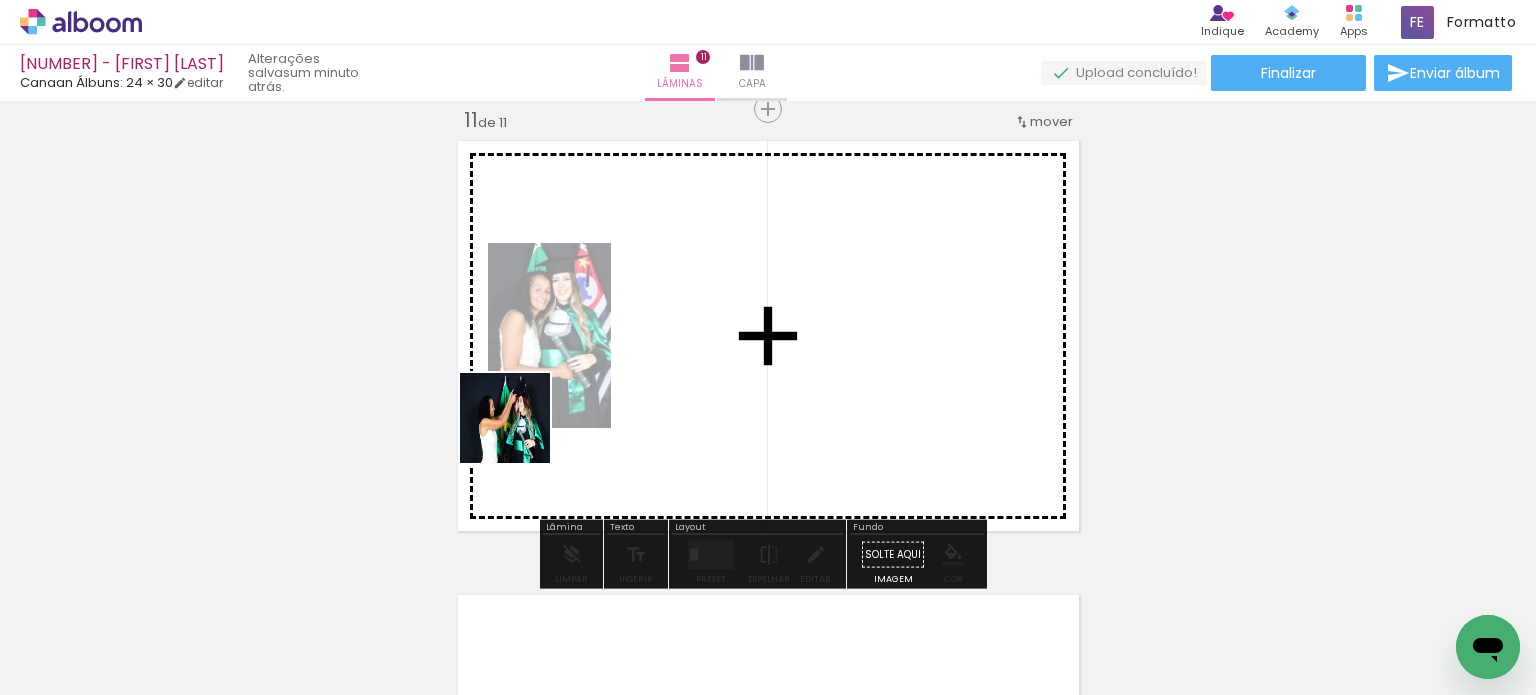 drag, startPoint x: 469, startPoint y: 623, endPoint x: 398, endPoint y: 574, distance: 86.26703 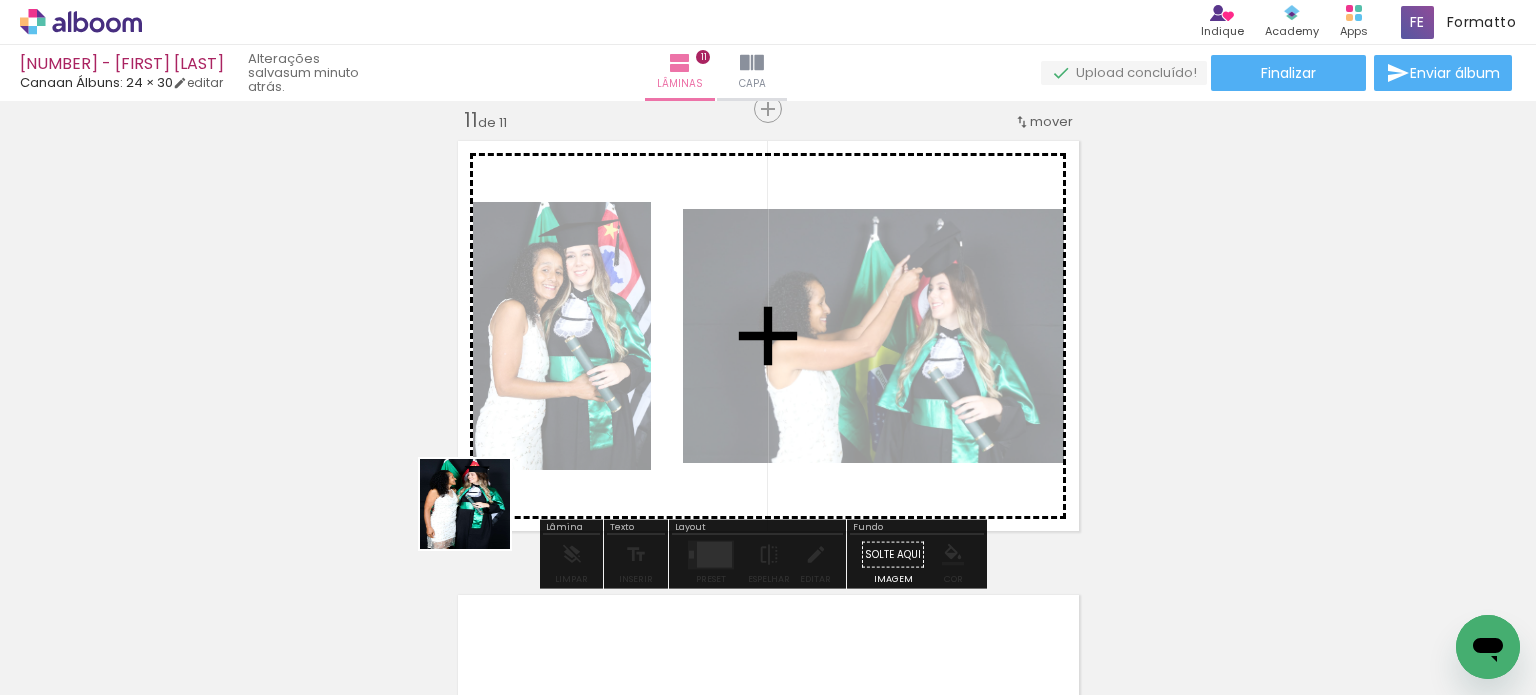 drag, startPoint x: 480, startPoint y: 519, endPoint x: 411, endPoint y: 547, distance: 74.46476 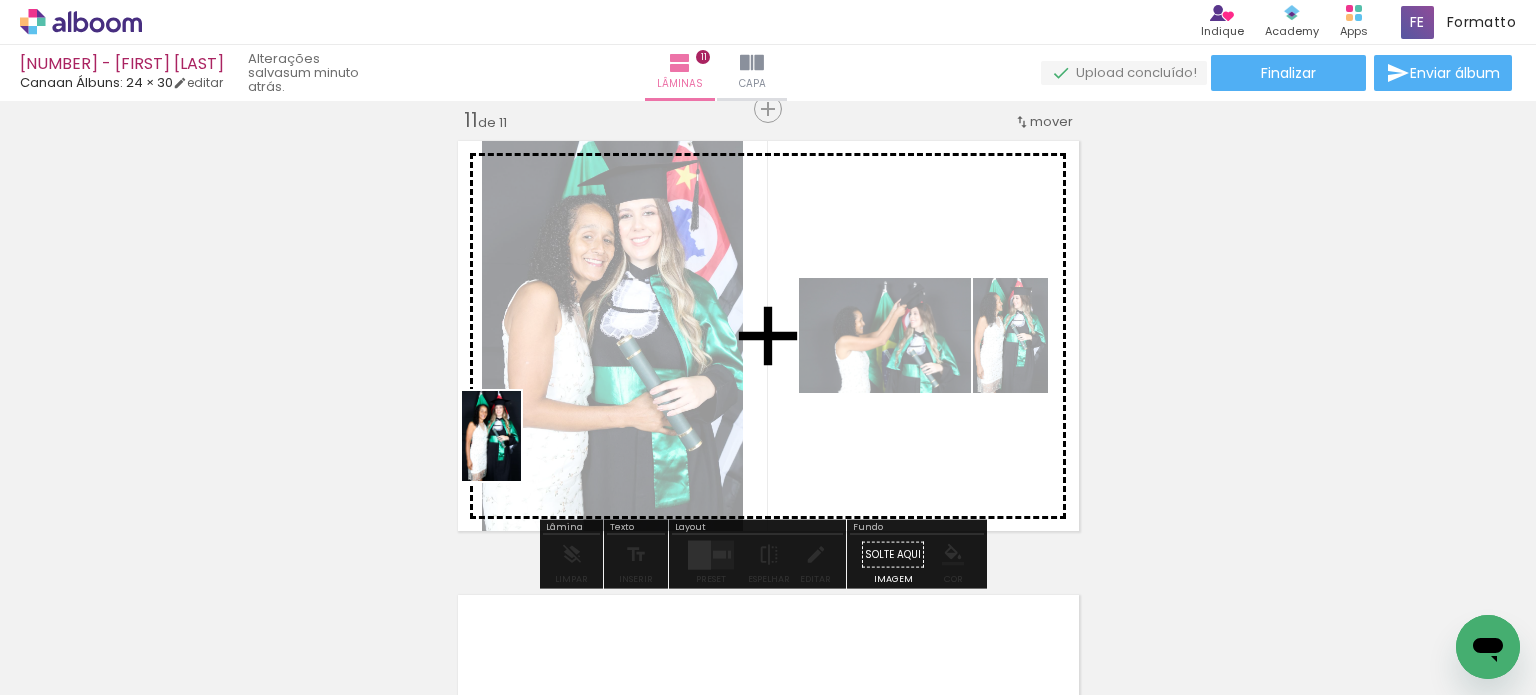 drag, startPoint x: 272, startPoint y: 626, endPoint x: 545, endPoint y: 422, distance: 340.80054 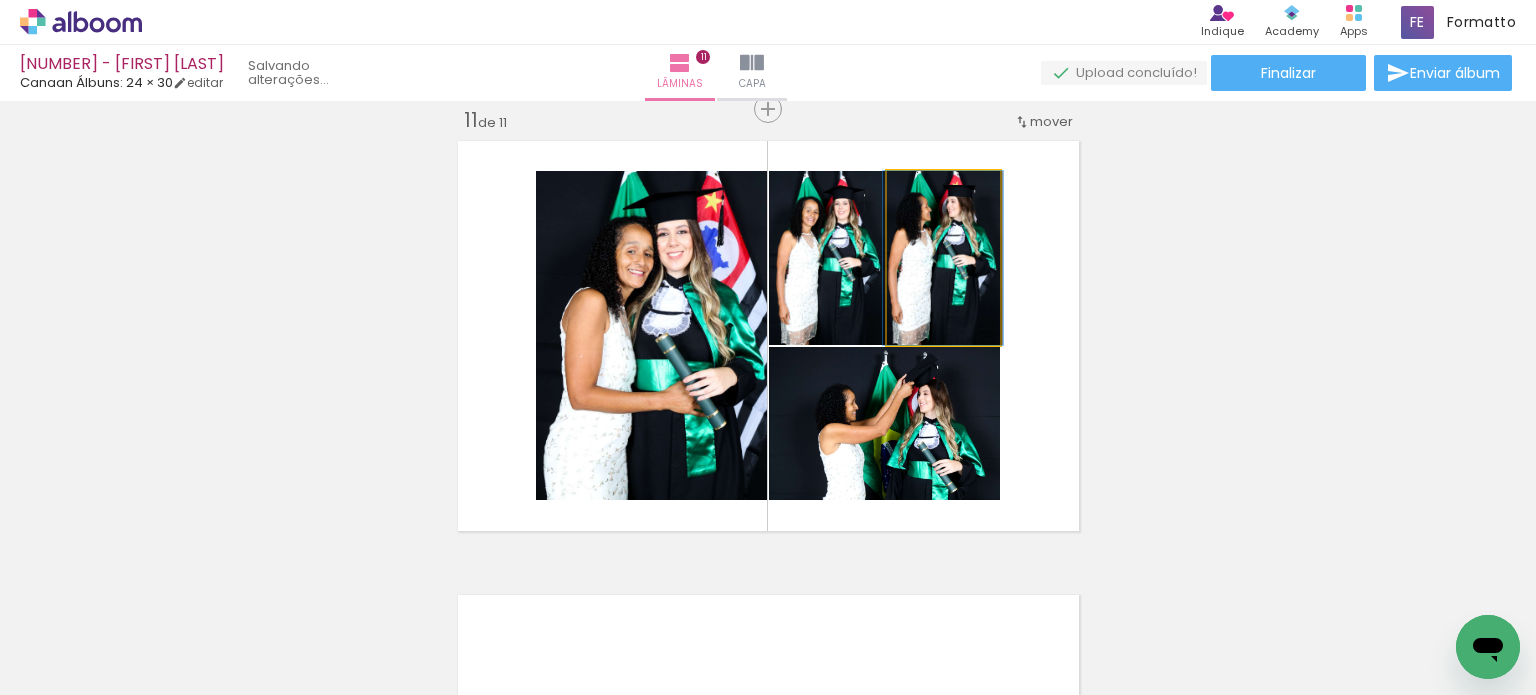 drag, startPoint x: 917, startPoint y: 287, endPoint x: 835, endPoint y: 285, distance: 82.02438 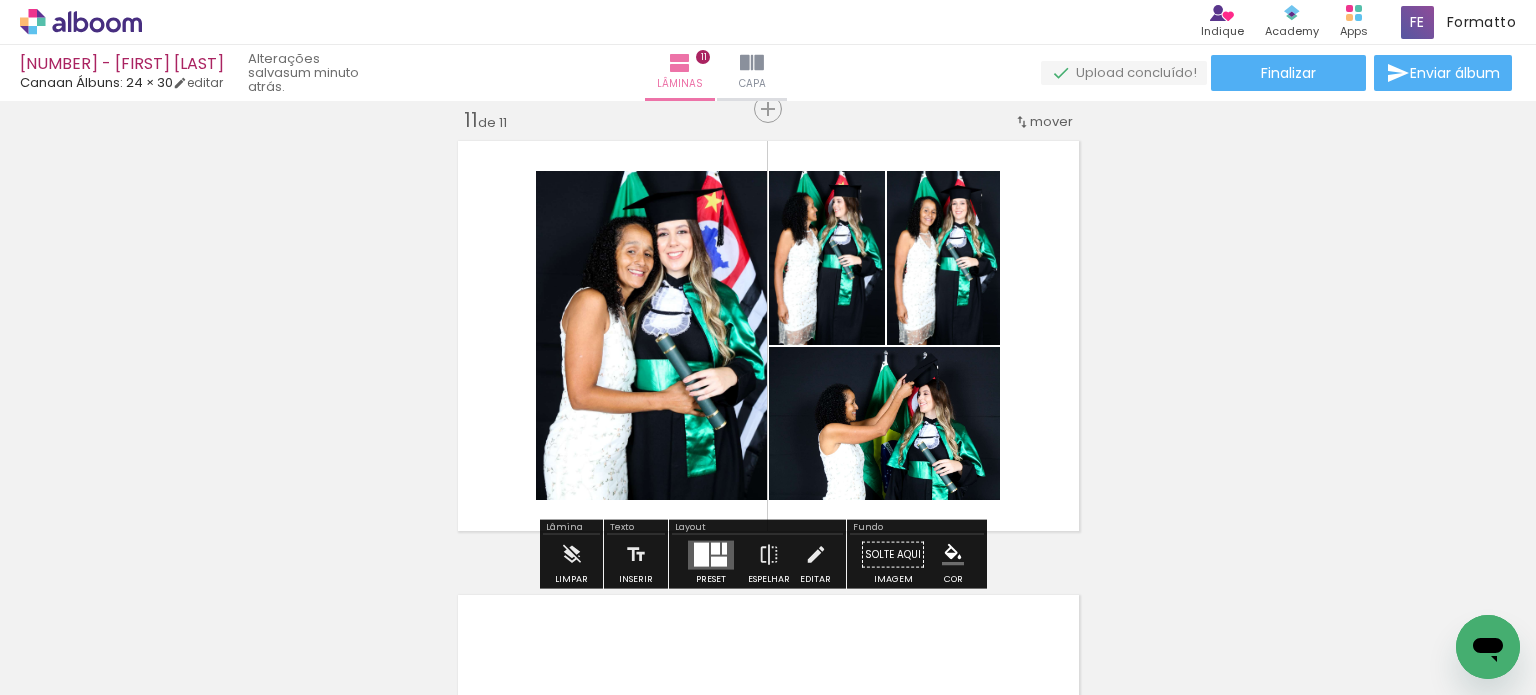 click on "Inserir lâmina 1  de 11  Inserir lâmina 2  de 11  Inserir lâmina 3  de 11  Inserir lâmina 4  de 11  Inserir lâmina 5  de 11  Inserir lâmina 6  de 11  Inserir lâmina 7  de 11  Inserir lâmina 8  de 11  Inserir lâmina 9  de 11  Inserir lâmina 10  de 11  Inserir lâmina 11  de 11 O Designbox precisará aumentar a sua imagem em 248% para exportar para impressão. O Designbox precisará aumentar a sua imagem em 167% para exportar para impressão. O Designbox precisará aumentar a sua imagem em 176% para exportar para impressão. O Designbox precisará aumentar a sua imagem em 167% para exportar para impressão. O Designbox precisará aumentar a sua imagem em 167% para exportar para impressão. O Designbox precisará aumentar a sua imagem em 167% para exportar para impressão. O Designbox precisará aumentar a sua imagem em 167% para exportar para impressão. O Designbox precisará aumentar a sua imagem em 151% para exportar para impressão." at bounding box center [768, -1733] 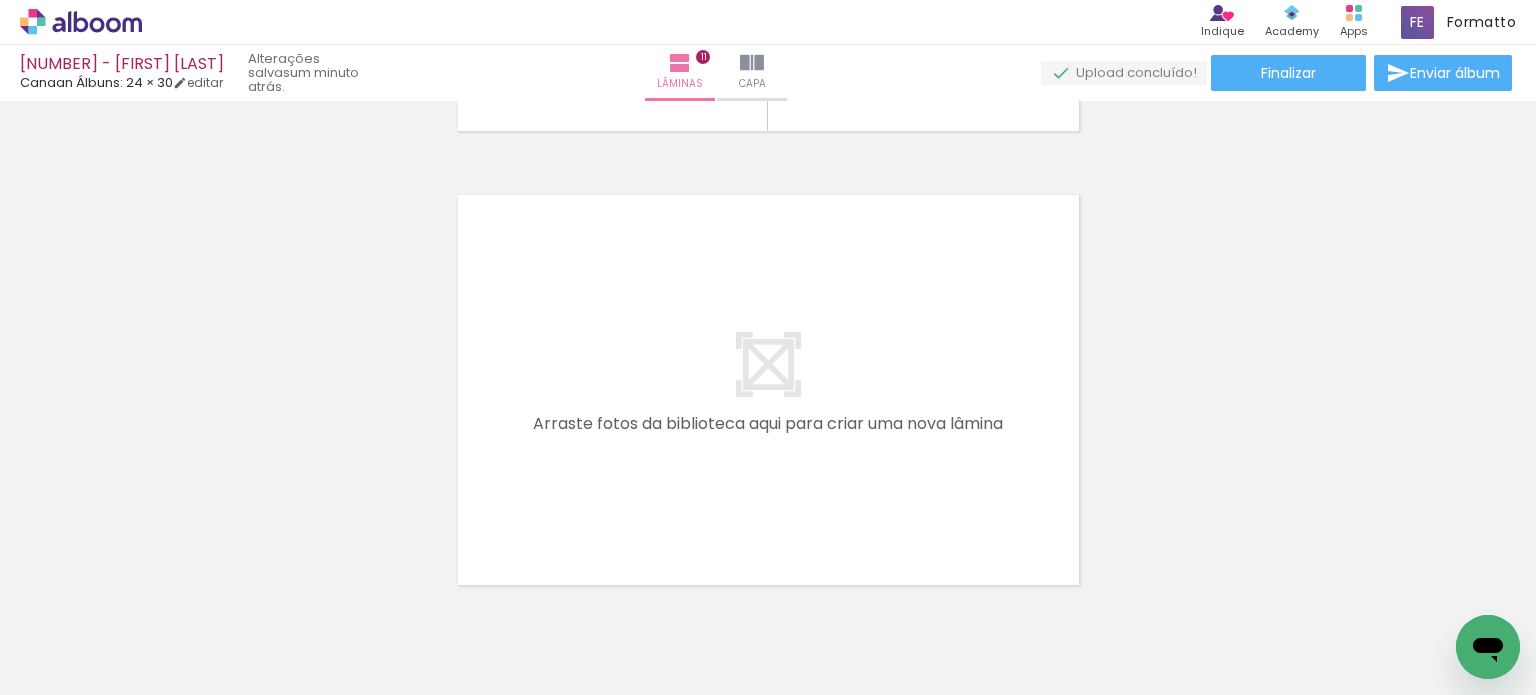 scroll, scrollTop: 5056, scrollLeft: 0, axis: vertical 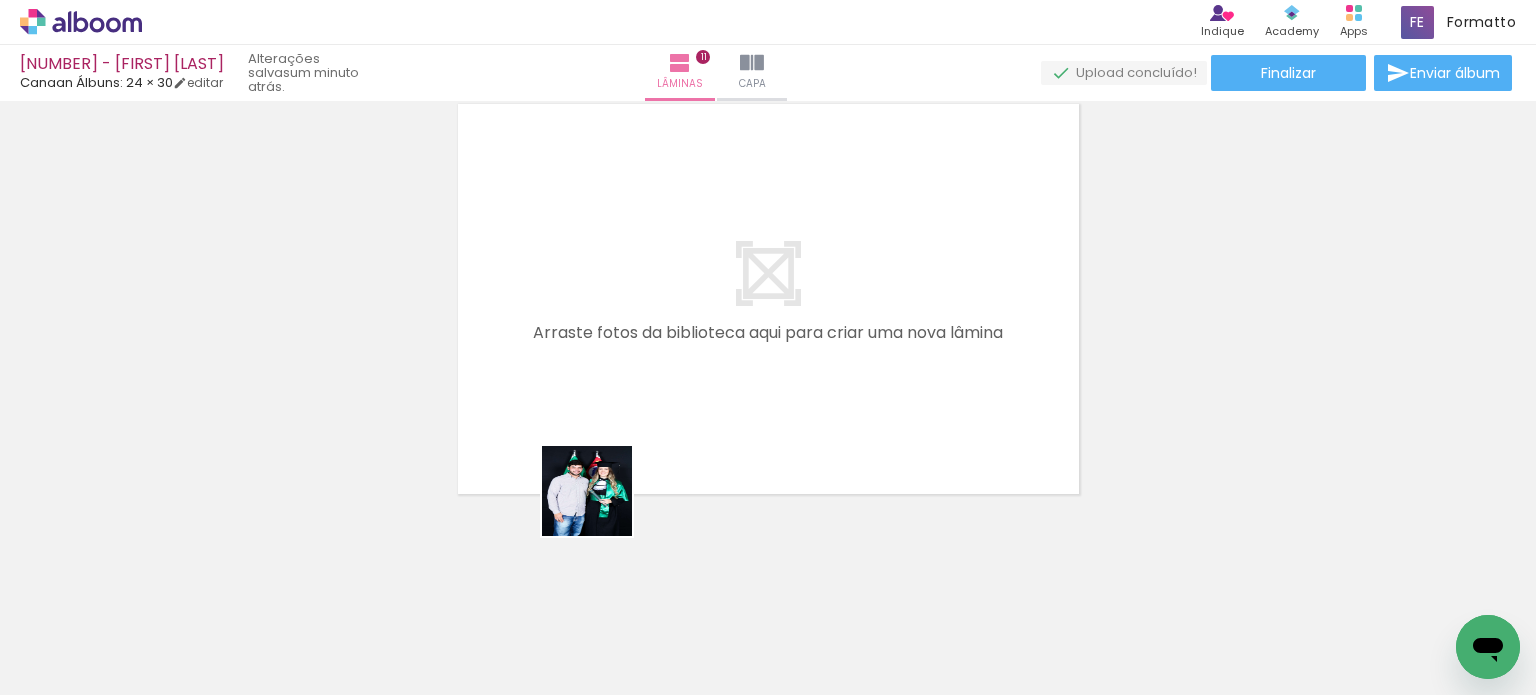 drag, startPoint x: 602, startPoint y: 506, endPoint x: 607, endPoint y: 529, distance: 23.537205 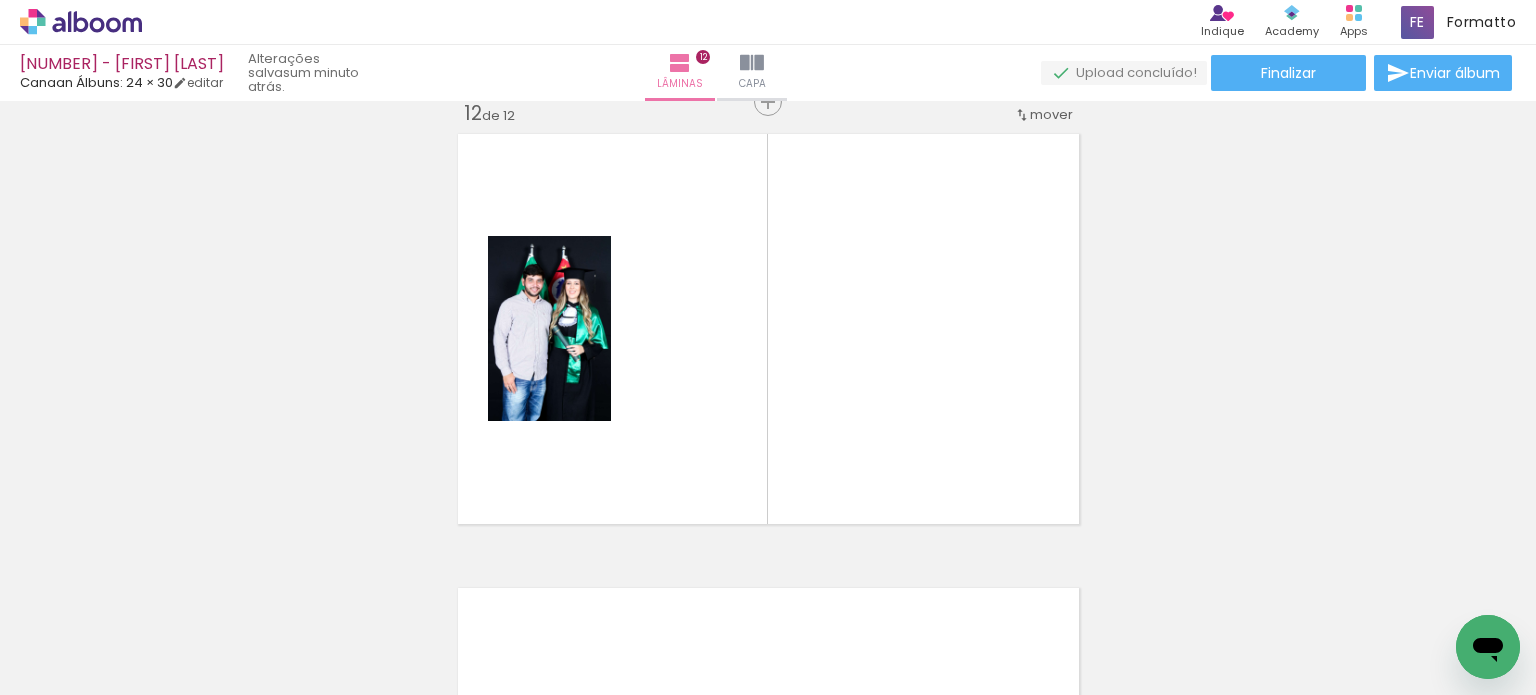 scroll, scrollTop: 5019, scrollLeft: 0, axis: vertical 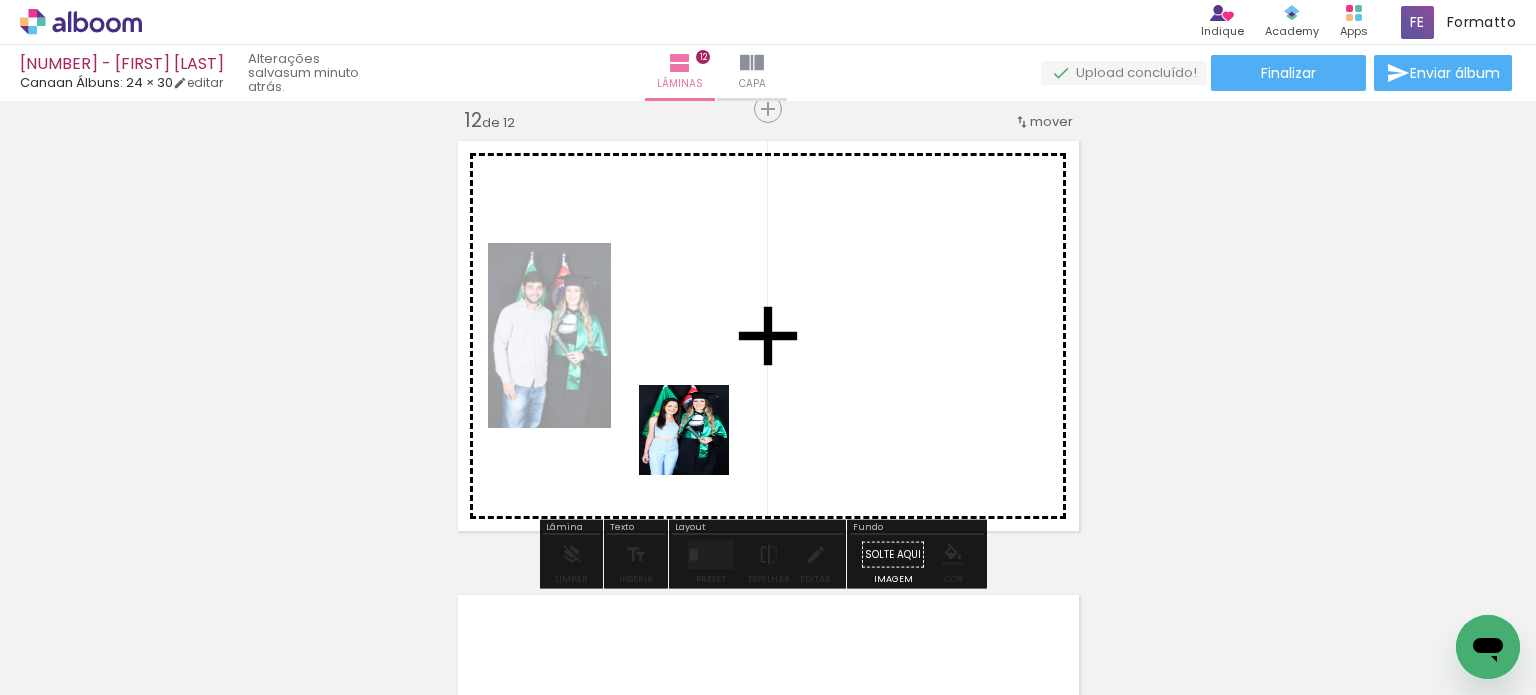 drag, startPoint x: 672, startPoint y: 619, endPoint x: 702, endPoint y: 447, distance: 174.59668 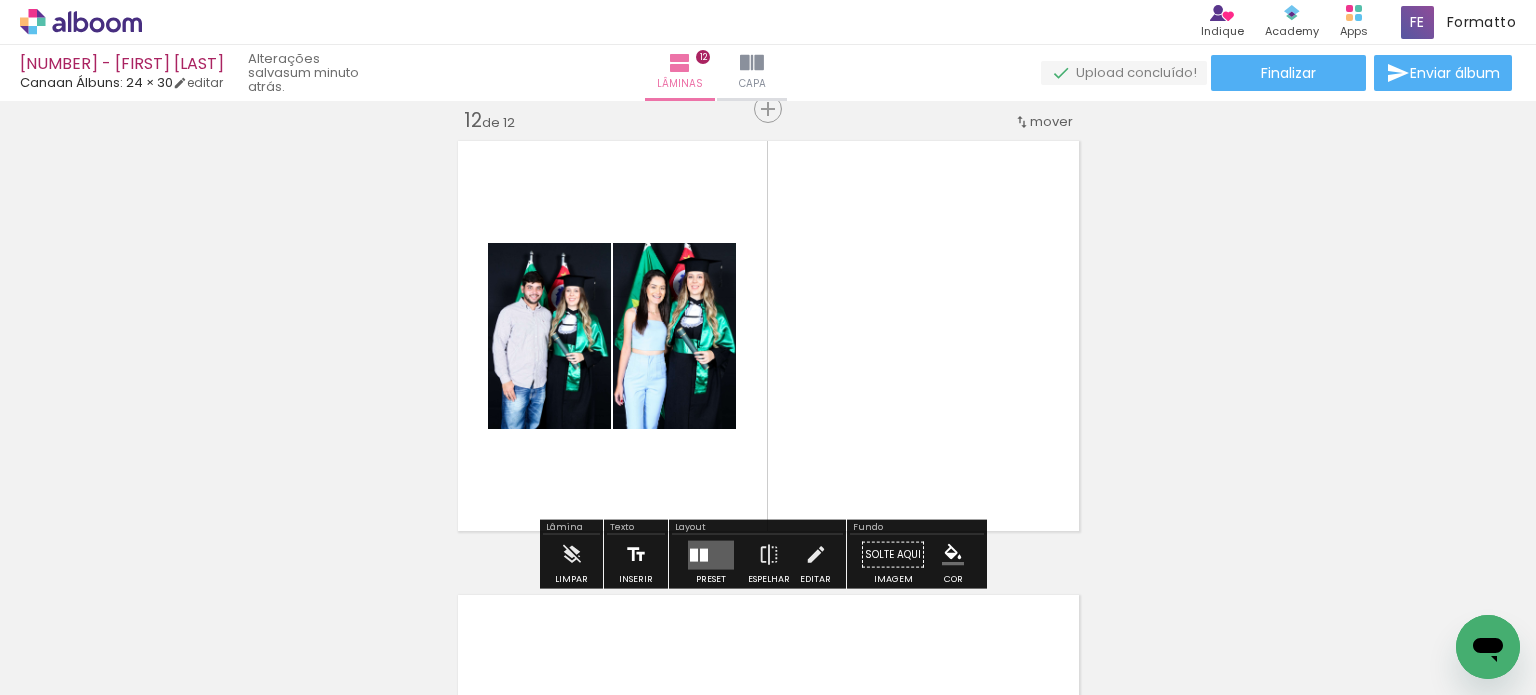 drag, startPoint x: 702, startPoint y: 615, endPoint x: 651, endPoint y: 568, distance: 69.354164 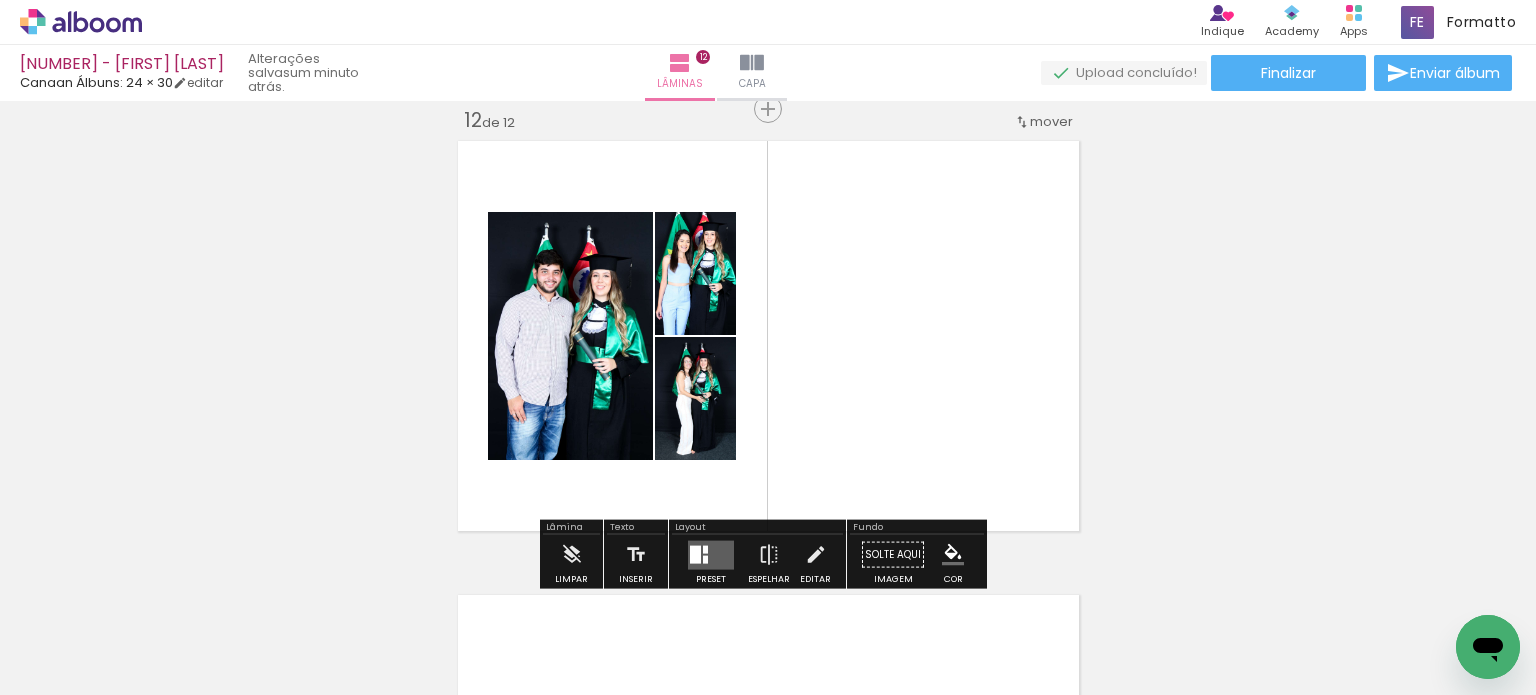 drag, startPoint x: 584, startPoint y: 612, endPoint x: 684, endPoint y: 542, distance: 122.06556 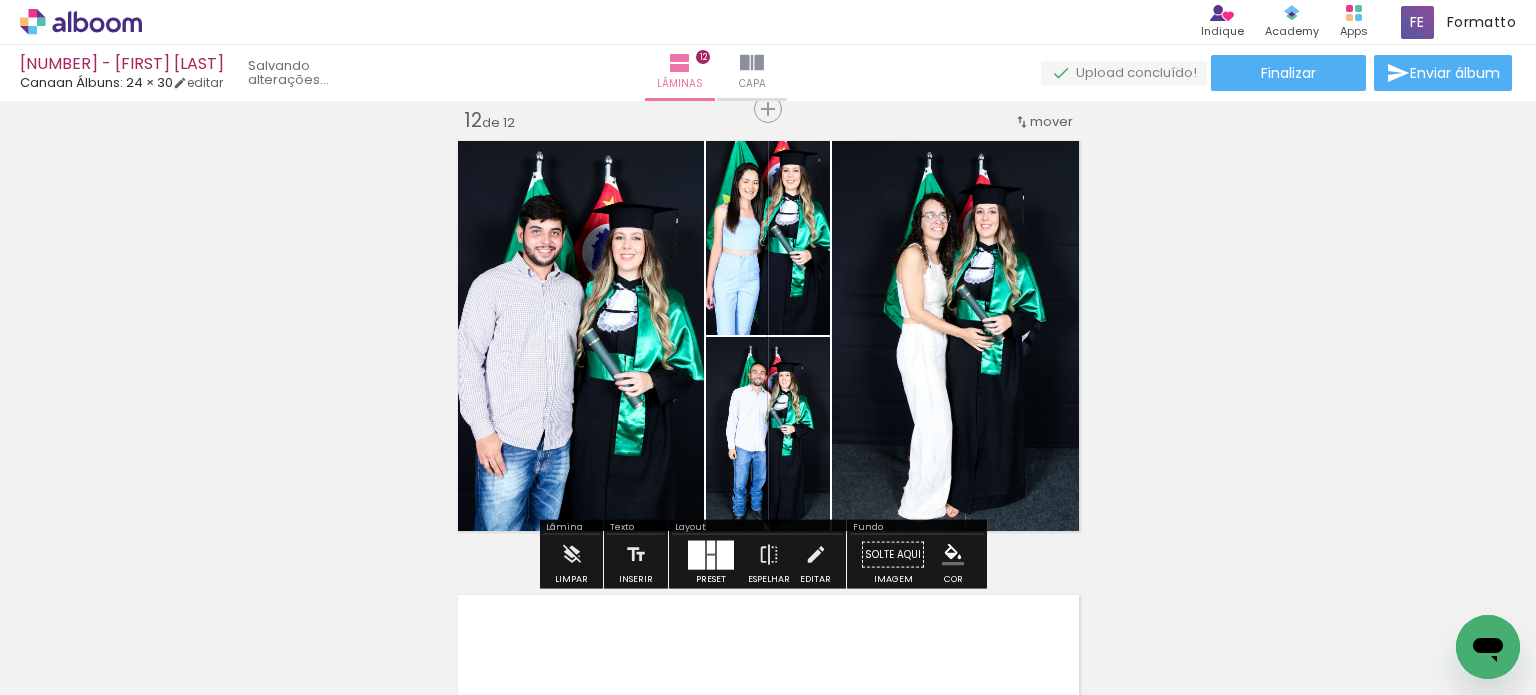 scroll, scrollTop: 0, scrollLeft: 1321, axis: horizontal 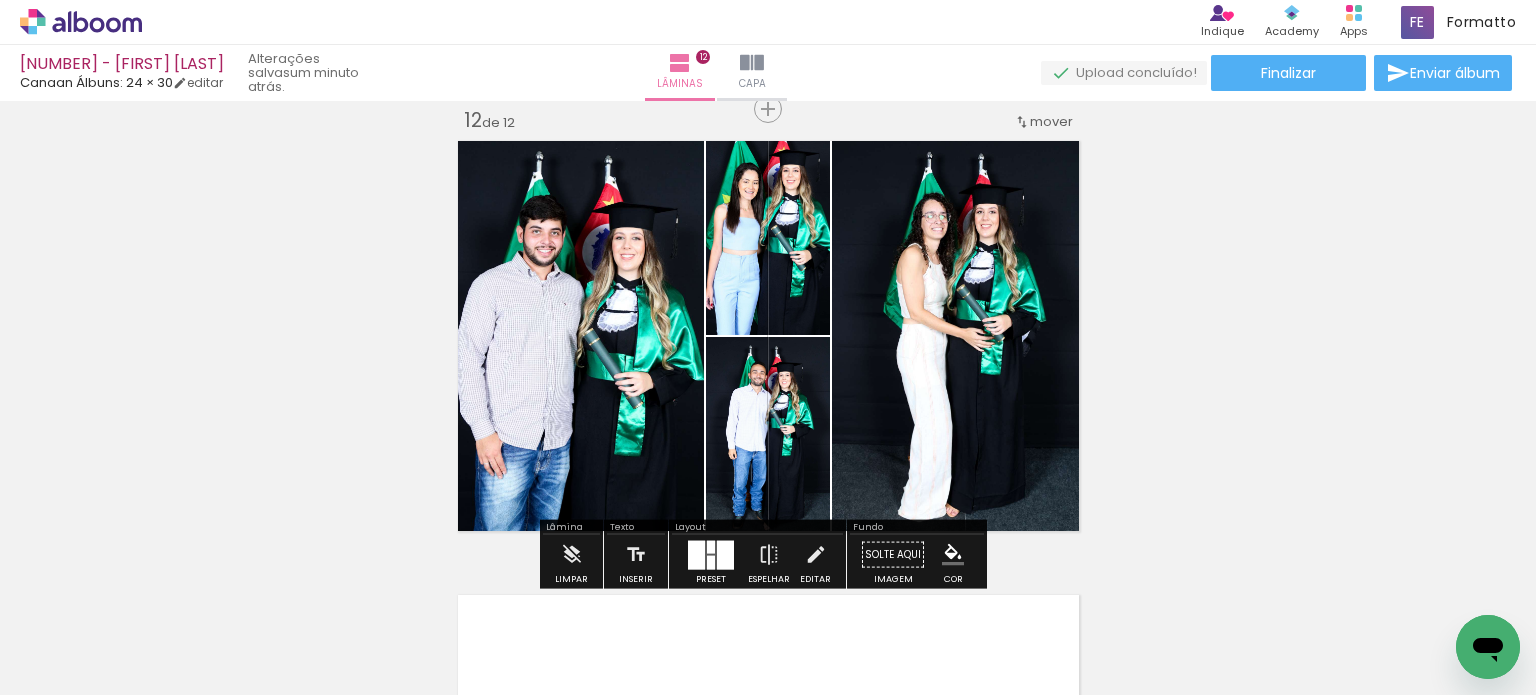 click at bounding box center (711, 554) 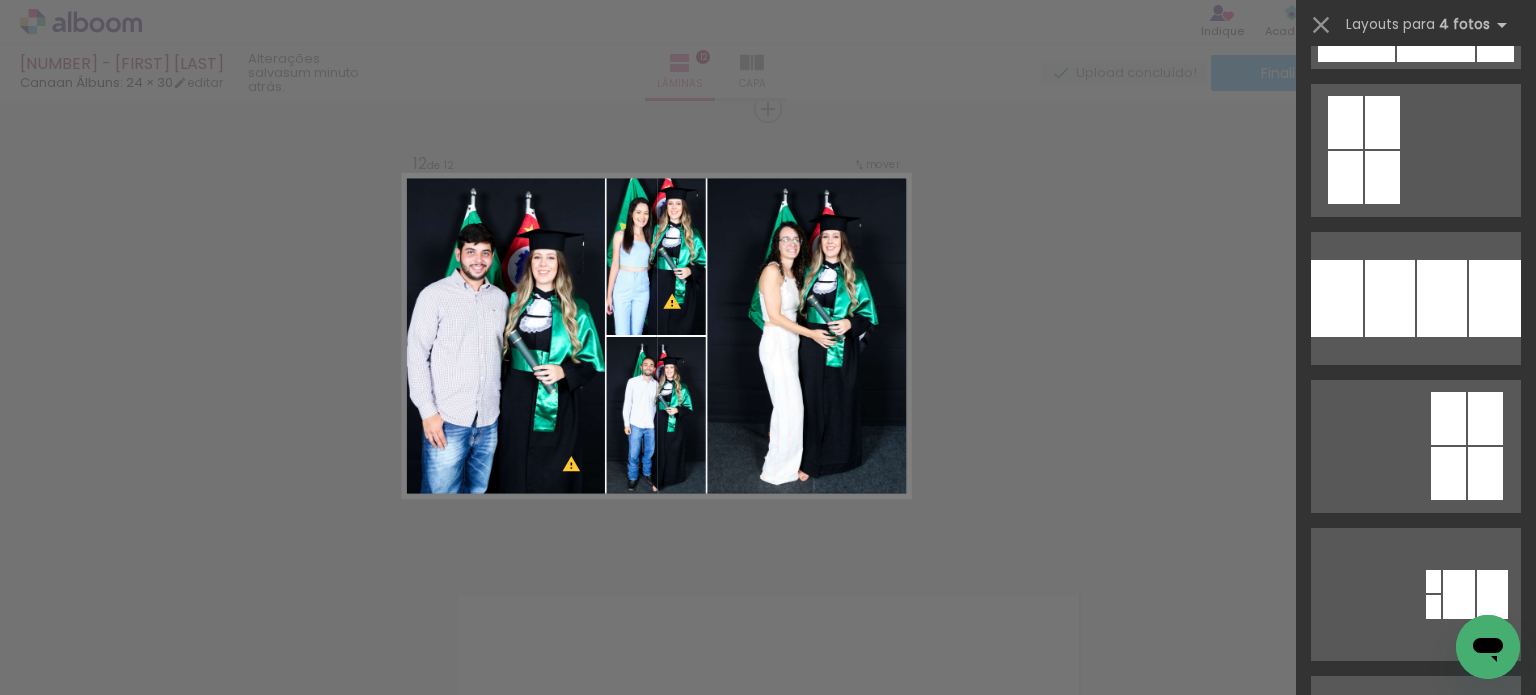 scroll, scrollTop: 400, scrollLeft: 0, axis: vertical 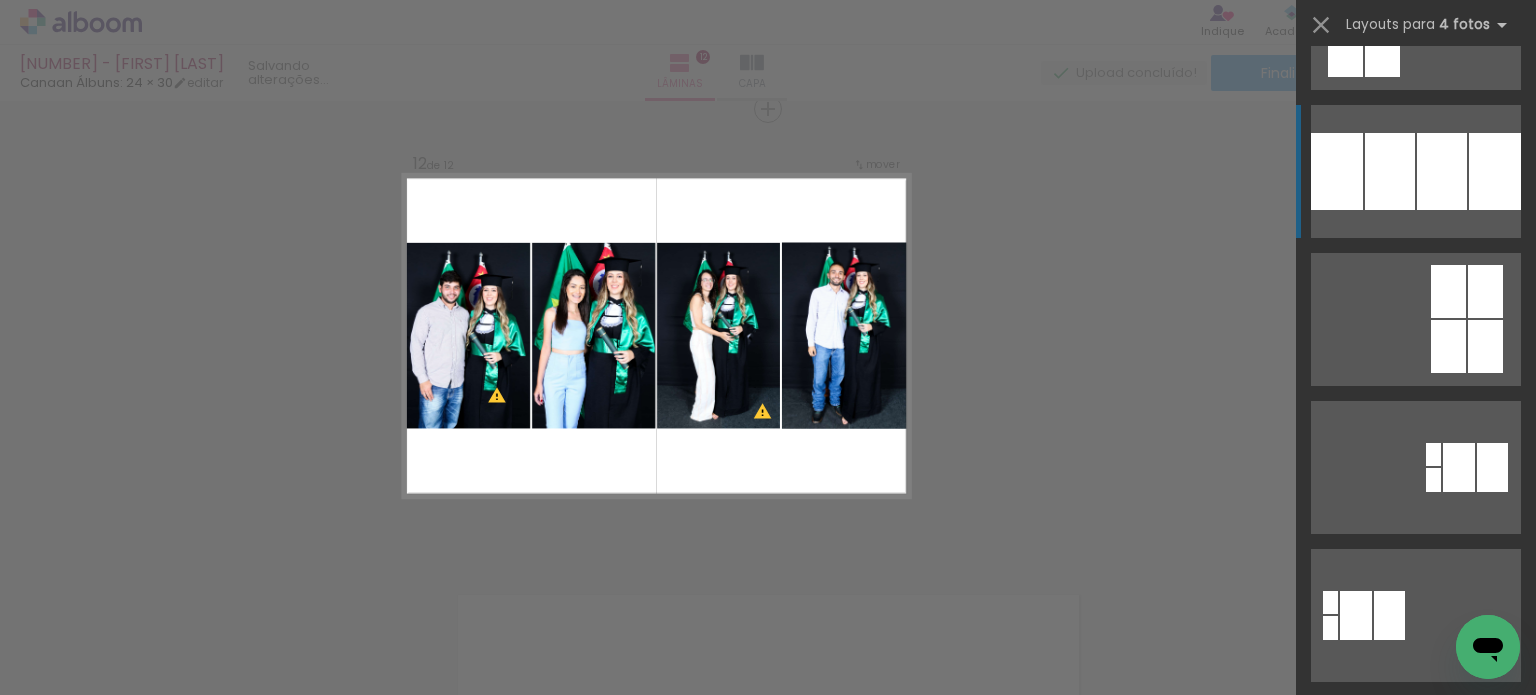 click at bounding box center [1495, 171] 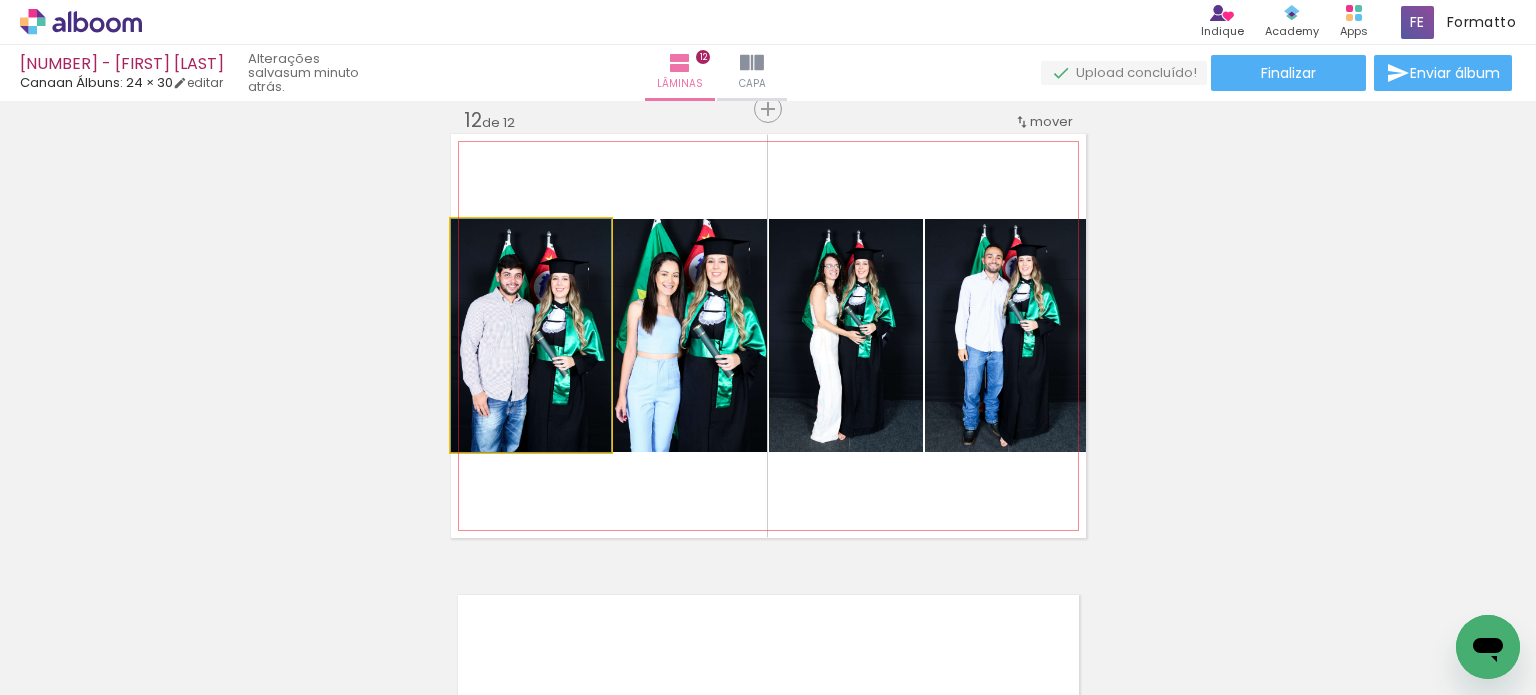 drag, startPoint x: 497, startPoint y: 395, endPoint x: 509, endPoint y: 396, distance: 12.0415945 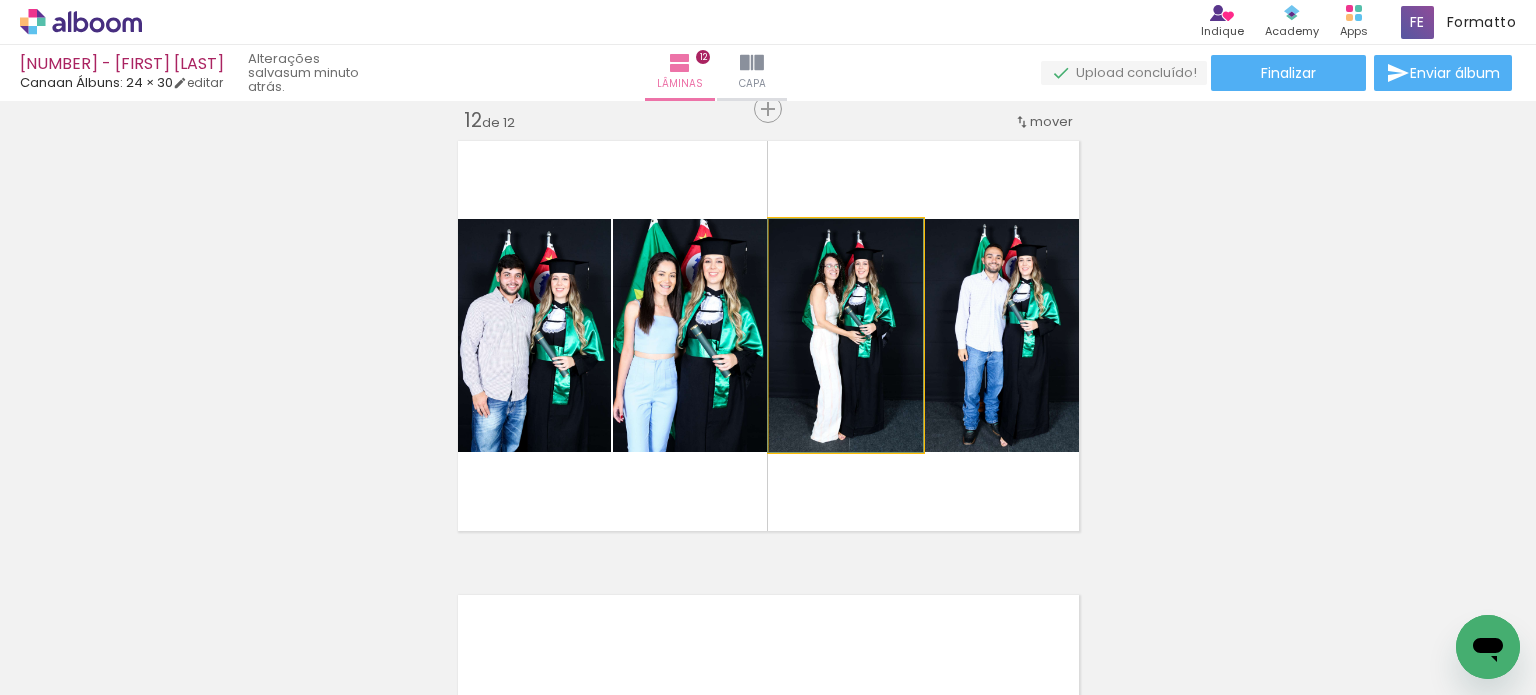 drag, startPoint x: 822, startPoint y: 366, endPoint x: 952, endPoint y: 362, distance: 130.06152 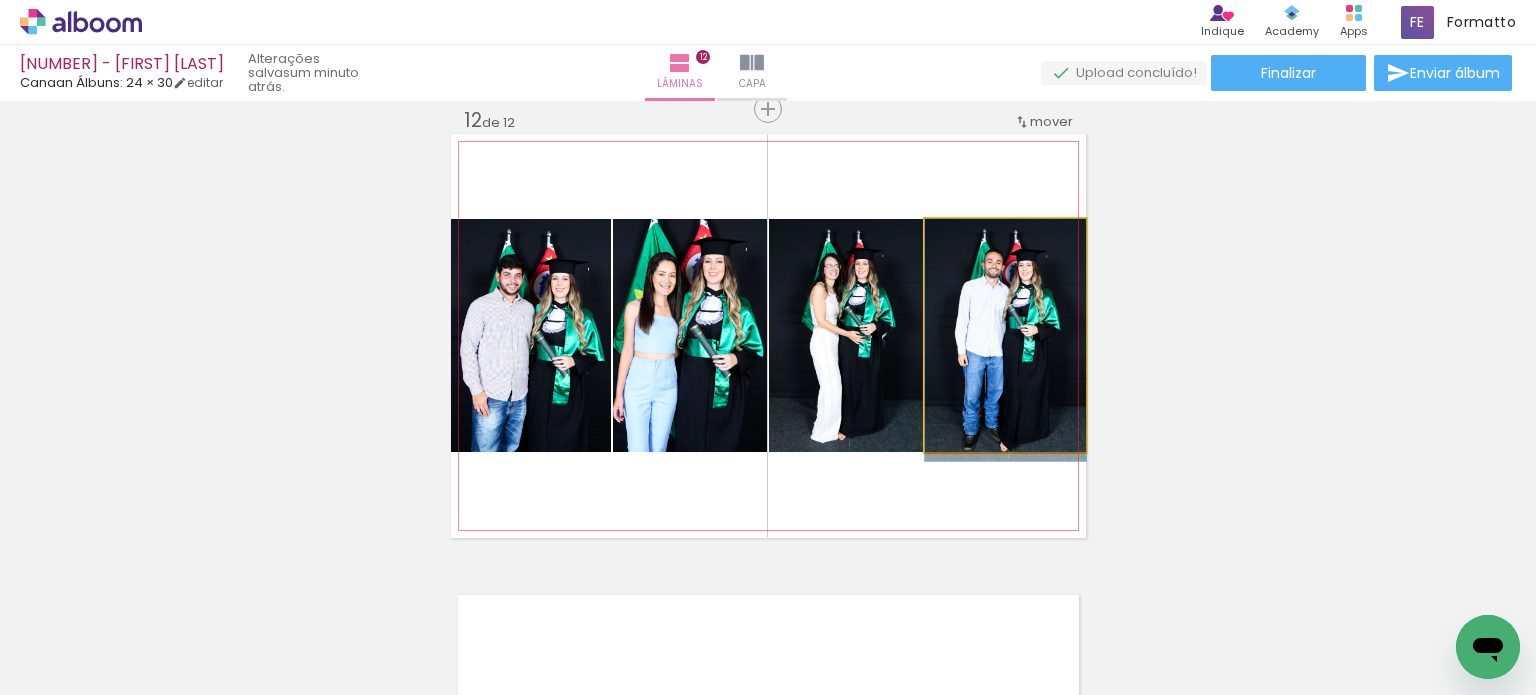 drag, startPoint x: 976, startPoint y: 356, endPoint x: 956, endPoint y: 363, distance: 21.189621 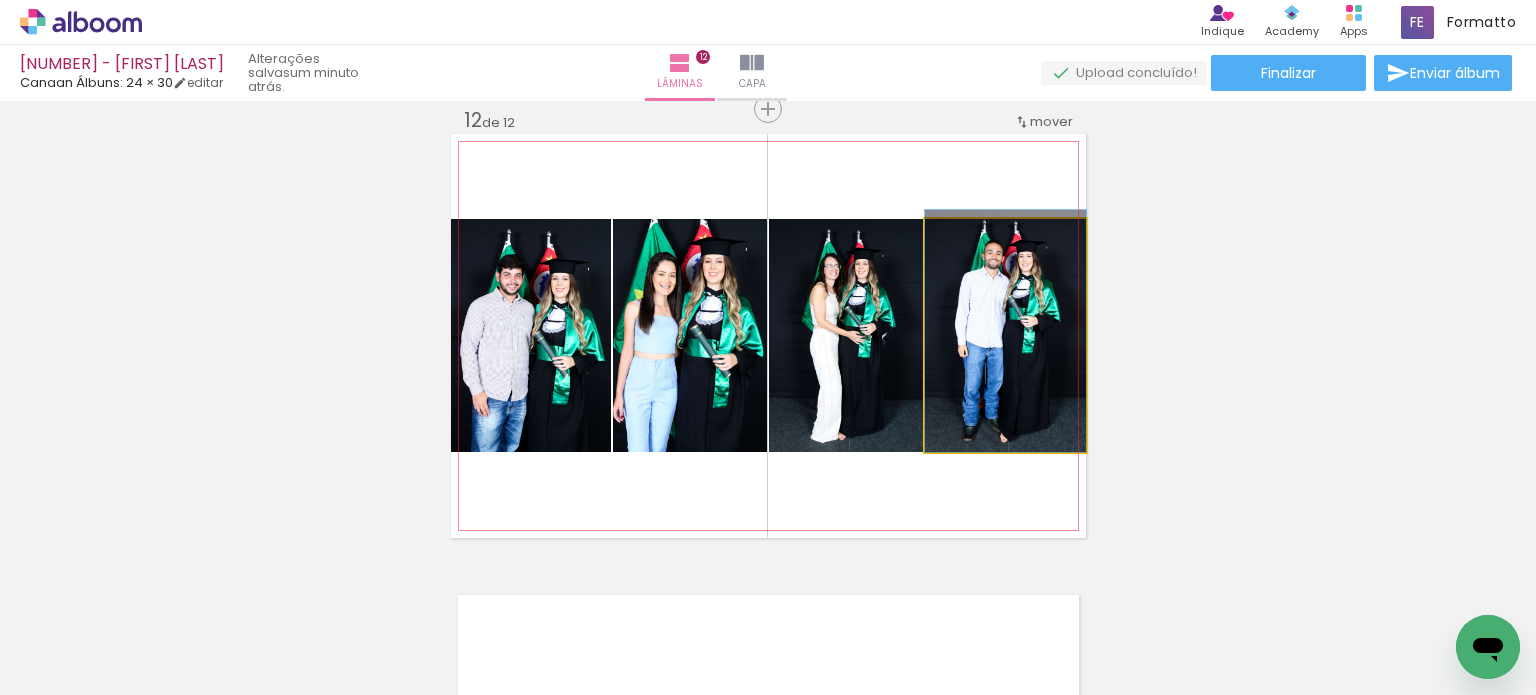 drag, startPoint x: 1026, startPoint y: 355, endPoint x: 1014, endPoint y: 342, distance: 17.691807 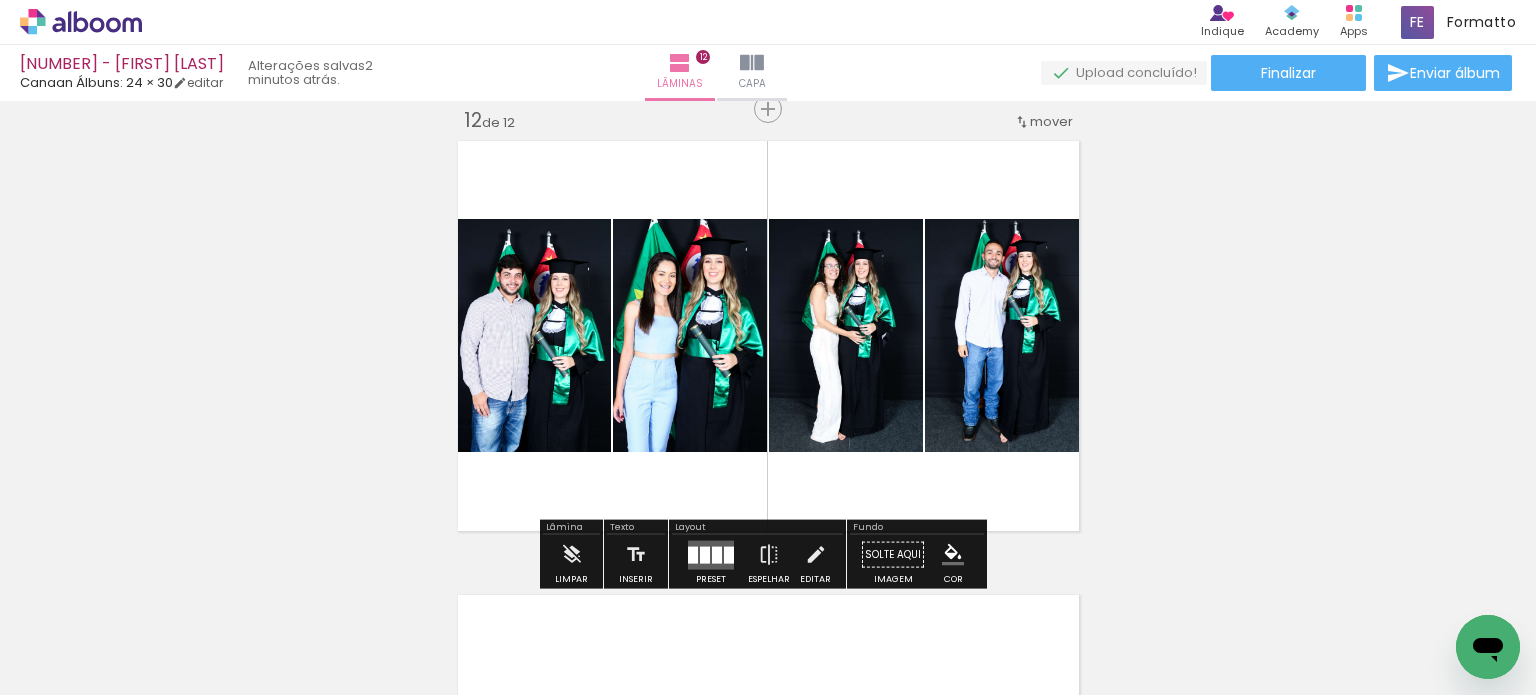 click on "Inserir lâmina 1  de 12  Inserir lâmina 2  de 12  Inserir lâmina 3  de 12  Inserir lâmina 4  de 12  Inserir lâmina 5  de 12  Inserir lâmina 6  de 12  Inserir lâmina 7  de 12  Inserir lâmina 8  de 12  Inserir lâmina 9  de 12  Inserir lâmina 10  de 12  Inserir lâmina 11  de 12  Inserir lâmina 12  de 12 O Designbox precisará aumentar a sua imagem em 248% para exportar para impressão. O Designbox precisará aumentar a sua imagem em 167% para exportar para impressão. O Designbox precisará aumentar a sua imagem em 176% para exportar para impressão. O Designbox precisará aumentar a sua imagem em 167% para exportar para impressão. O Designbox precisará aumentar a sua imagem em 167% para exportar para impressão. O Designbox precisará aumentar a sua imagem em 167% para exportar para impressão. O Designbox precisará aumentar a sua imagem em 167% para exportar para impressão. O Designbox precisará aumentar a sua imagem em 151% para exportar para impressão." at bounding box center [768, -1960] 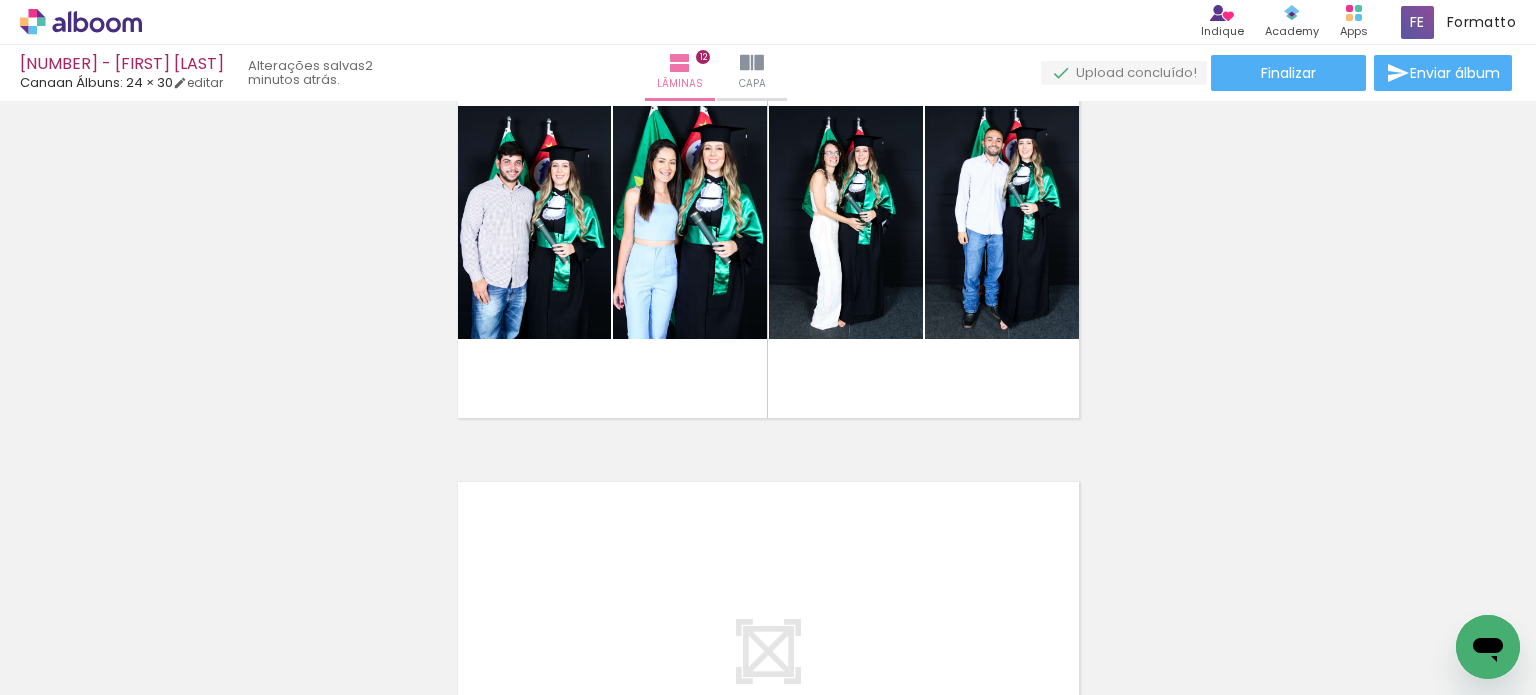 scroll, scrollTop: 5319, scrollLeft: 0, axis: vertical 